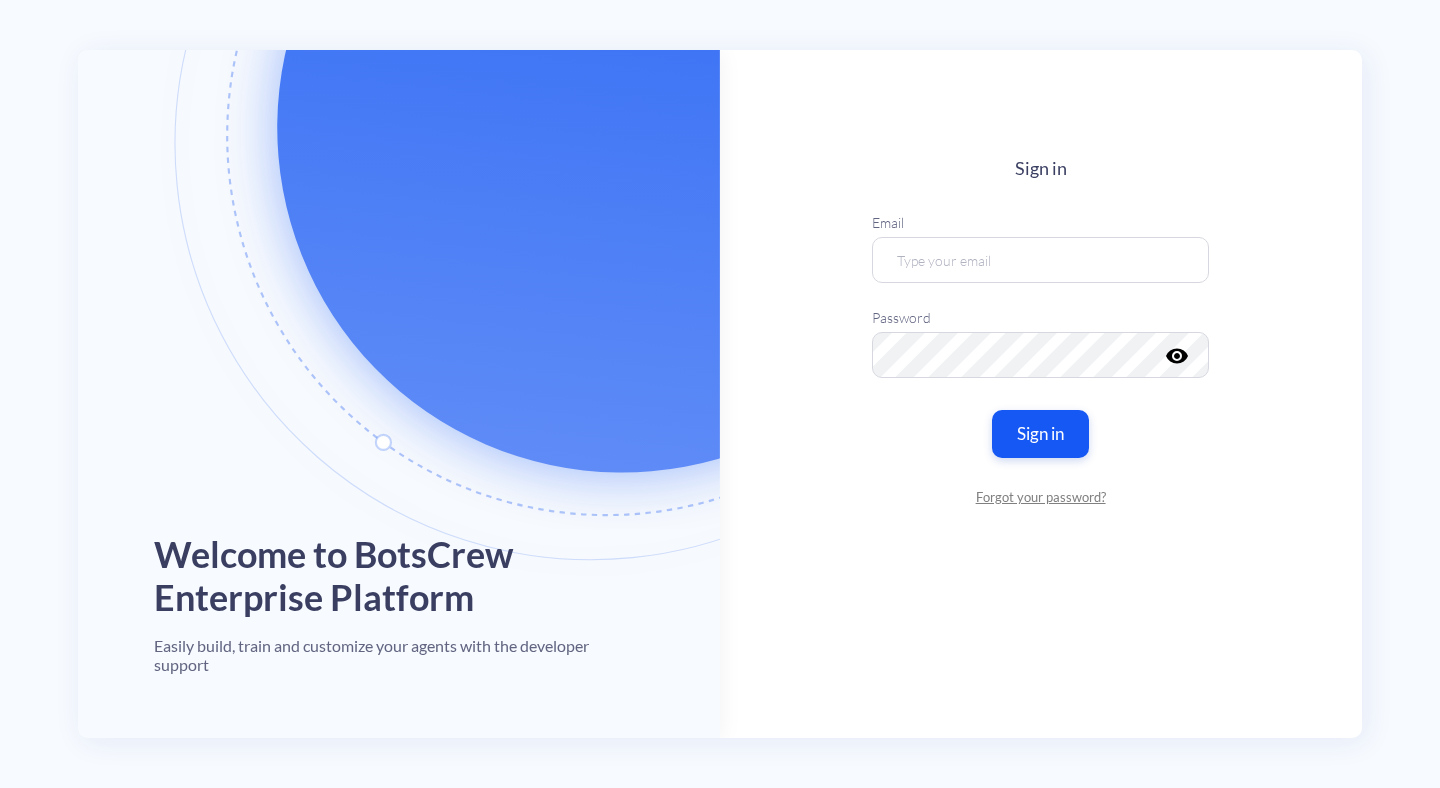 scroll, scrollTop: 0, scrollLeft: 0, axis: both 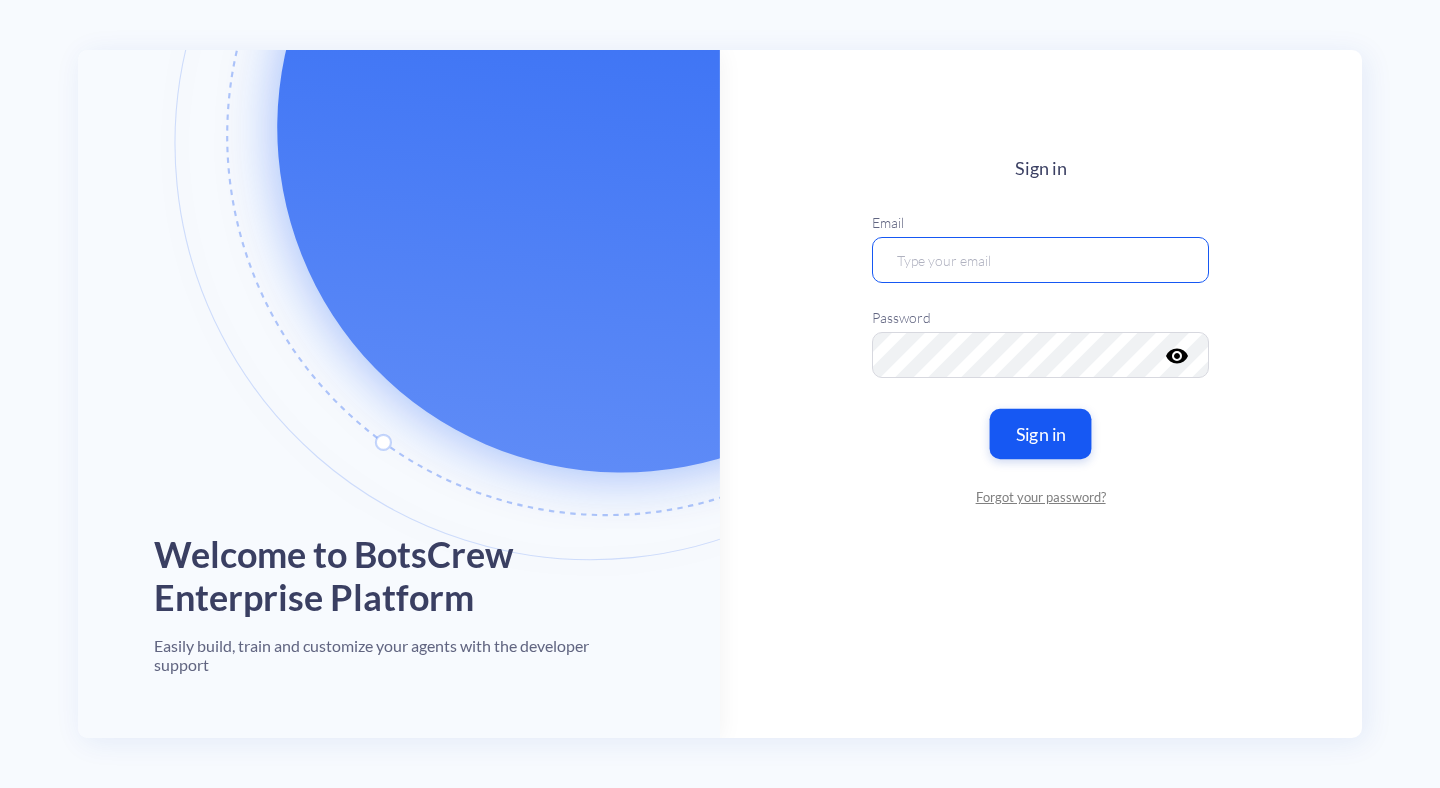 type on "sofiia.khudo@example.com" 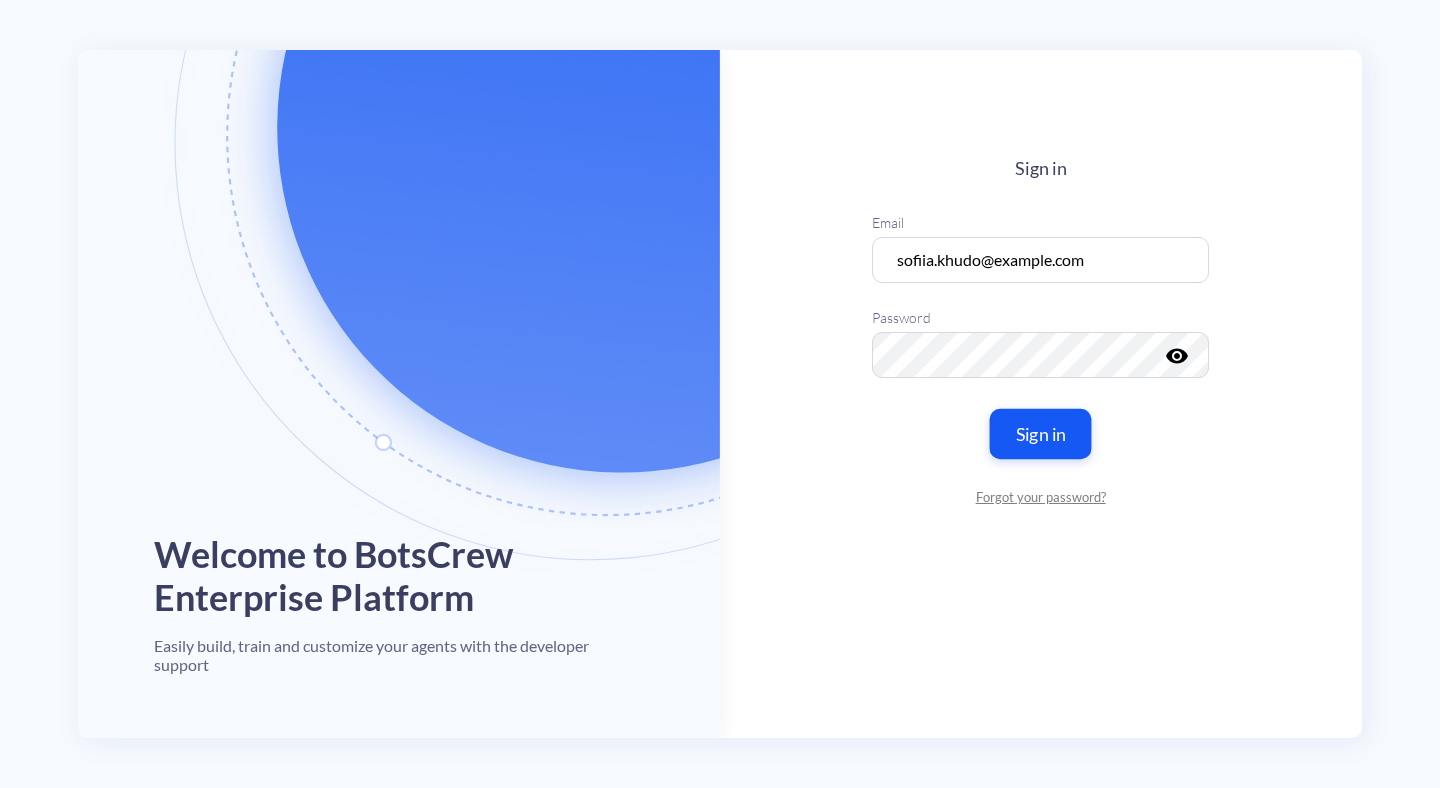 click on "Sign in" at bounding box center (1041, 433) 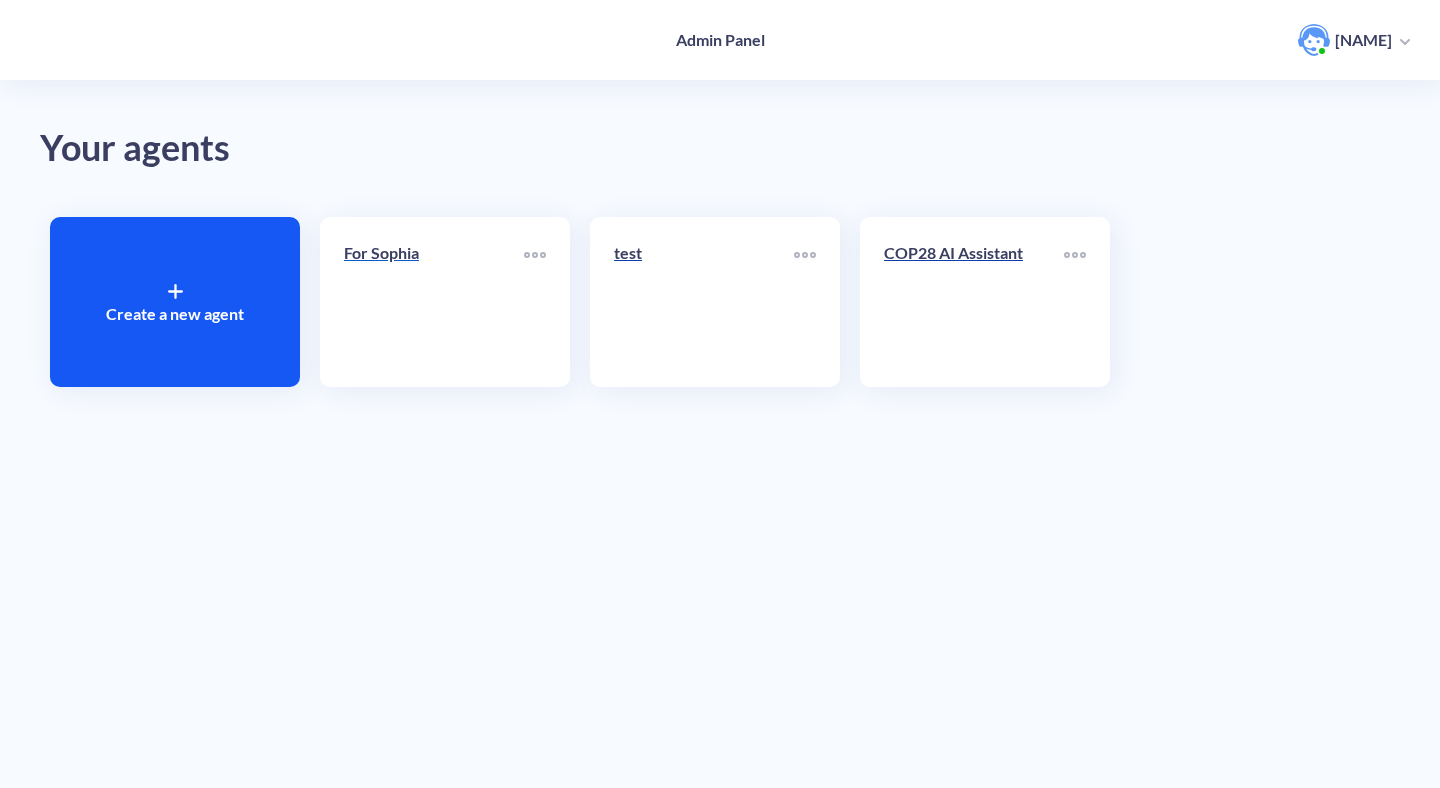 click on "For Sophia" at bounding box center (434, 302) 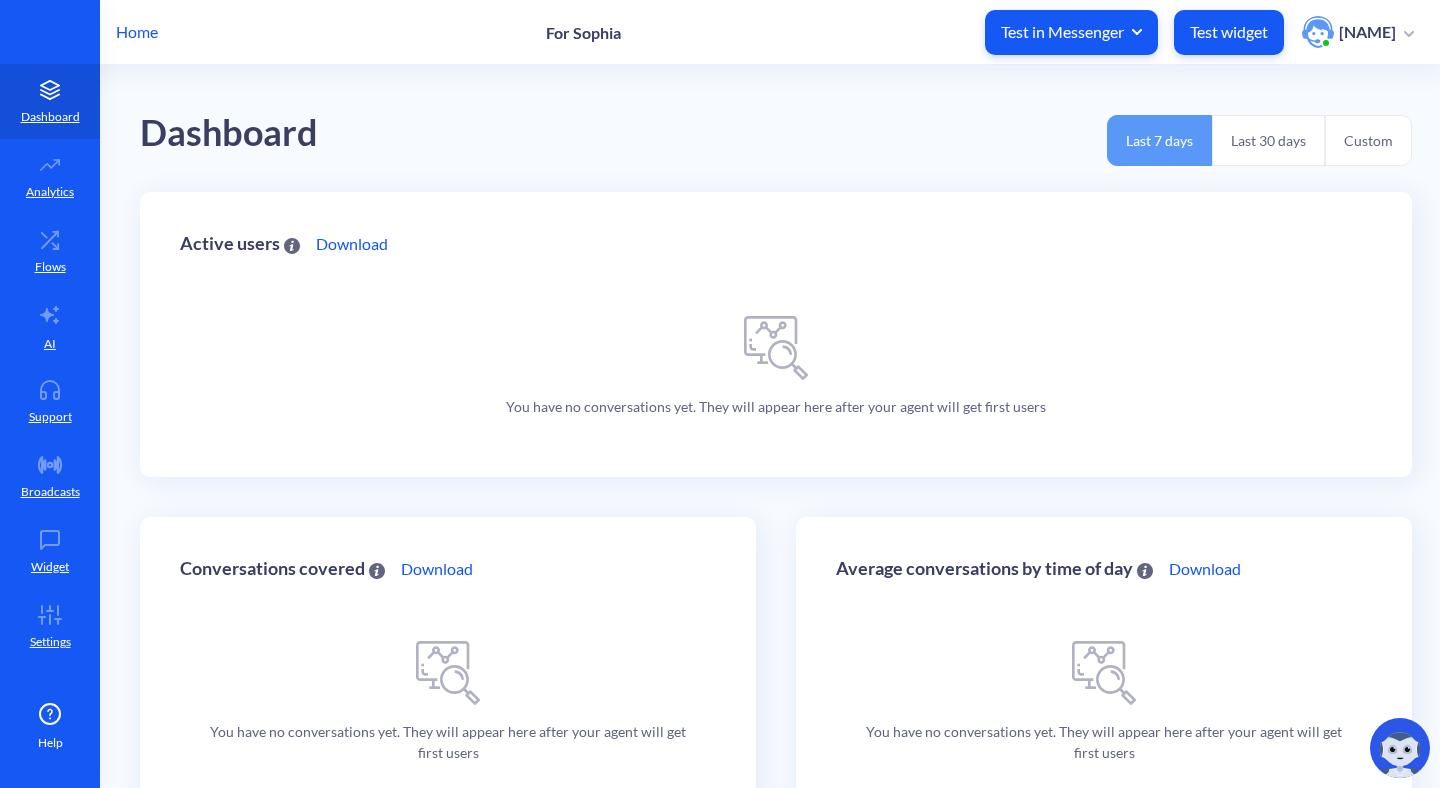 scroll, scrollTop: 0, scrollLeft: 0, axis: both 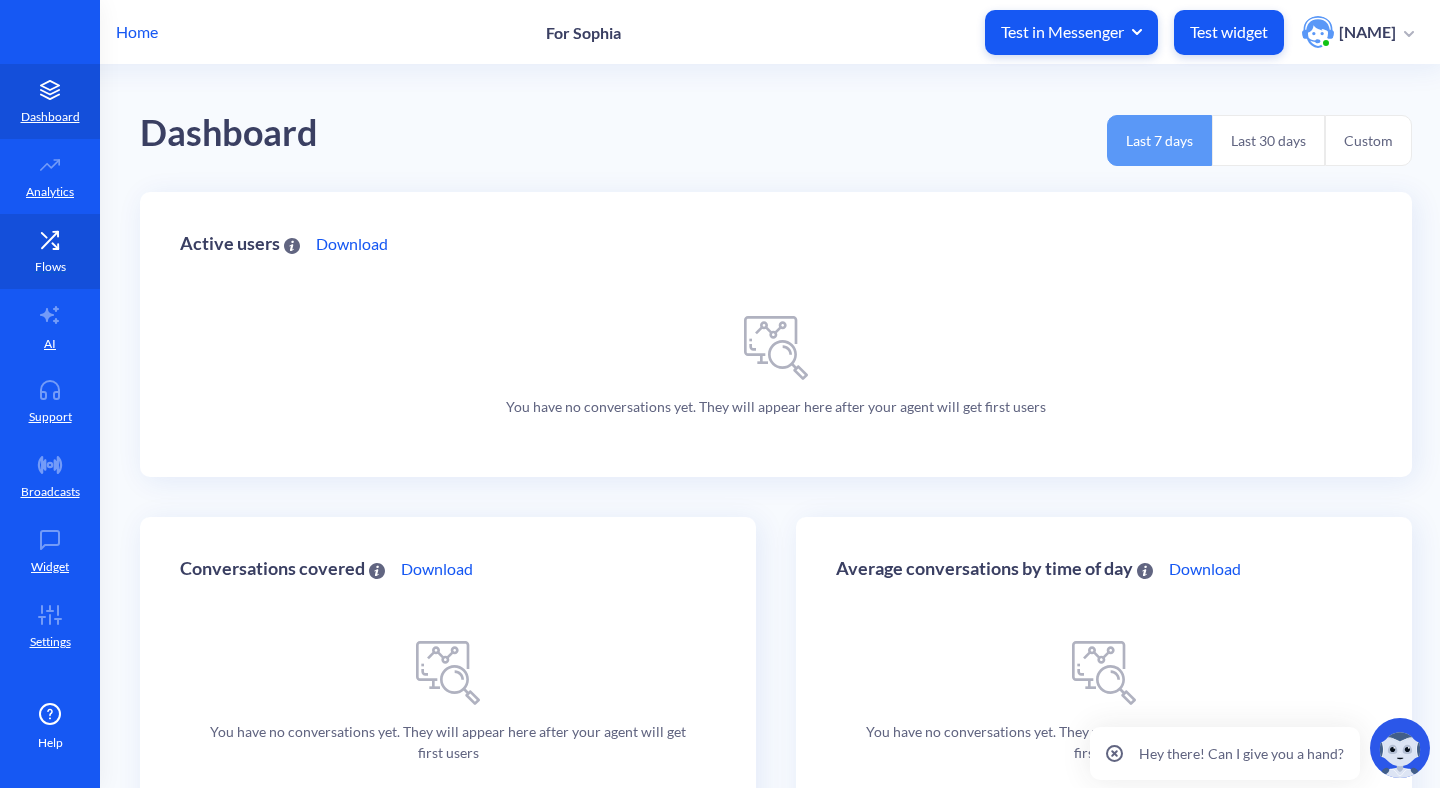 click on "Flows" at bounding box center [50, 251] 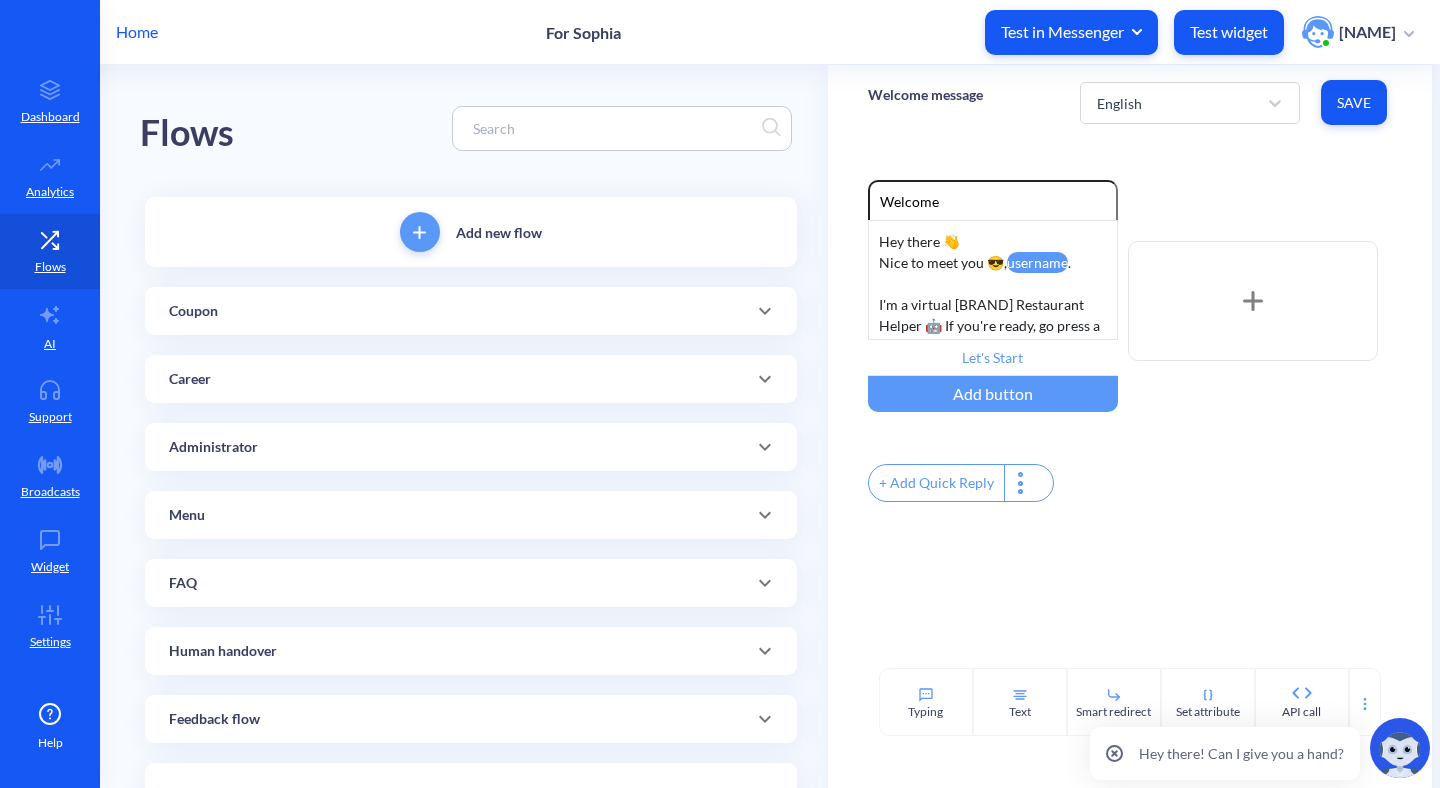 click on "Coupon" at bounding box center (471, 311) 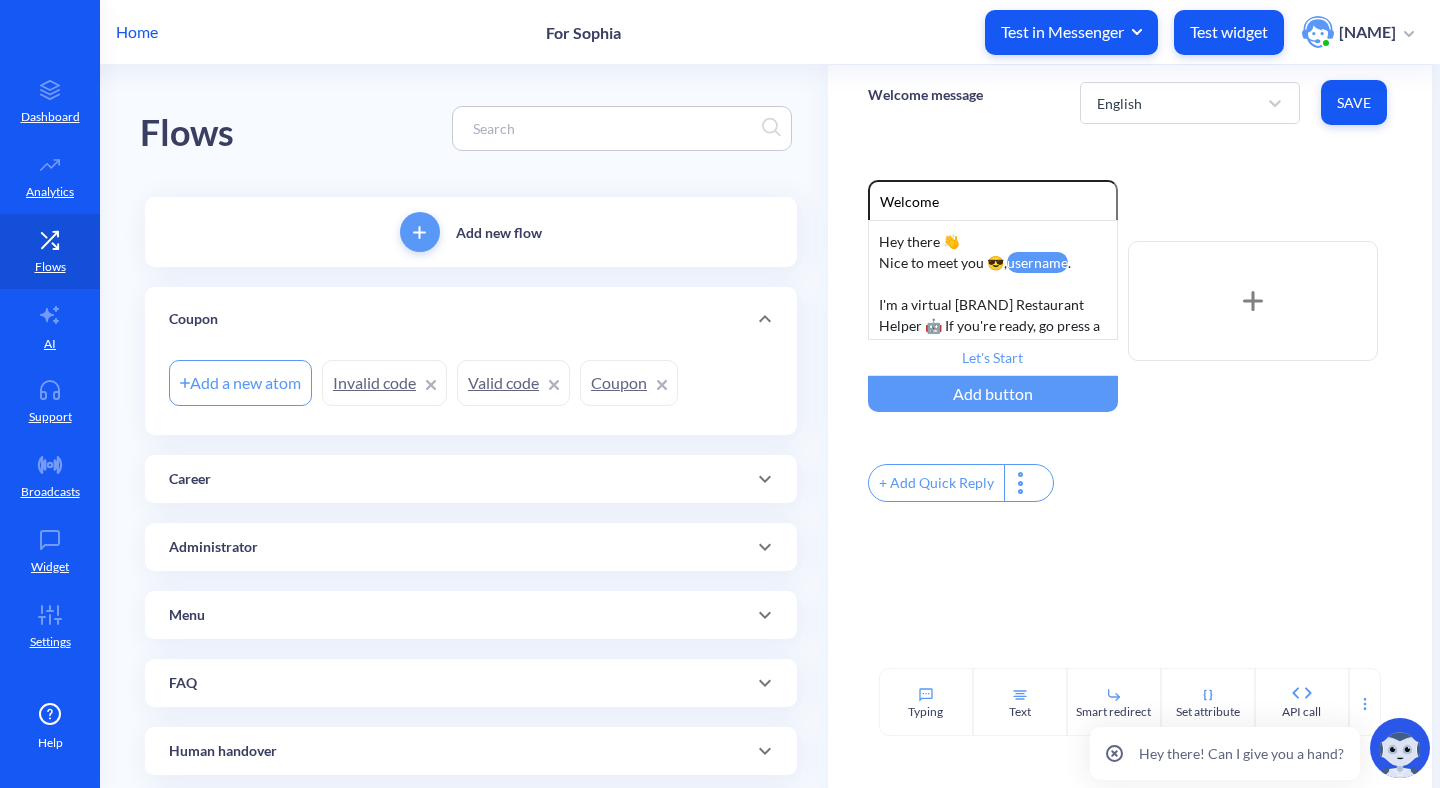 click on "Career" at bounding box center (471, 479) 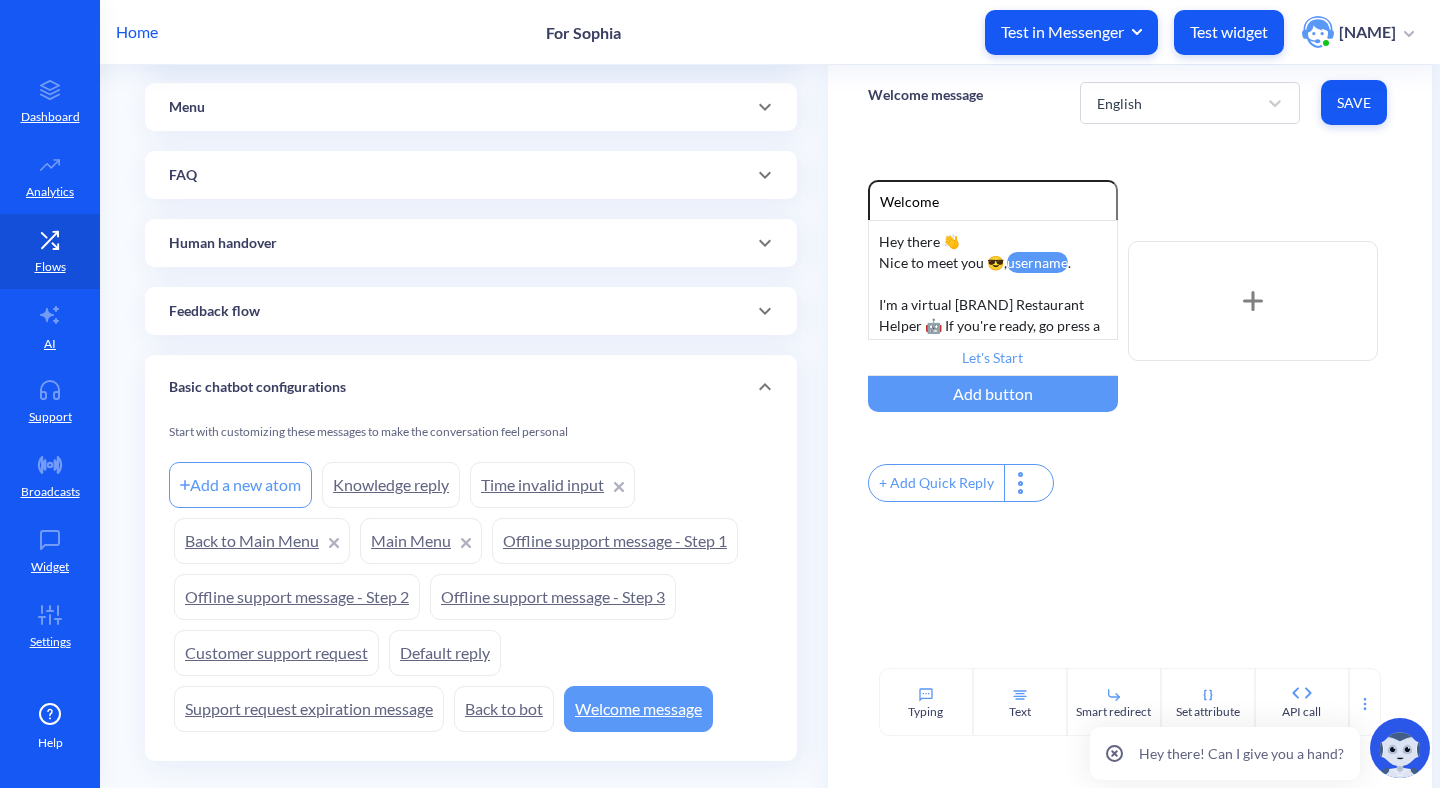 scroll, scrollTop: 758, scrollLeft: 0, axis: vertical 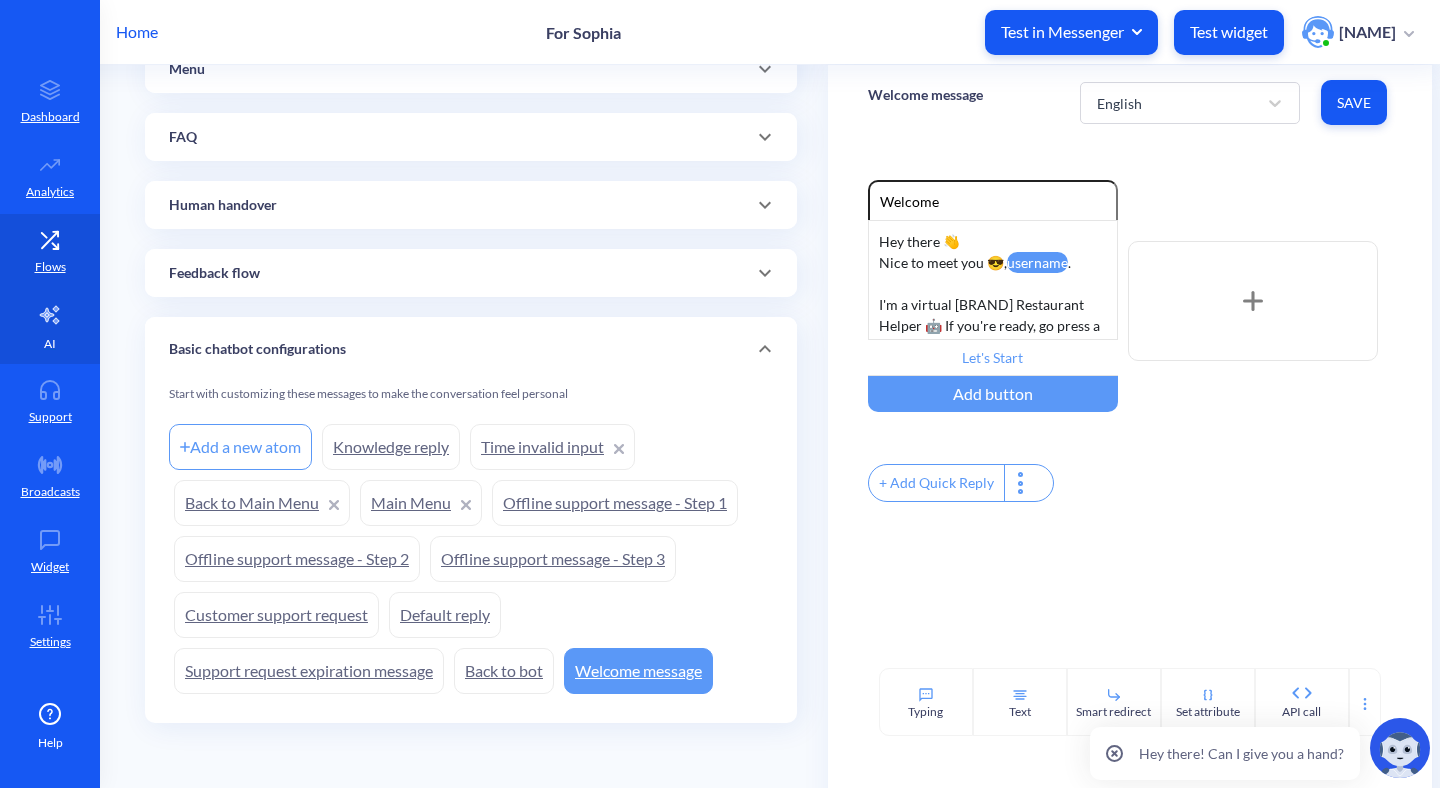 click on "AI" at bounding box center [50, 326] 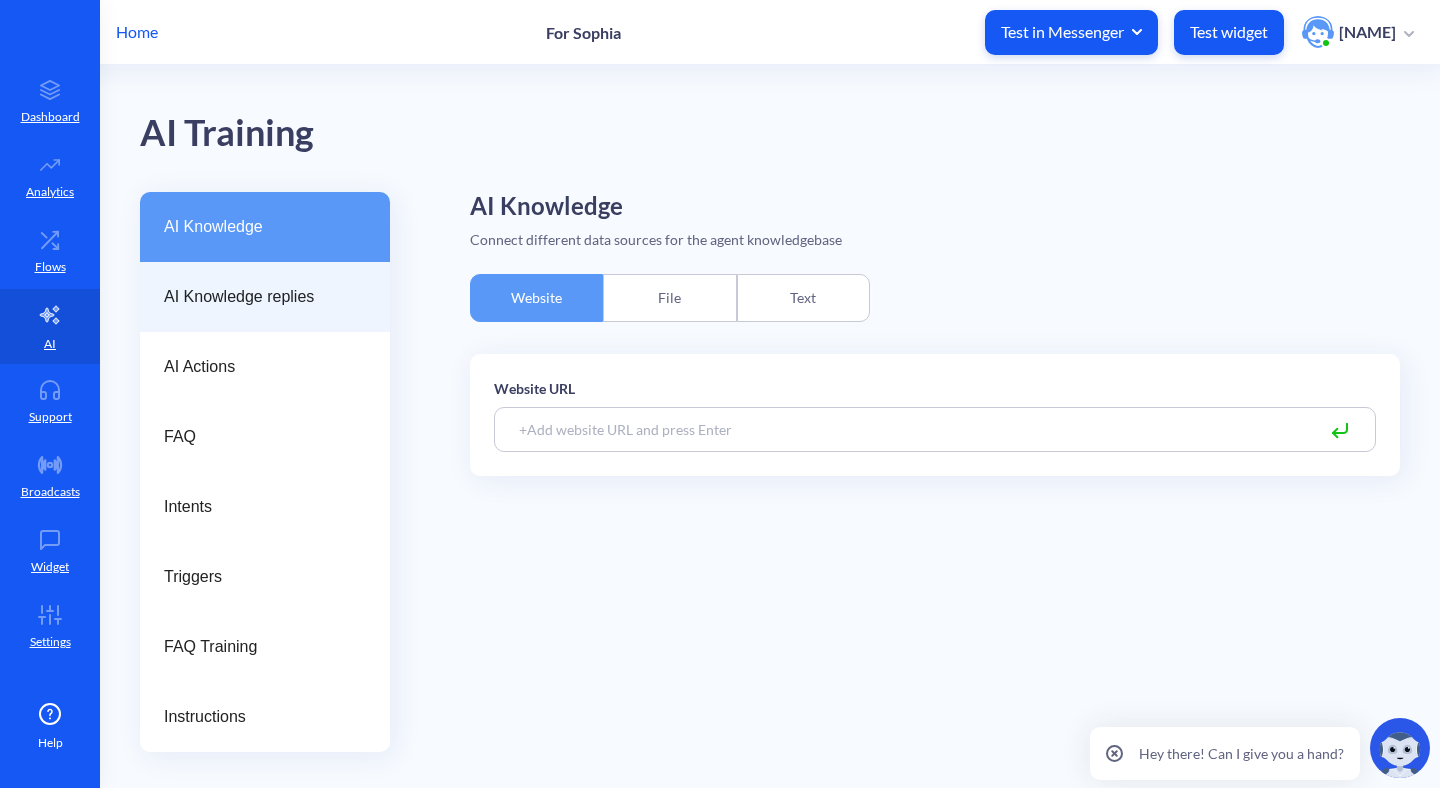 click on "AI Knowledge replies" at bounding box center [265, 297] 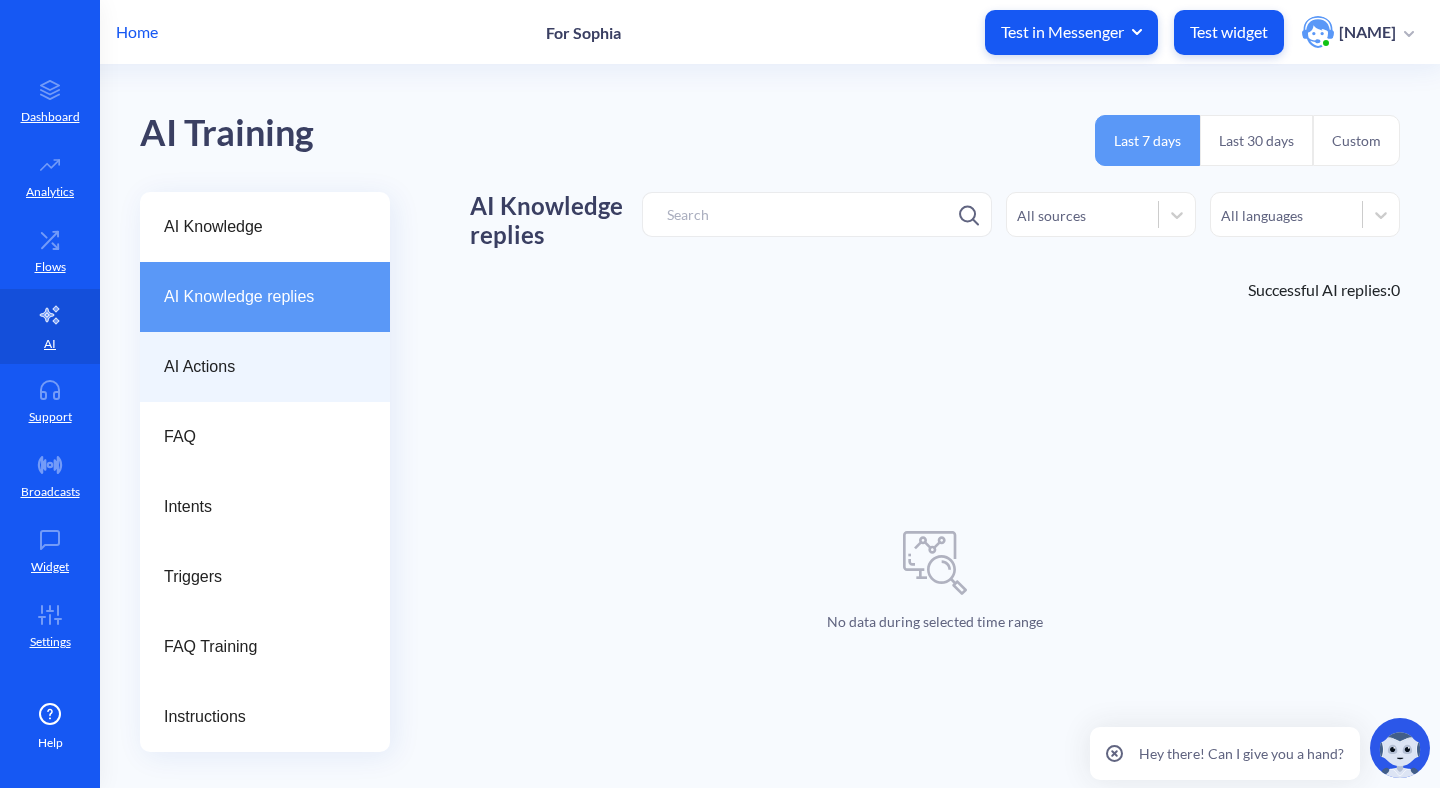 click on "AI Actions" at bounding box center [257, 367] 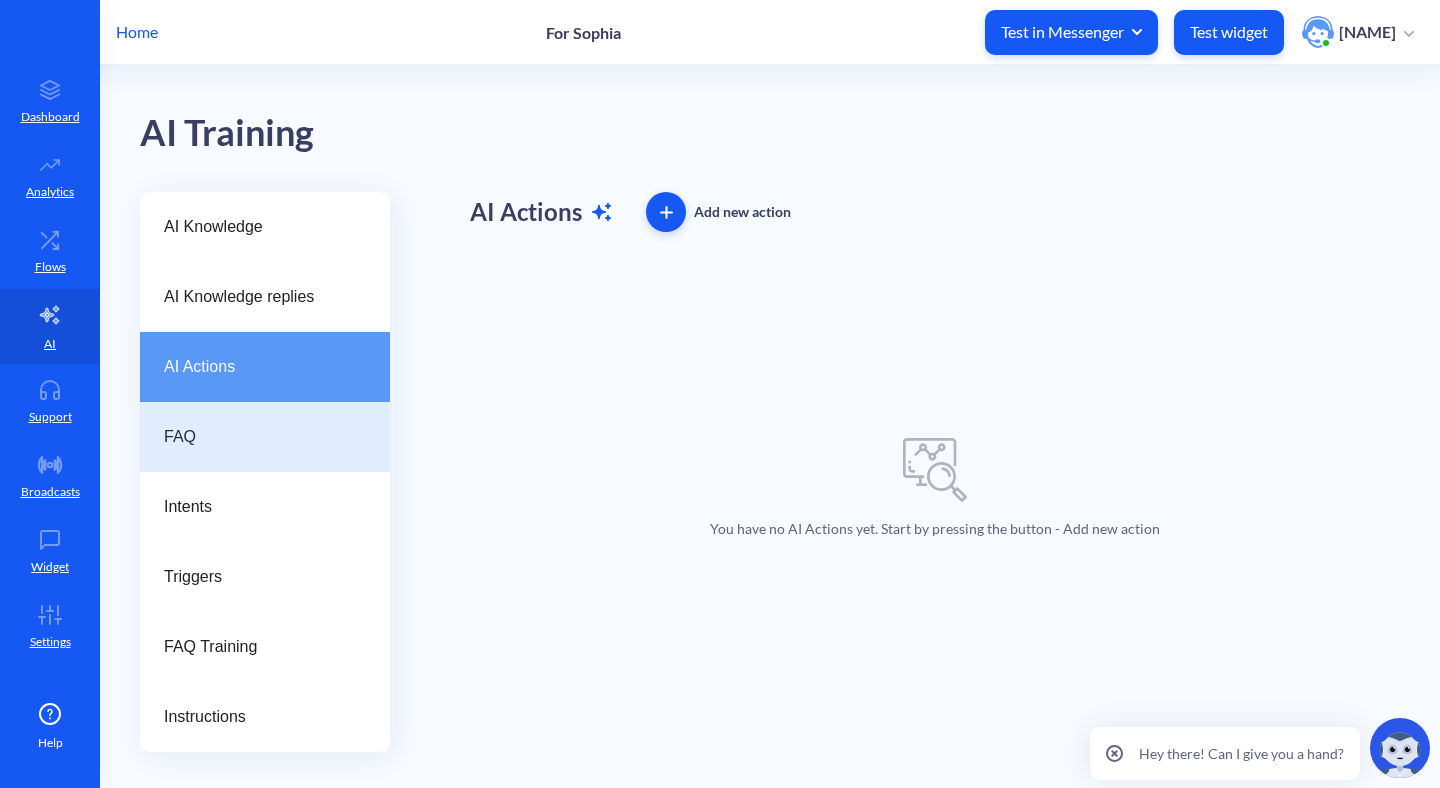 click on "FAQ" at bounding box center [265, 437] 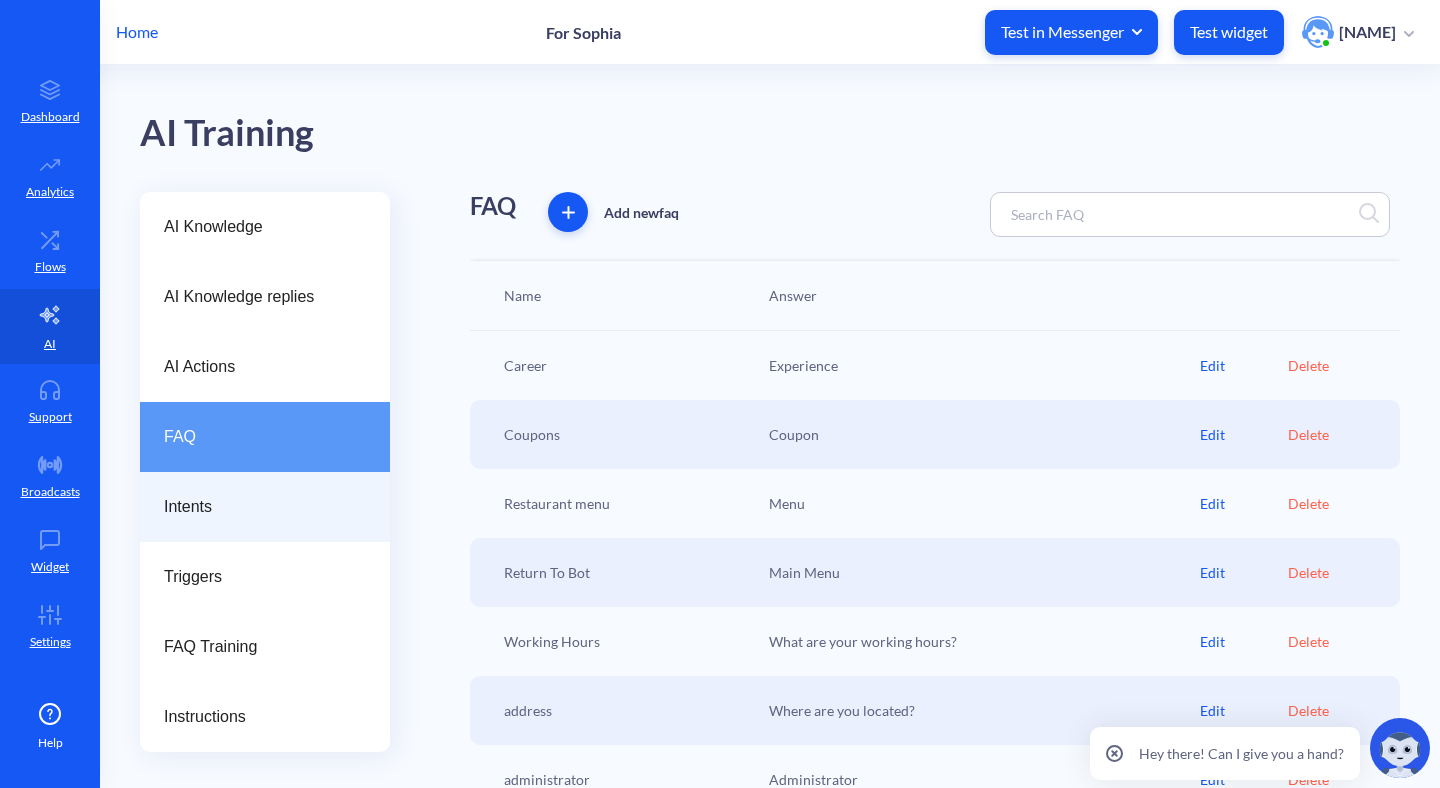 click on "Intents" at bounding box center (265, 507) 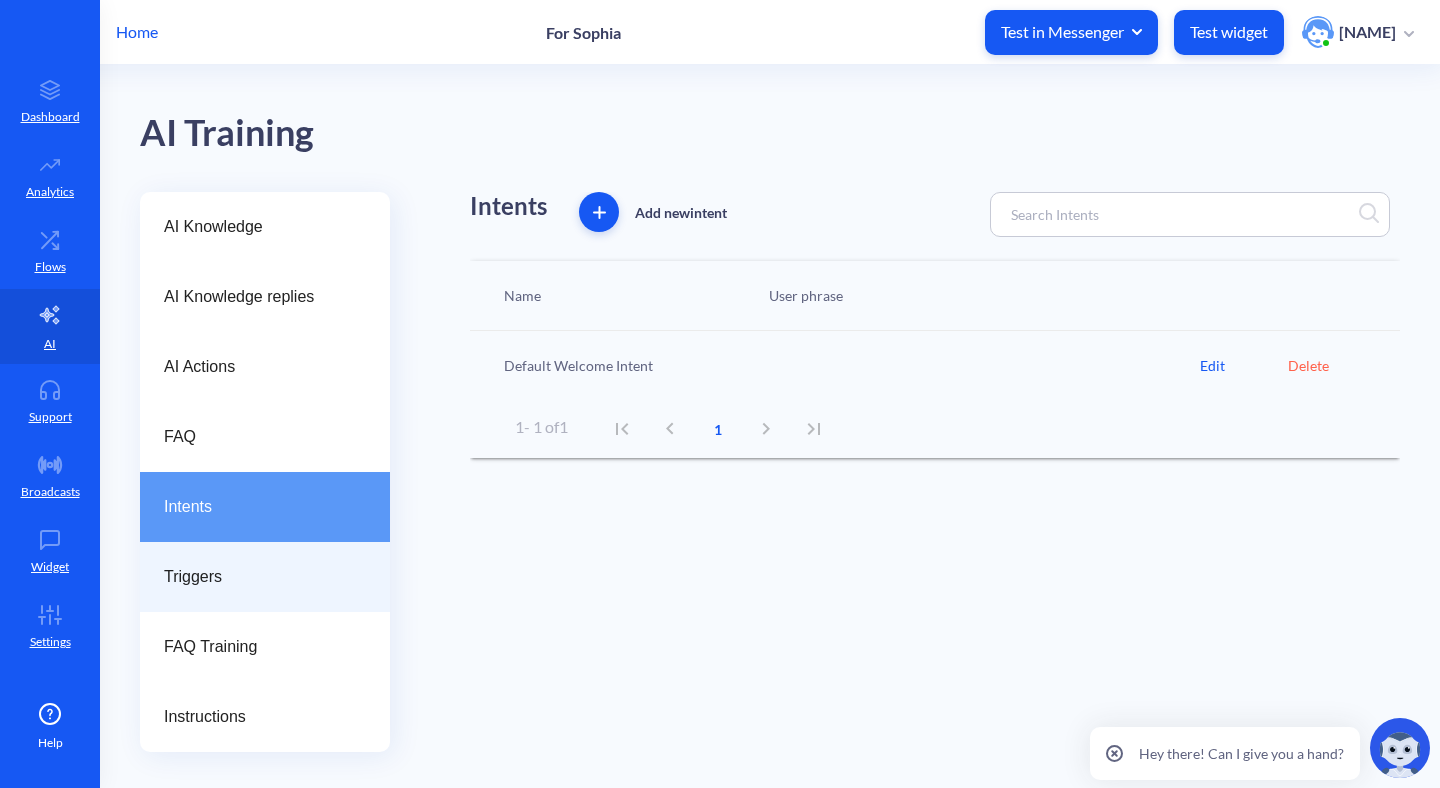 click on "Triggers" at bounding box center [257, 577] 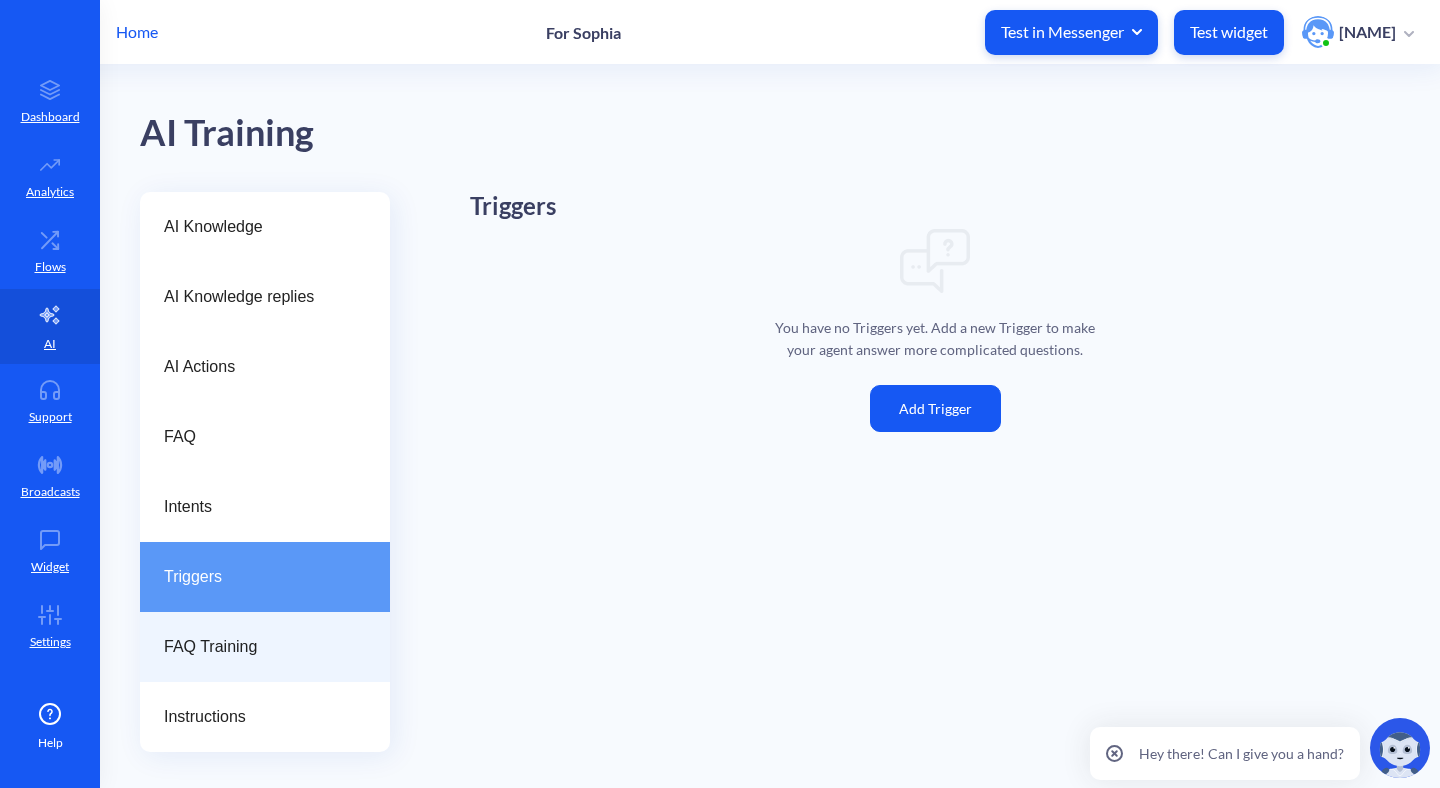 click on "FAQ Training" at bounding box center [265, 647] 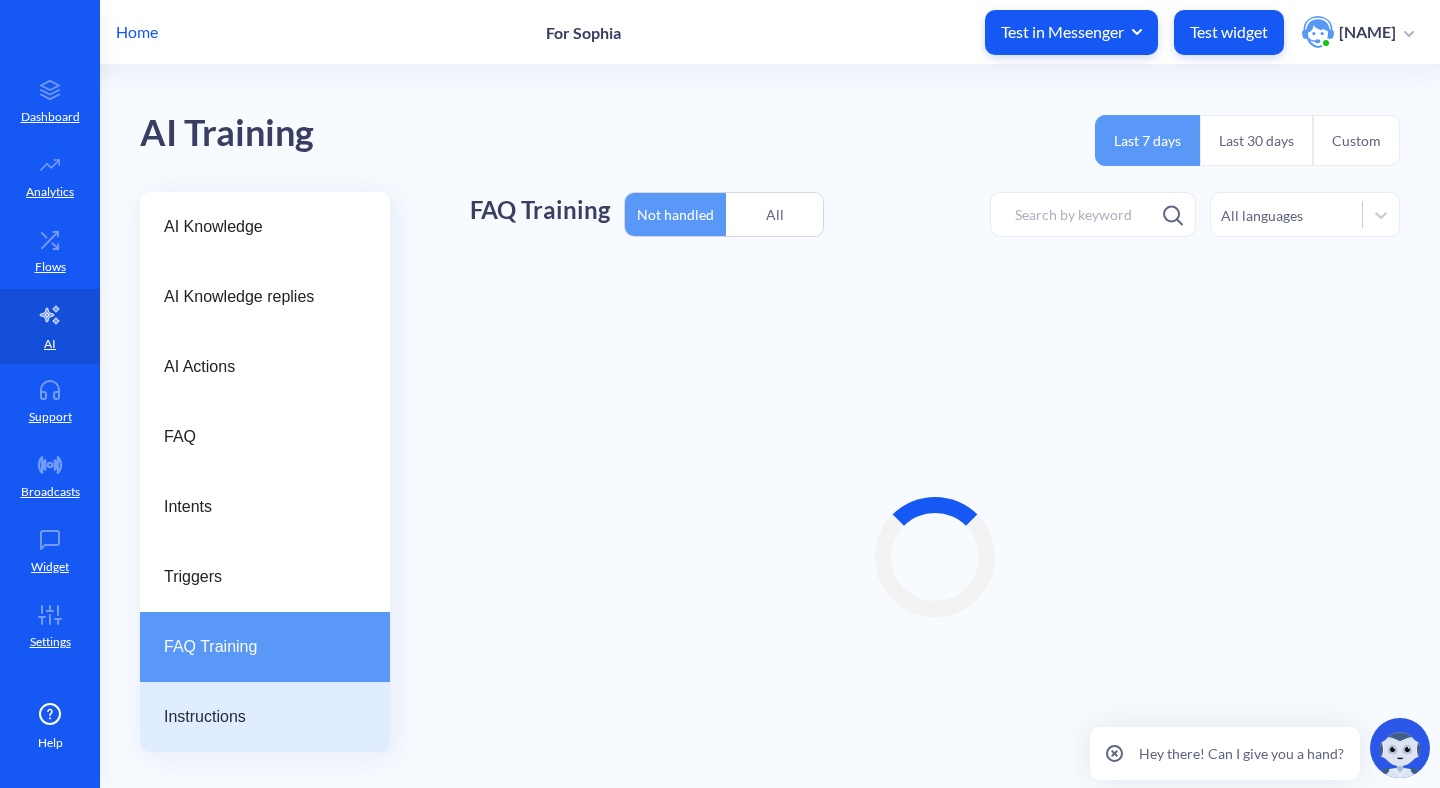 click on "Instructions" at bounding box center [265, 717] 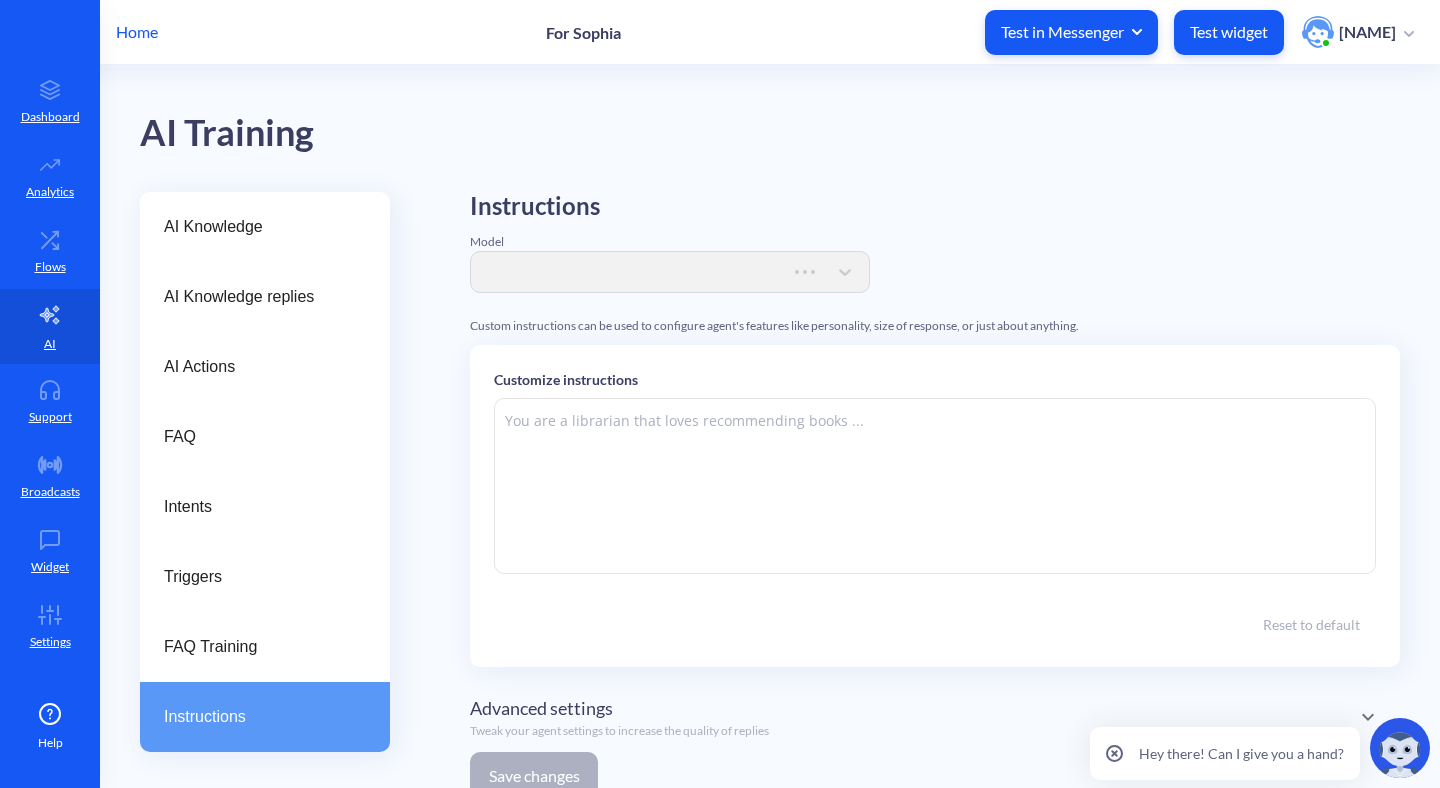 scroll, scrollTop: 28, scrollLeft: 0, axis: vertical 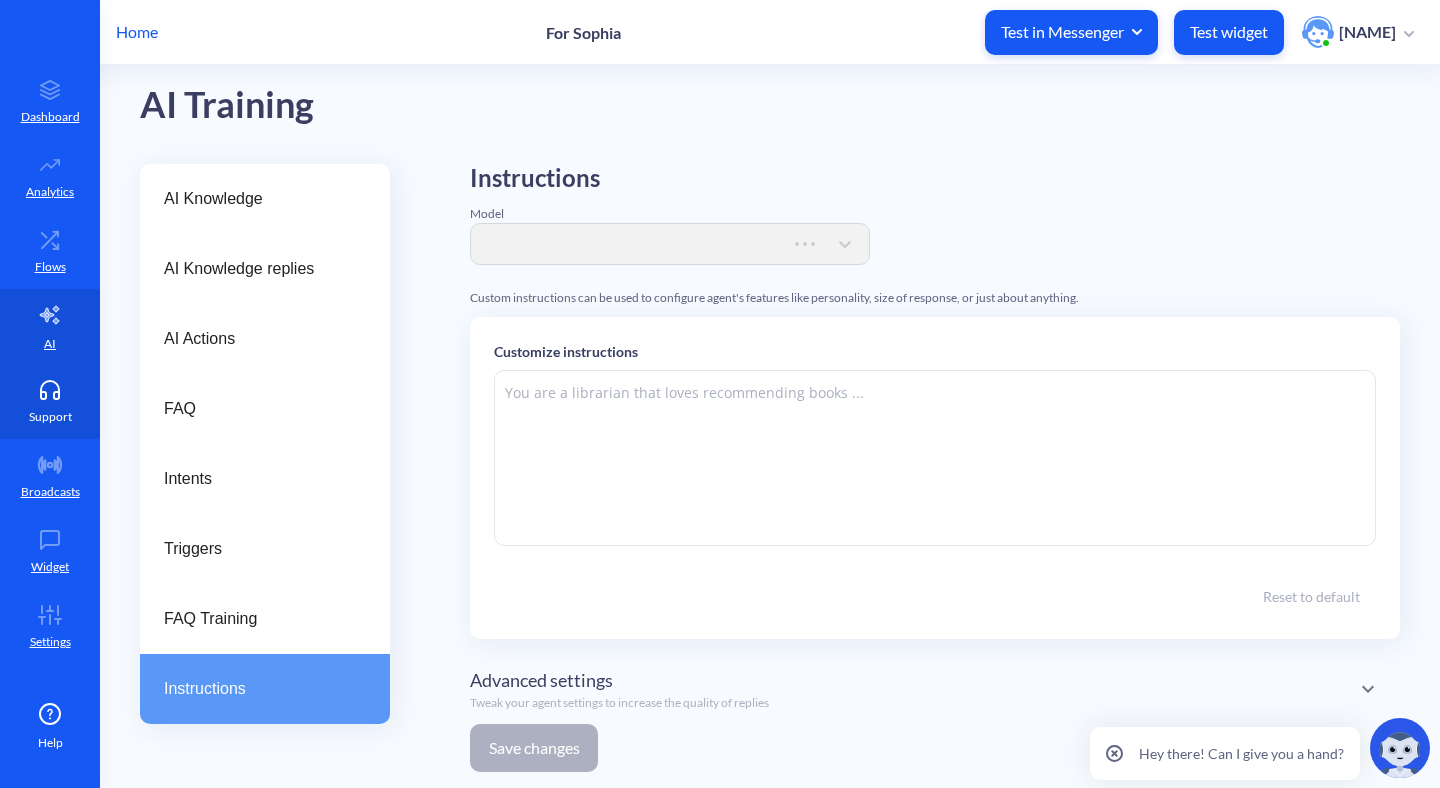 click on "Support" at bounding box center (50, 417) 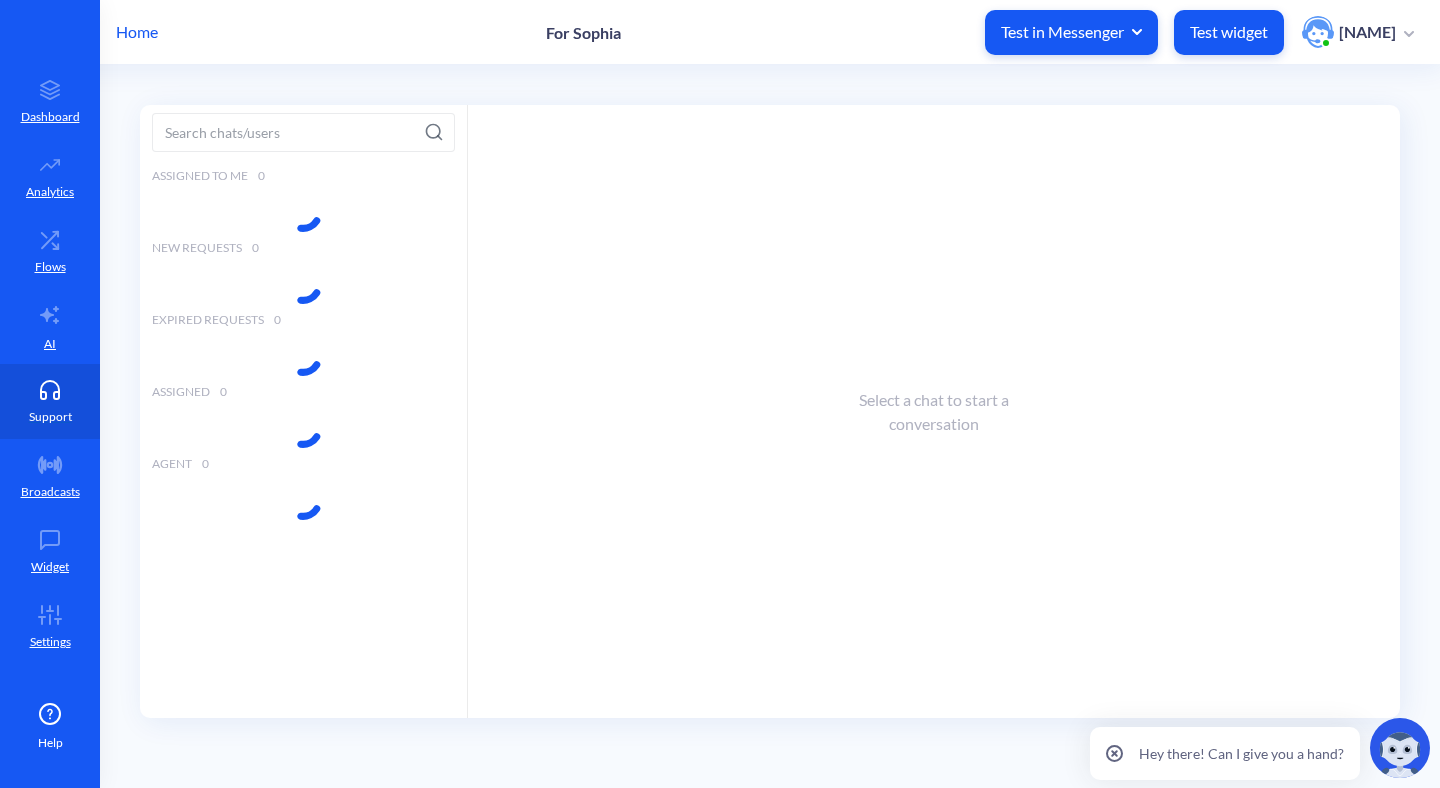 scroll, scrollTop: 0, scrollLeft: 0, axis: both 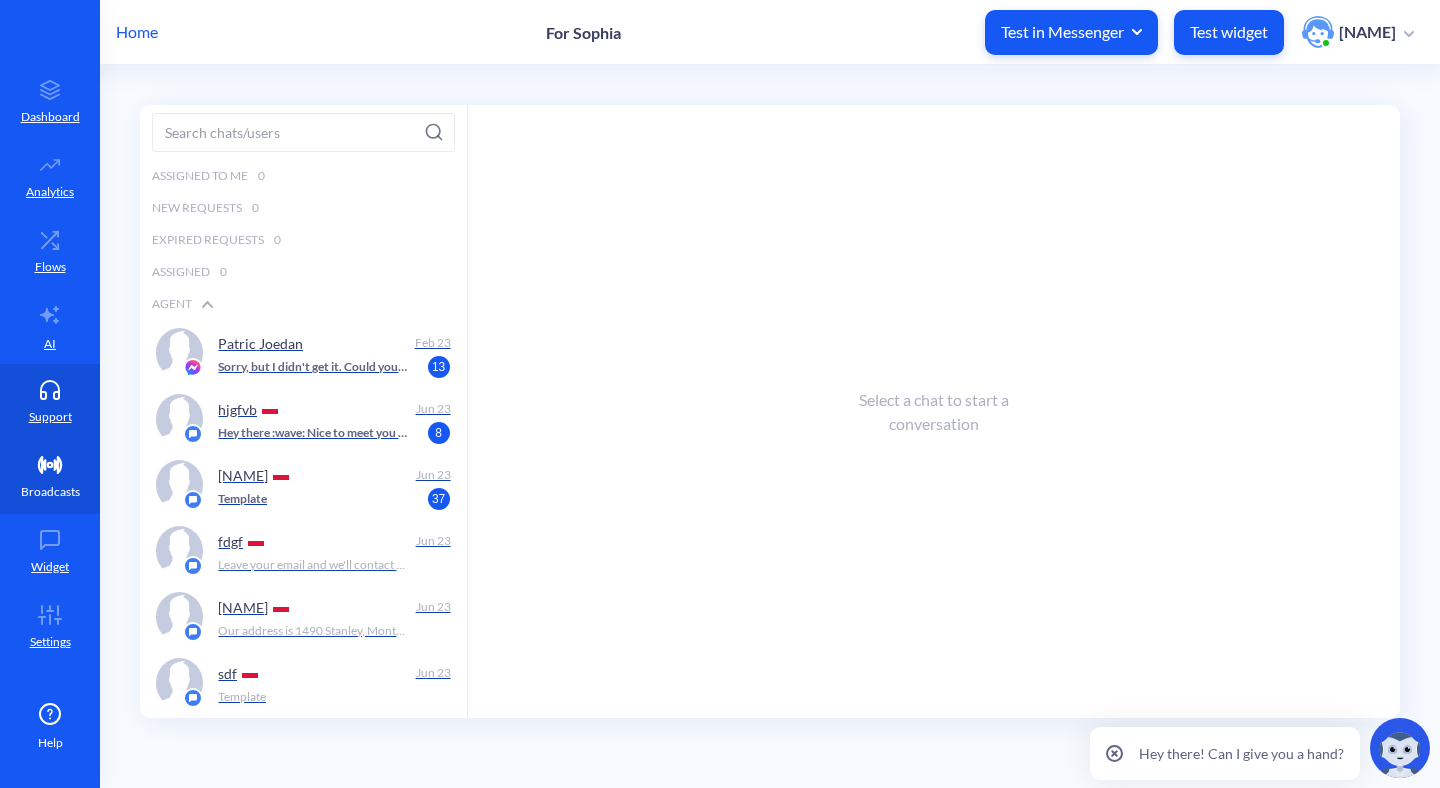 click on "Broadcasts" at bounding box center [50, 476] 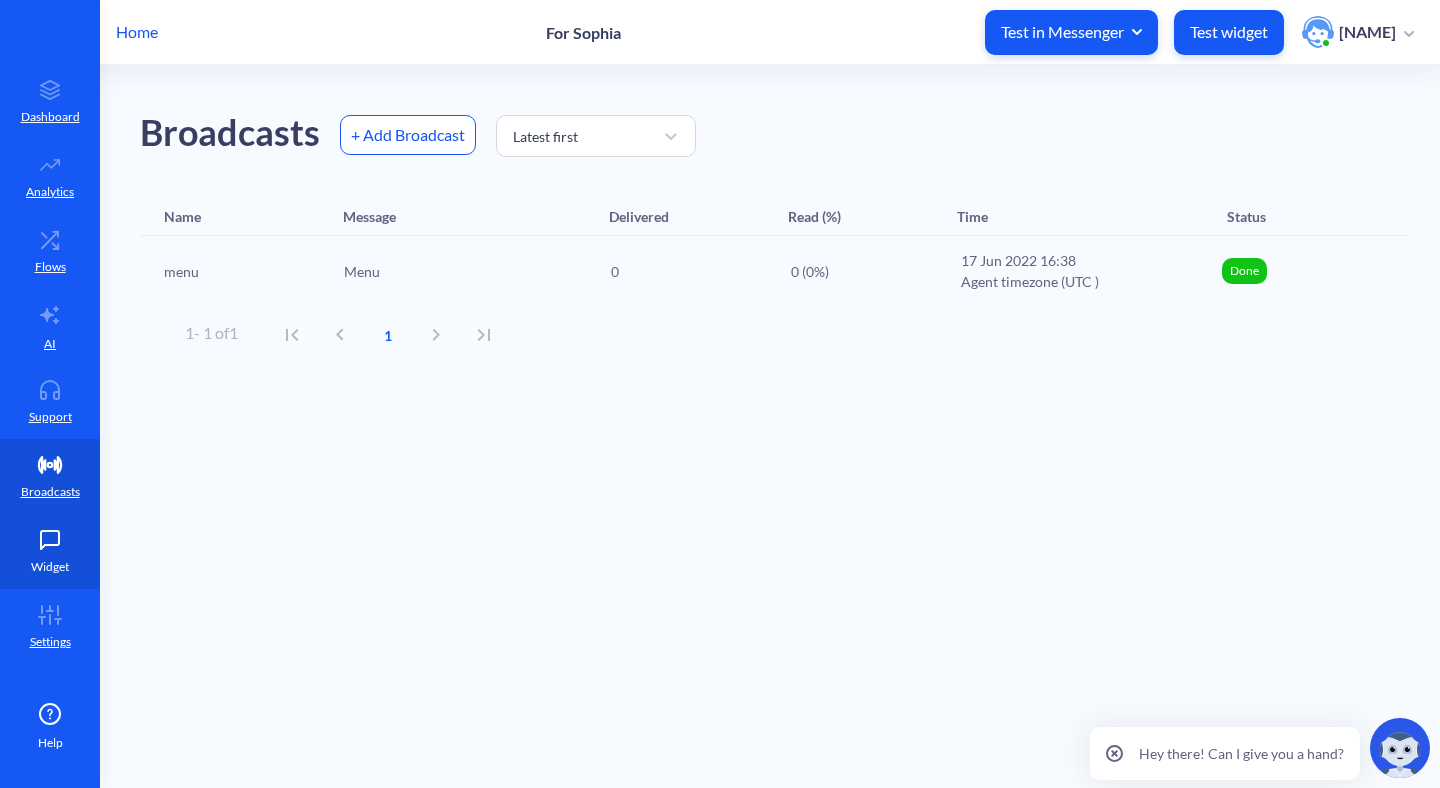 click on "Widget" at bounding box center (50, 551) 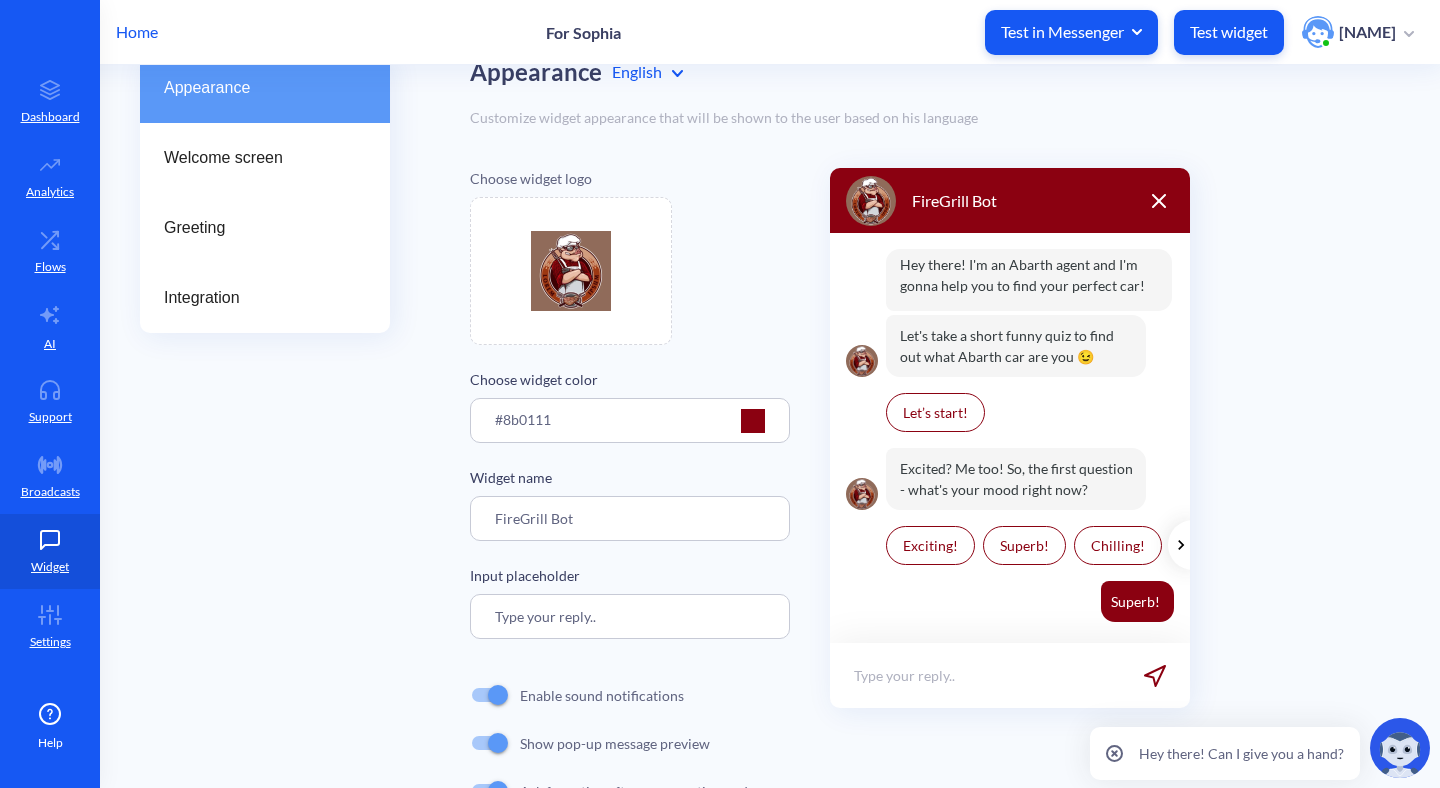 scroll, scrollTop: 91, scrollLeft: 0, axis: vertical 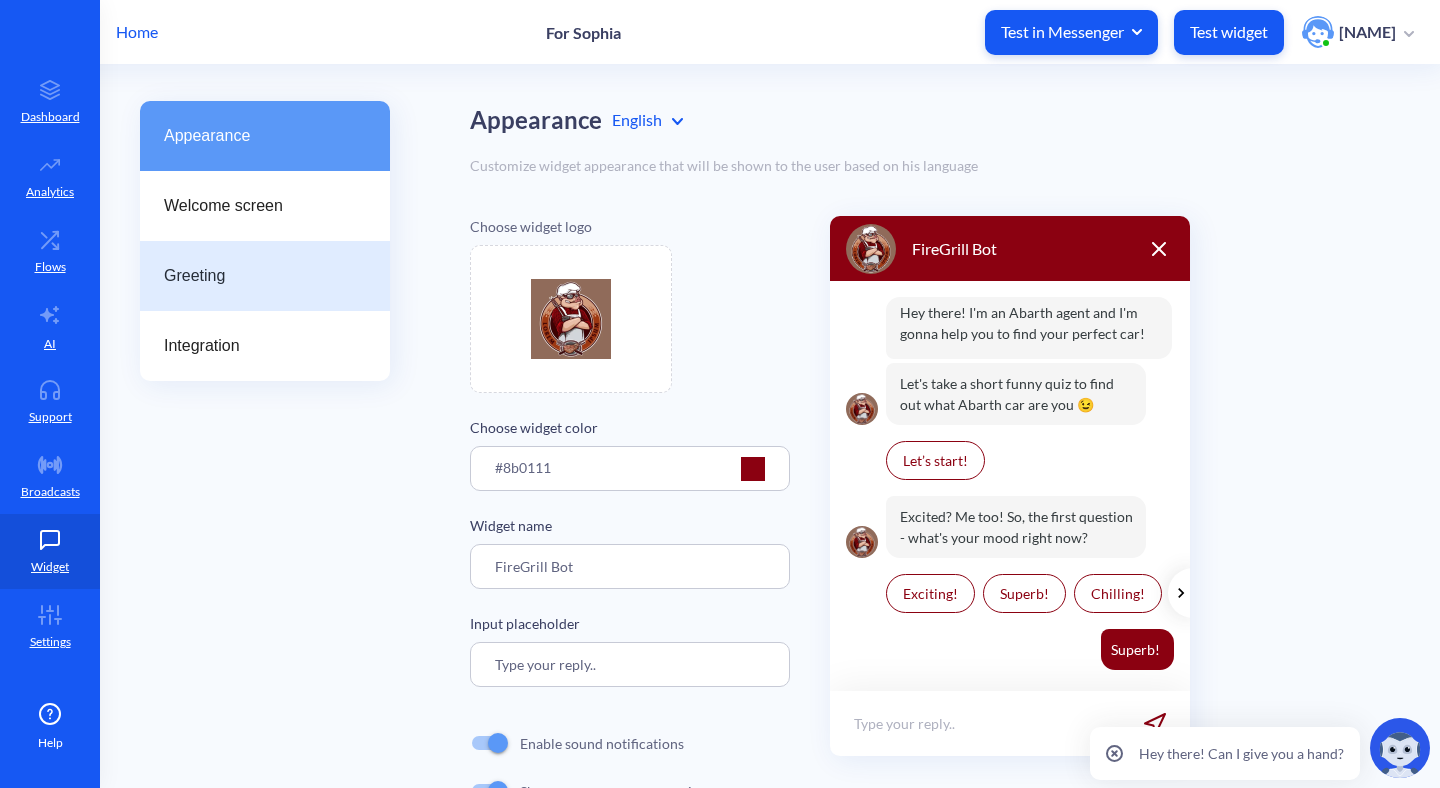 click on "Greeting" at bounding box center [265, 276] 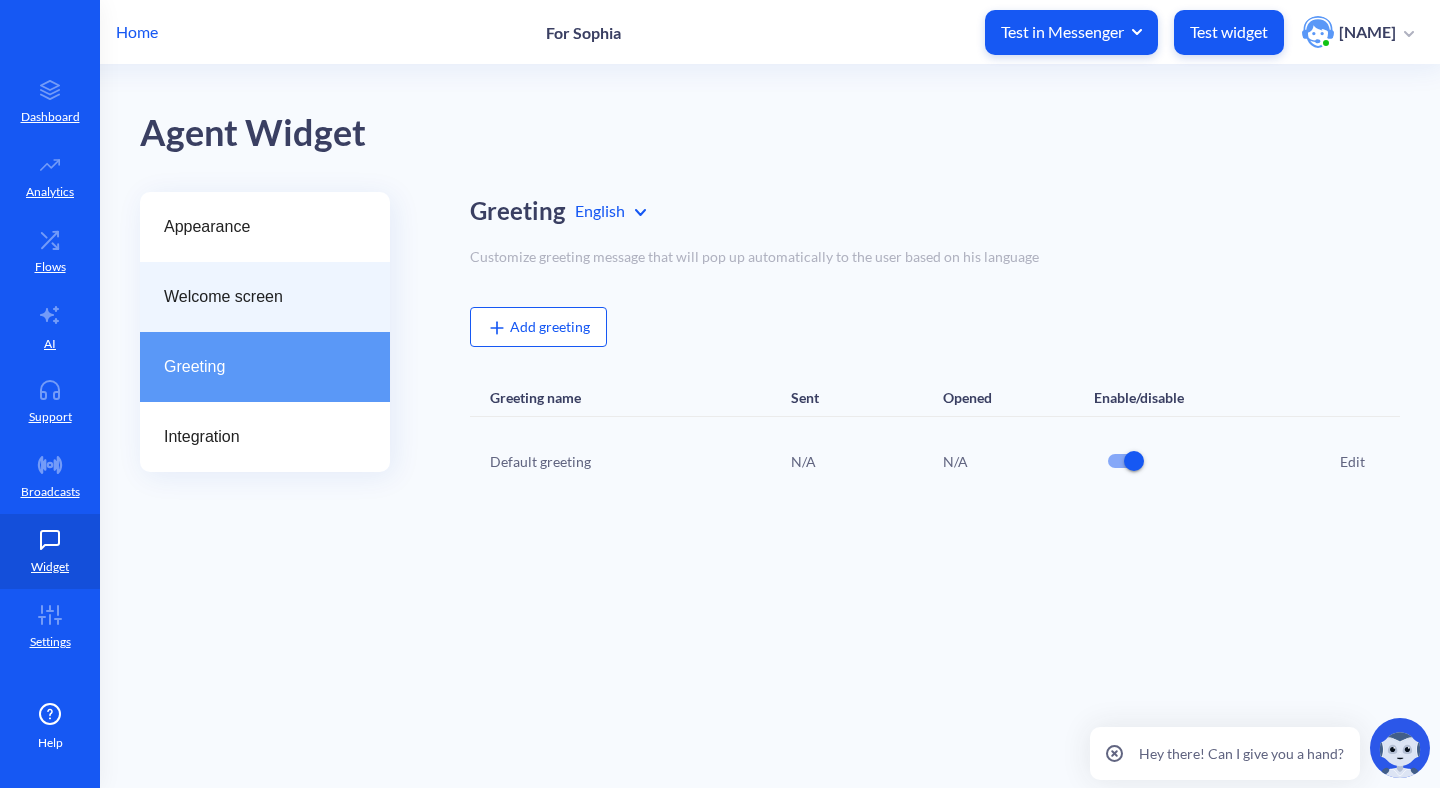 click on "Welcome screen" at bounding box center (257, 297) 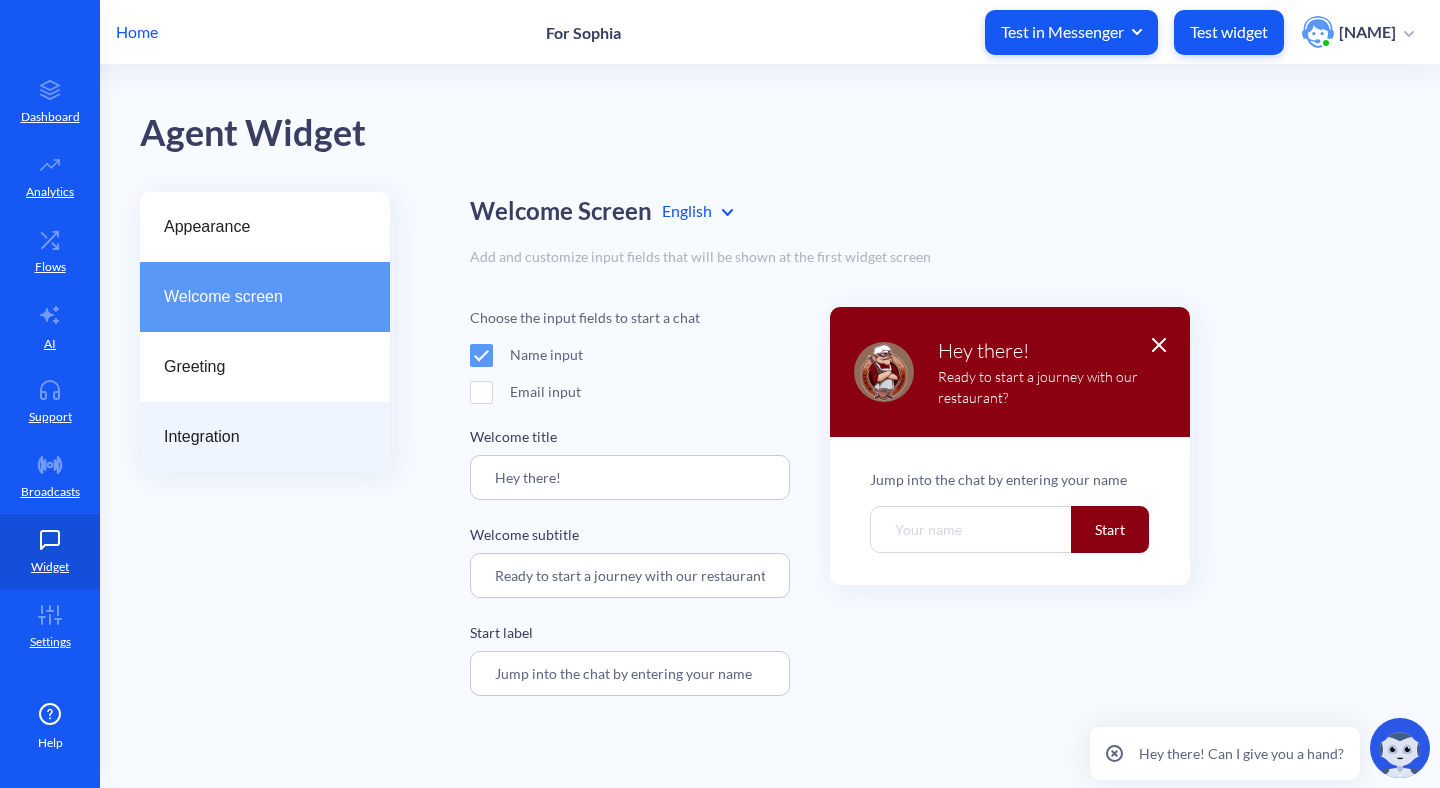 click on "Integration" at bounding box center (265, 437) 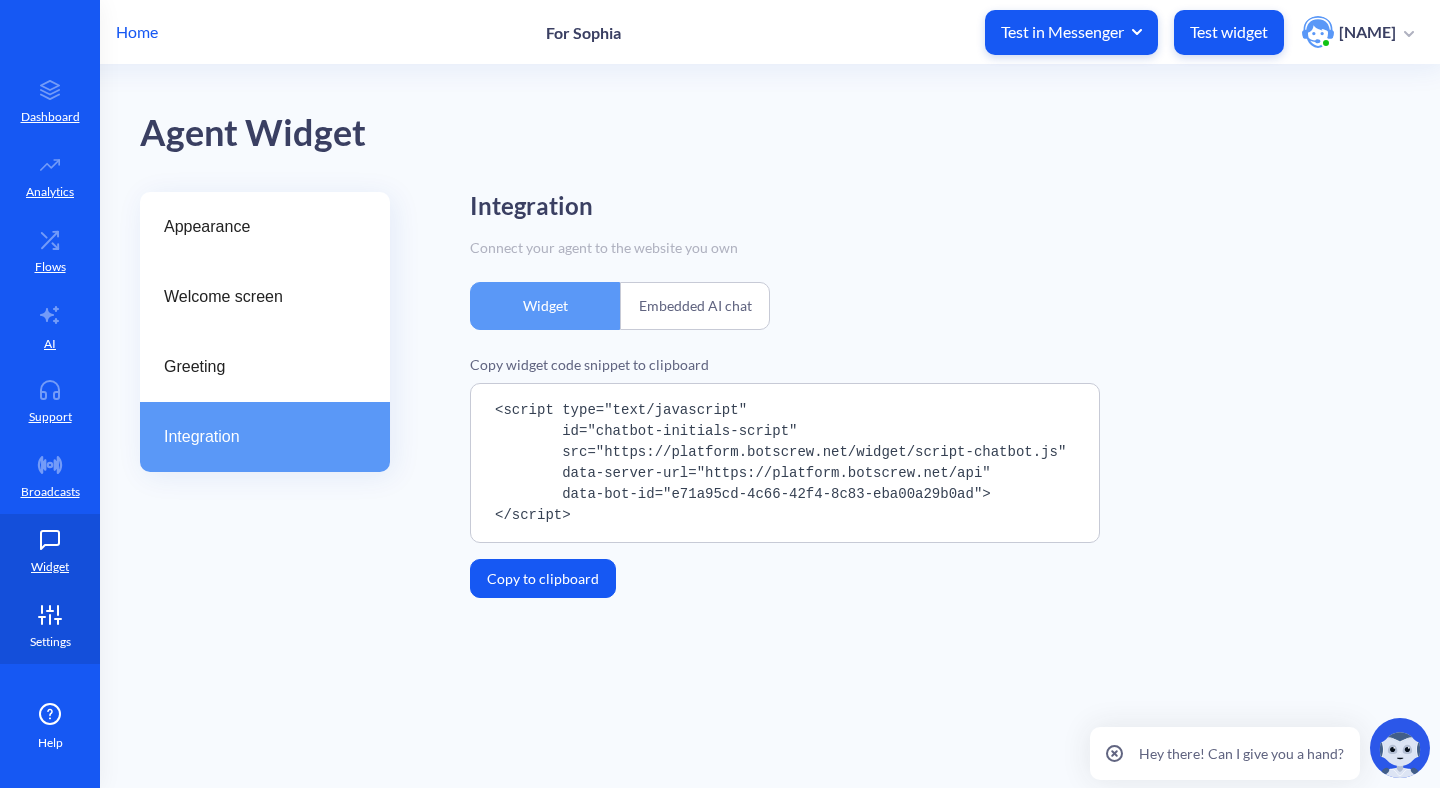 click on "Settings" at bounding box center (50, 626) 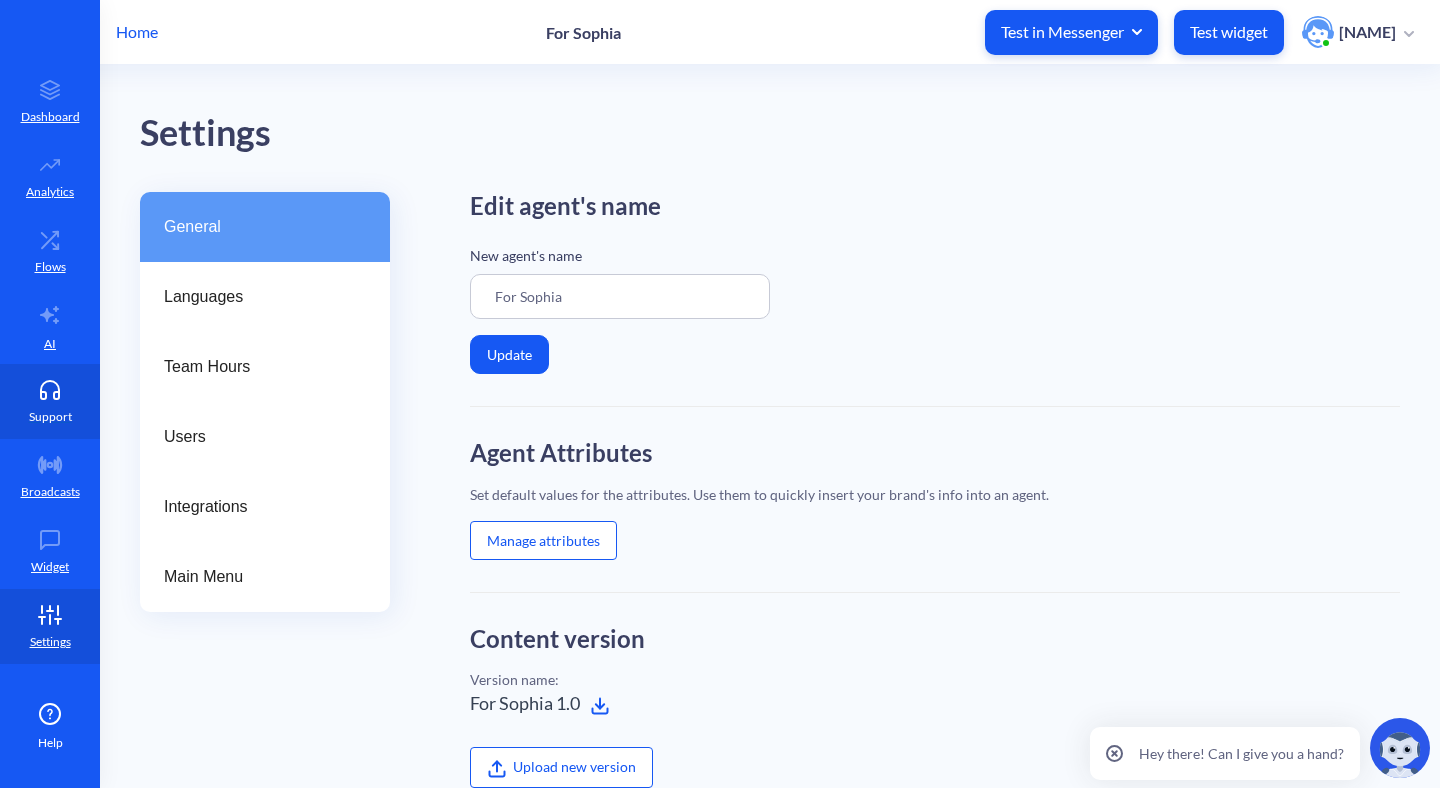 click on "Support" at bounding box center (50, 401) 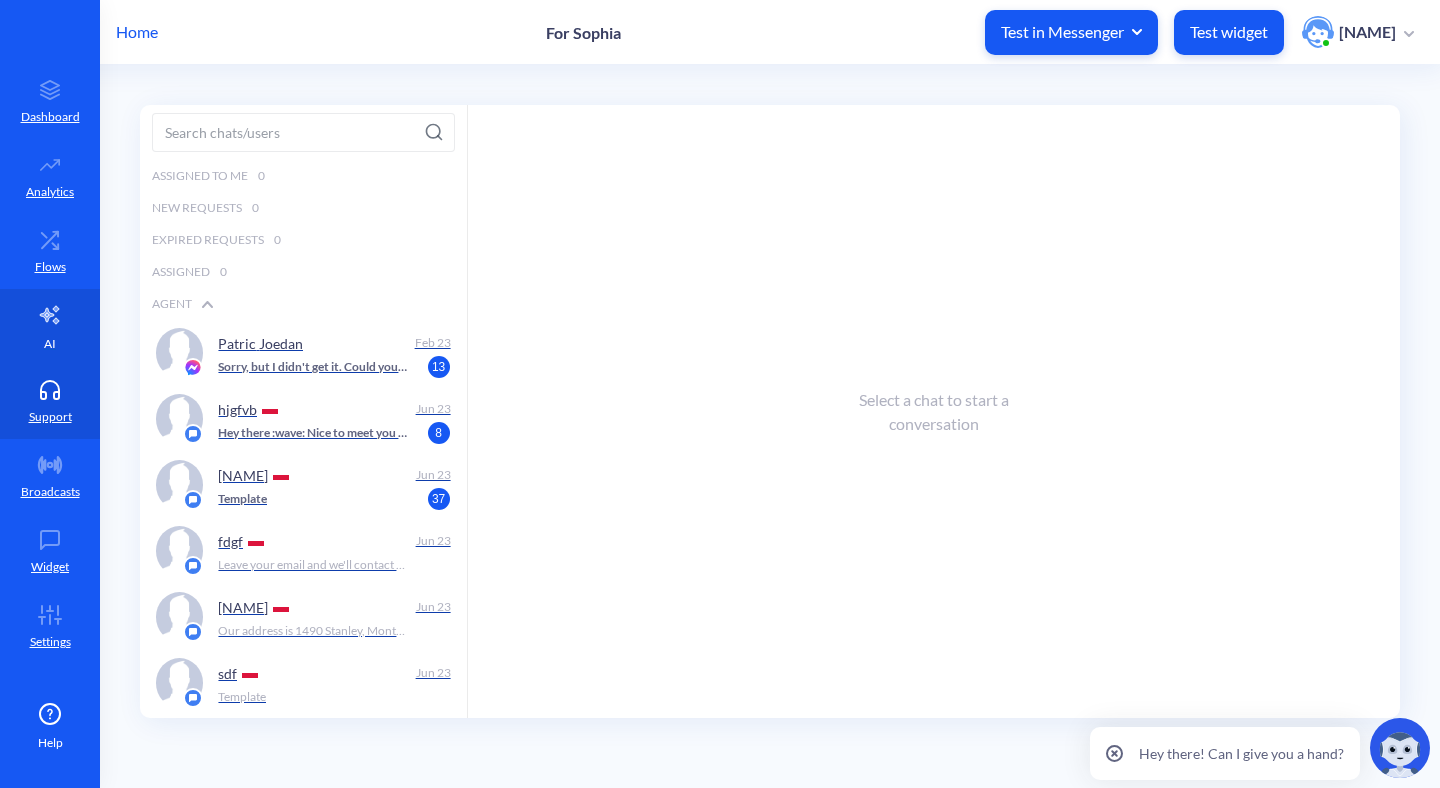click on "AI" at bounding box center (50, 326) 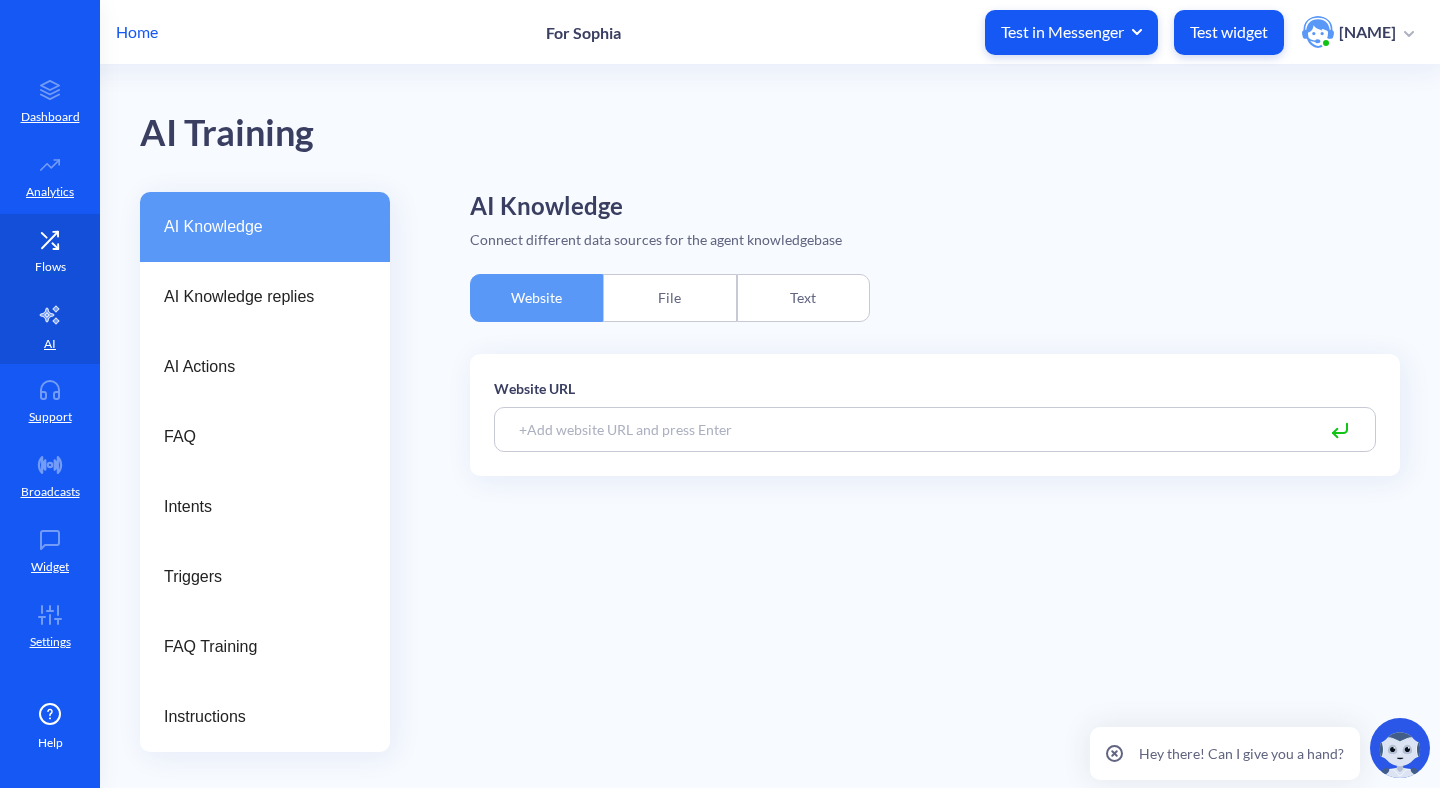 click on "Flows" at bounding box center [50, 251] 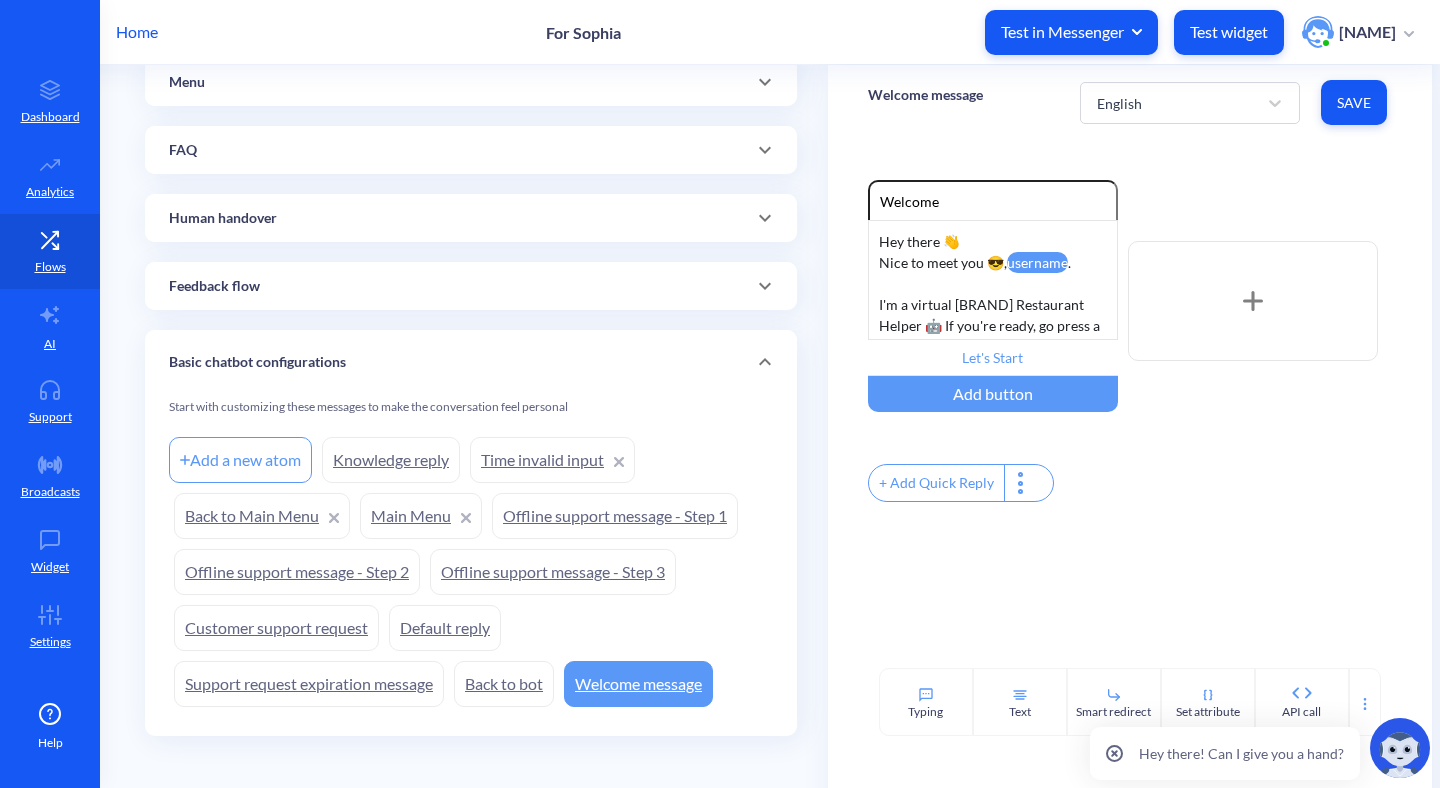 scroll, scrollTop: 446, scrollLeft: 0, axis: vertical 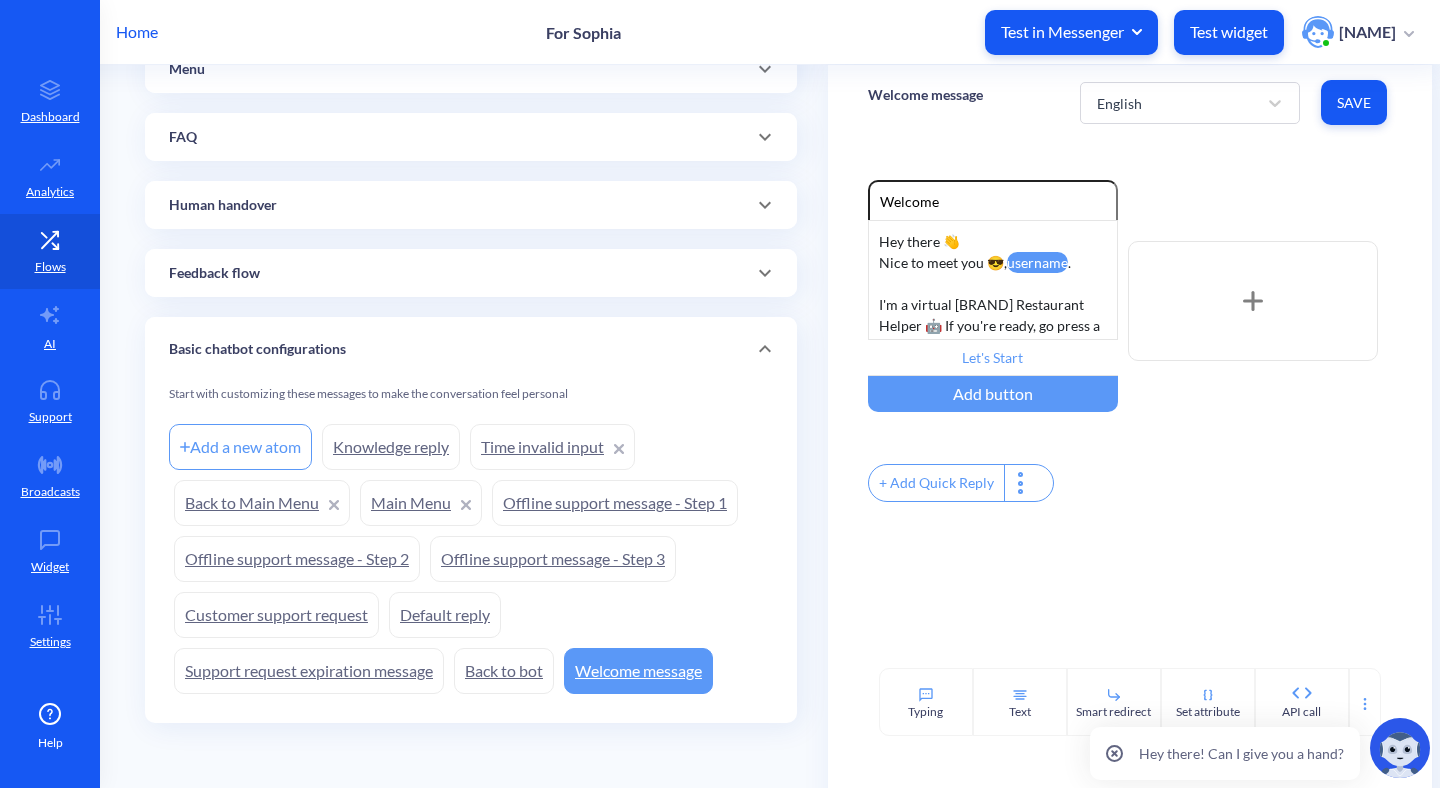 click on "Knowledge reply" at bounding box center [391, 447] 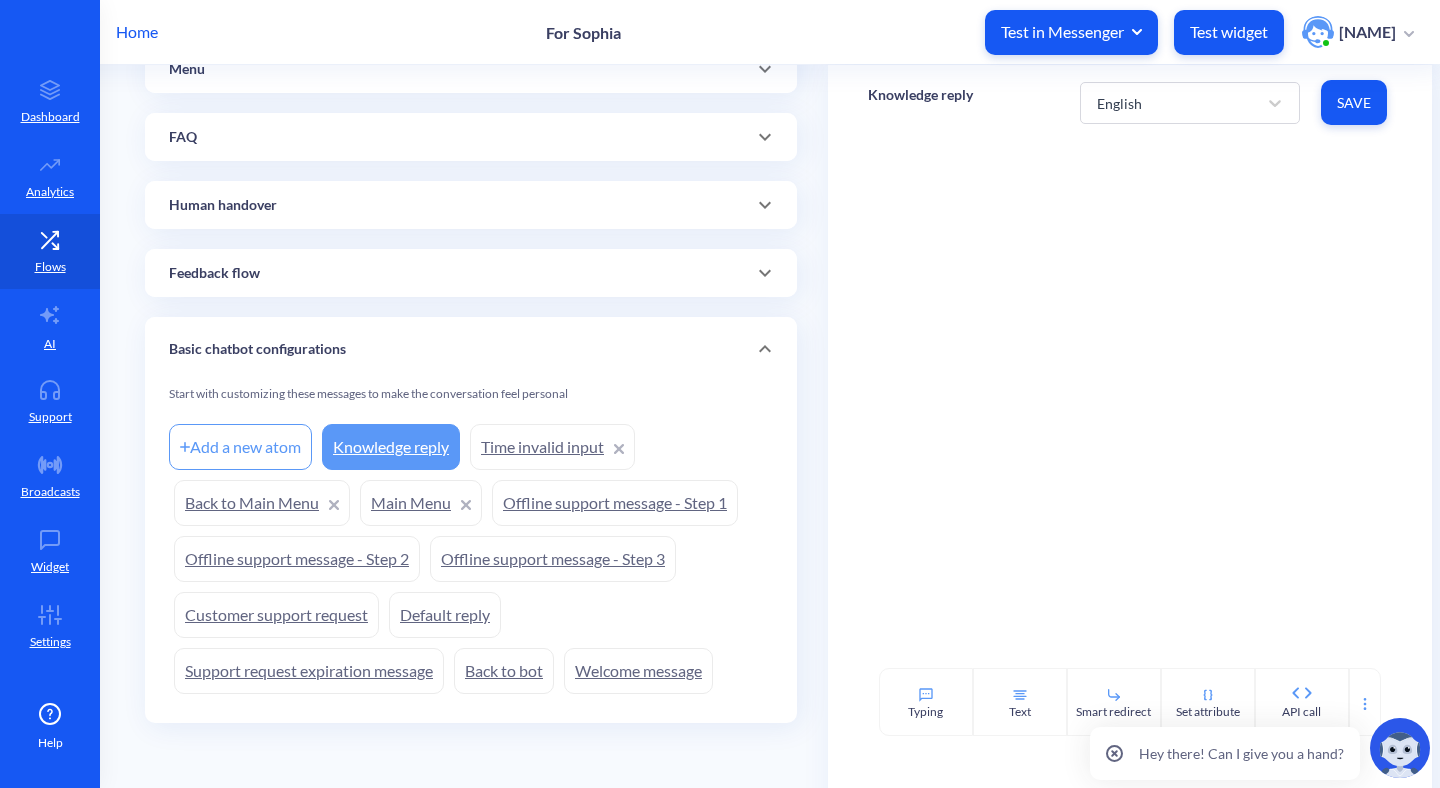 click on "Time invalid input" at bounding box center [552, 447] 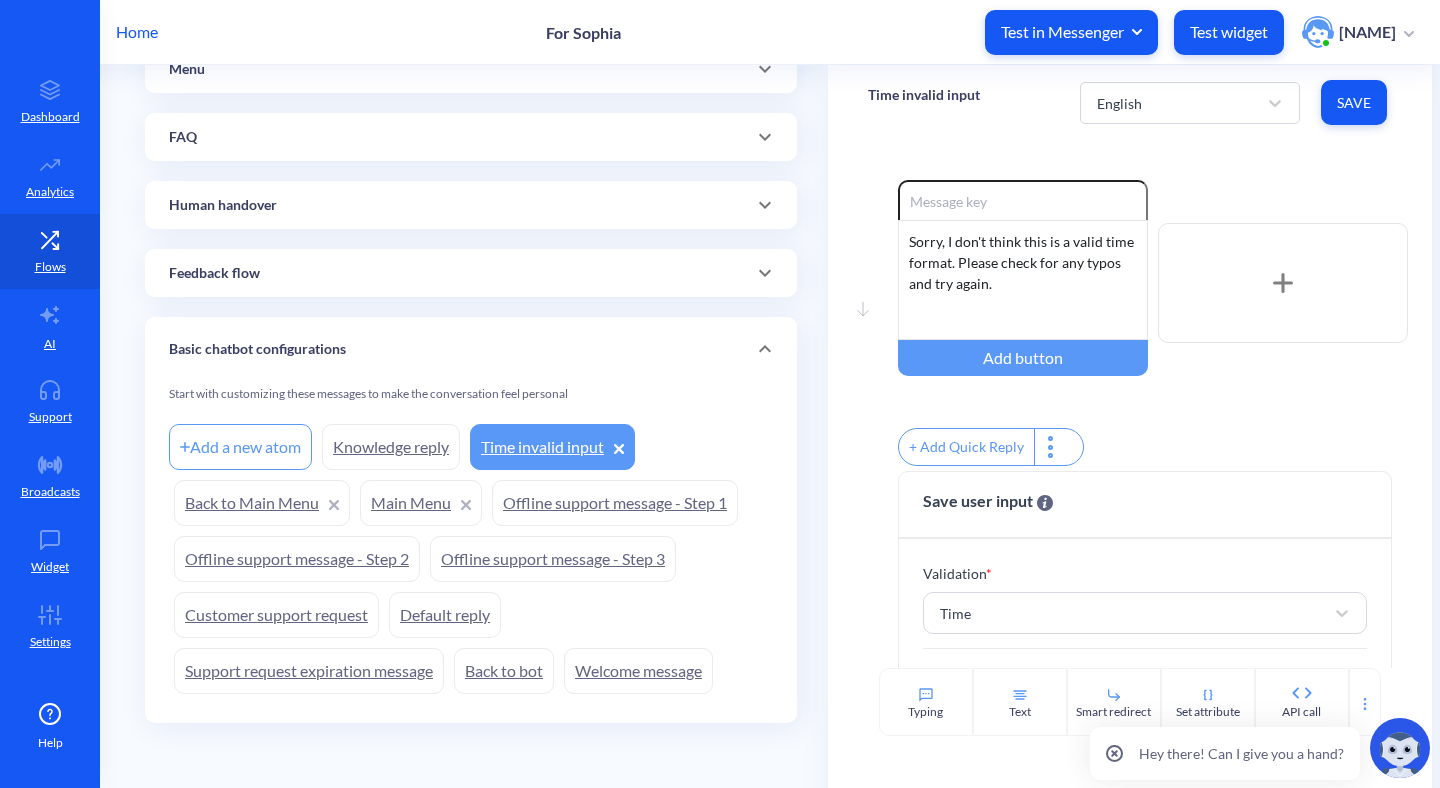 click on "Back to Main Menu" at bounding box center (262, 503) 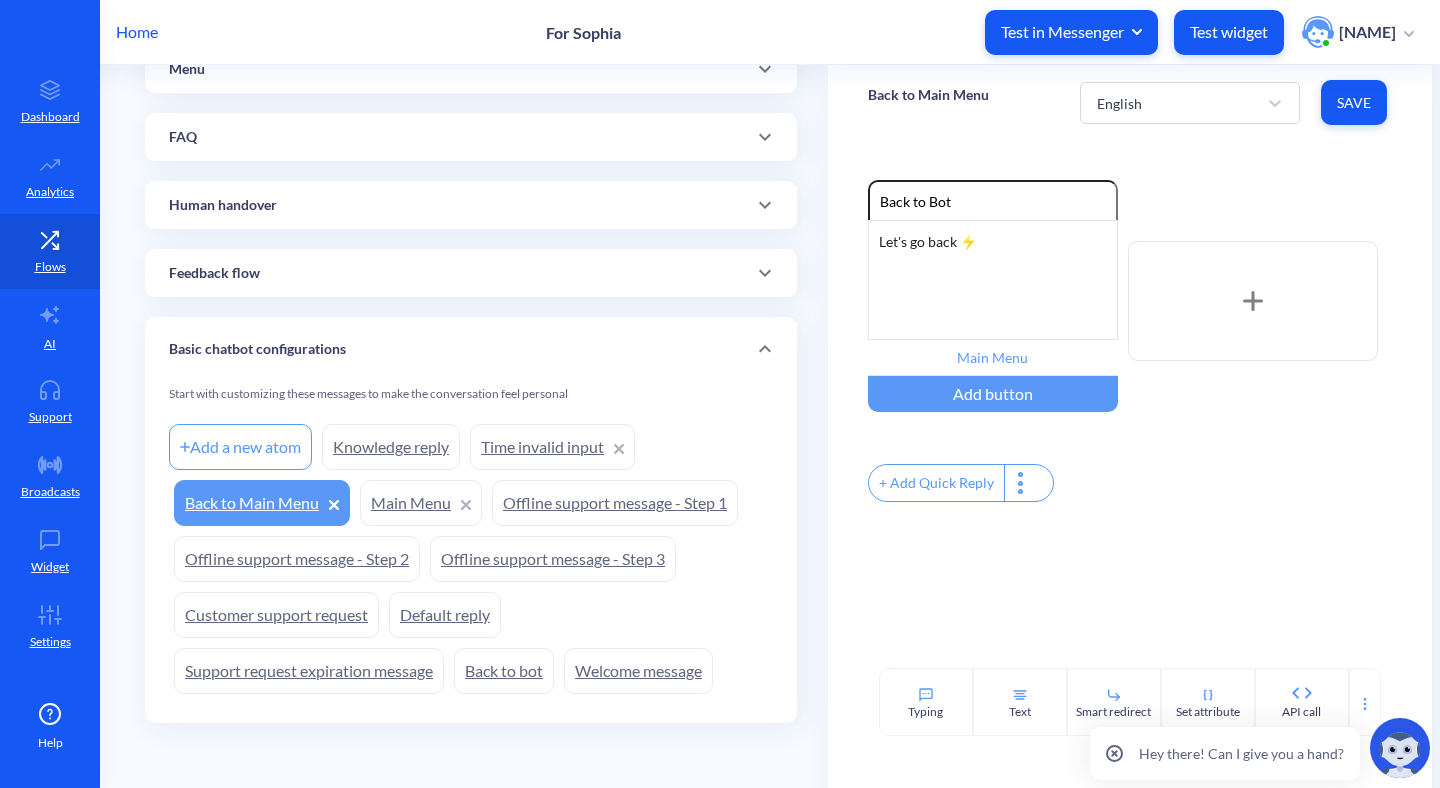 click on "Main Menu" at bounding box center [421, 503] 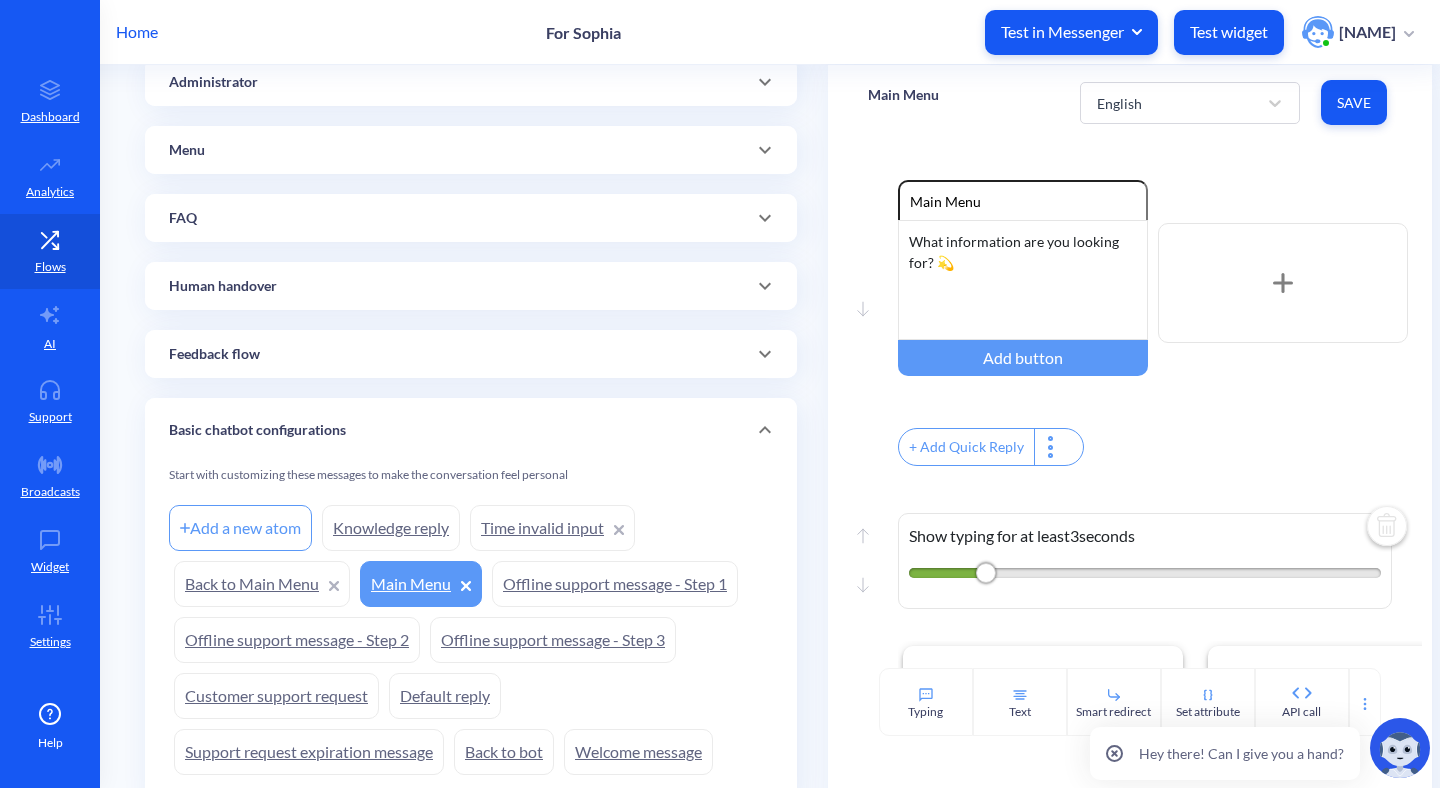 scroll, scrollTop: 446, scrollLeft: 0, axis: vertical 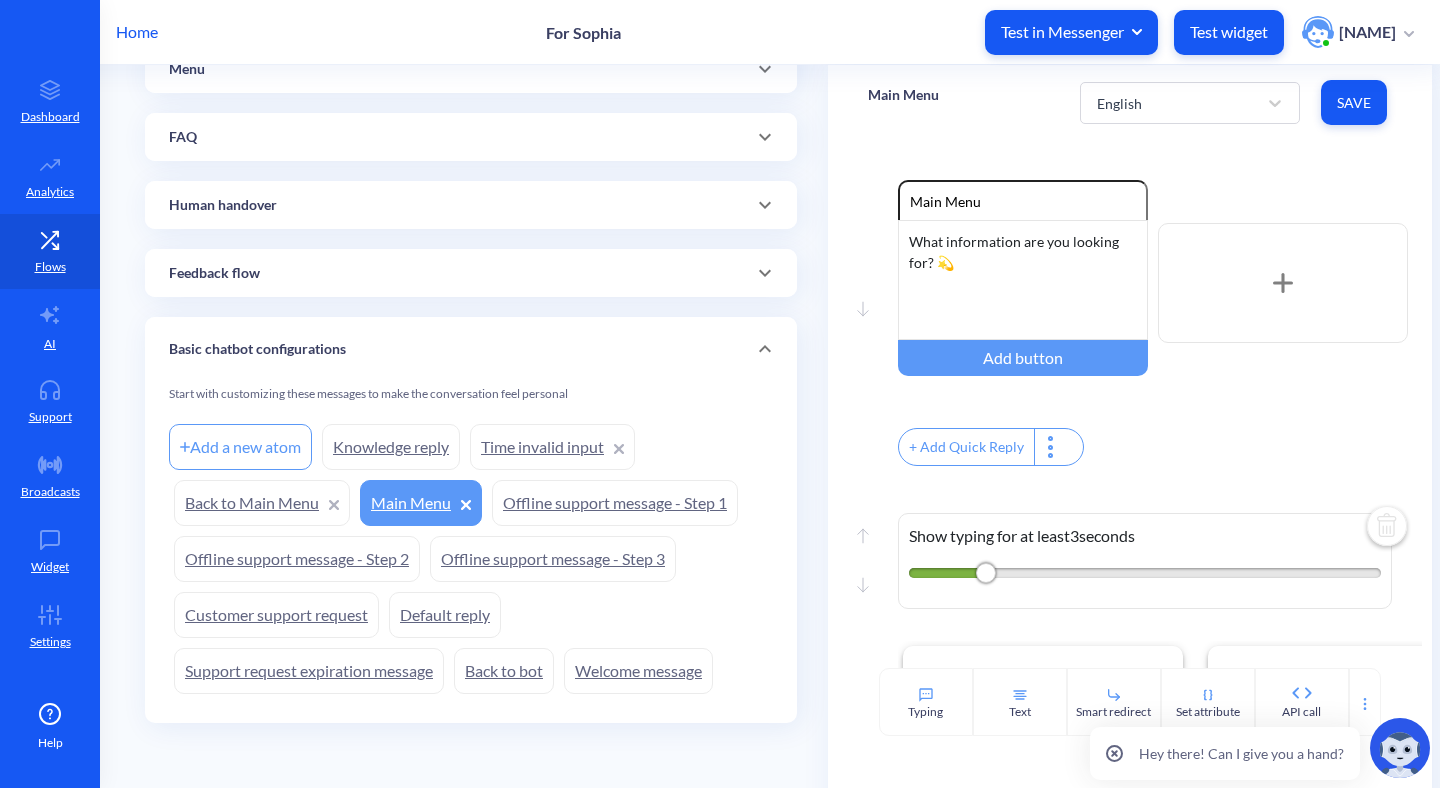 click on "Default reply" at bounding box center [445, 615] 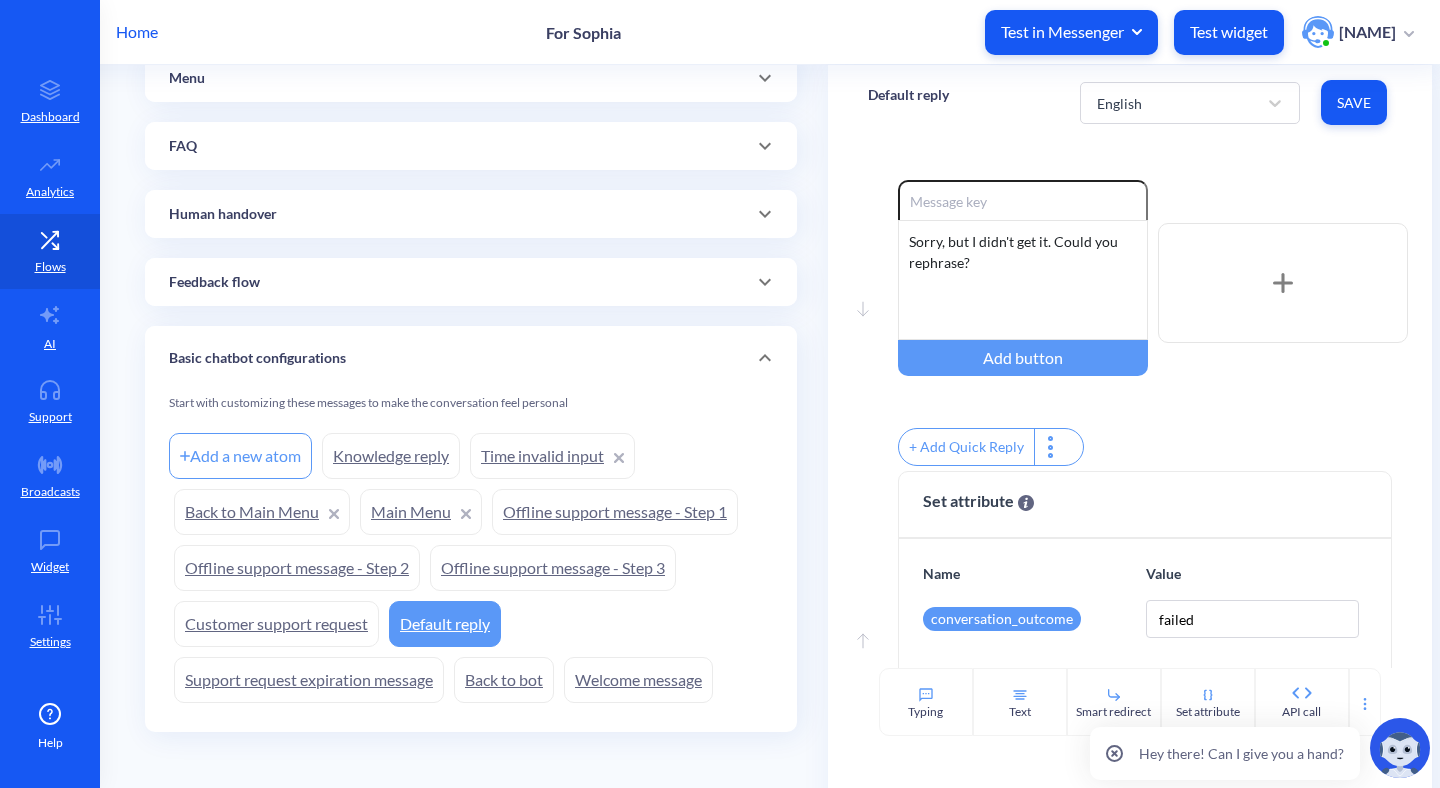 scroll, scrollTop: 446, scrollLeft: 0, axis: vertical 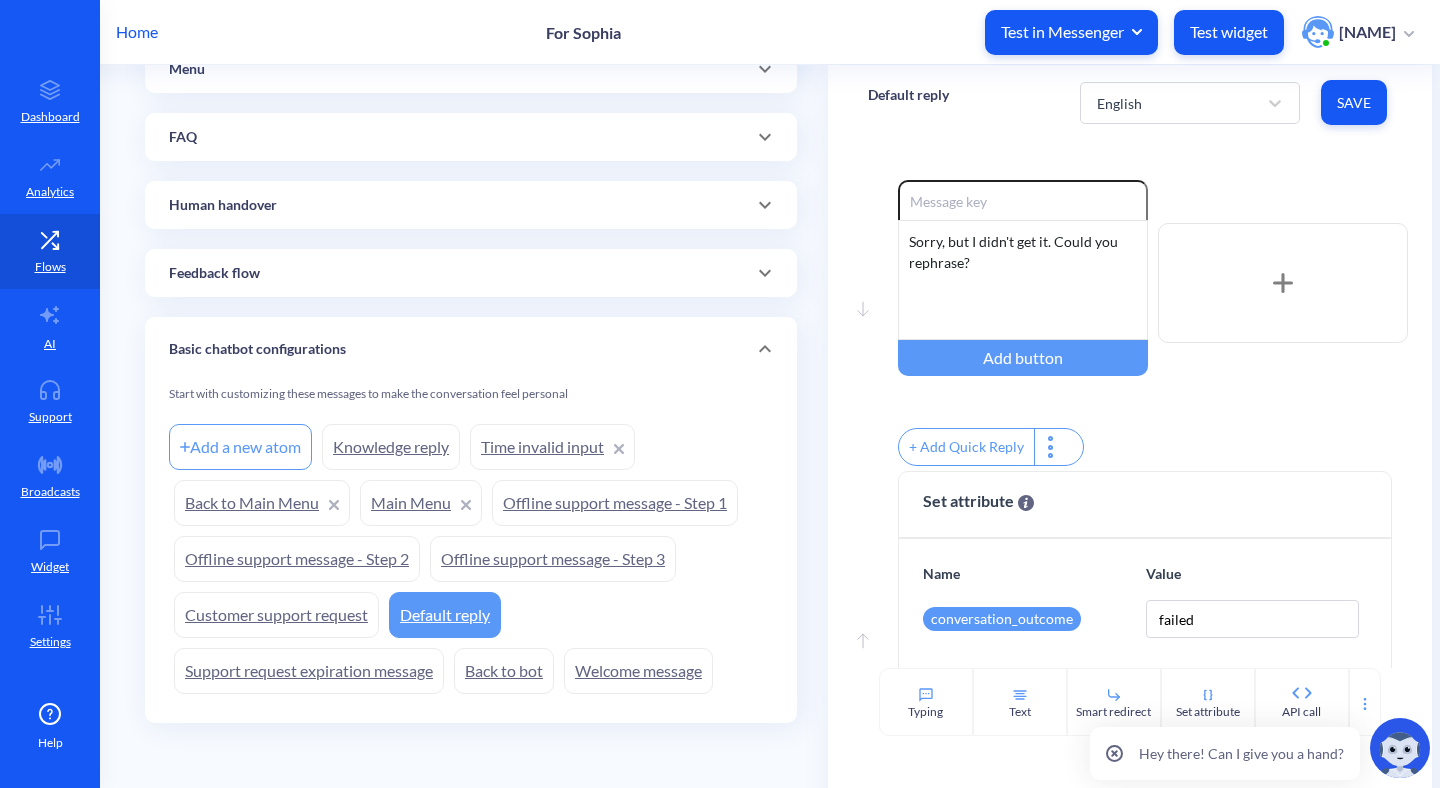 click on "Default reply" at bounding box center (445, 615) 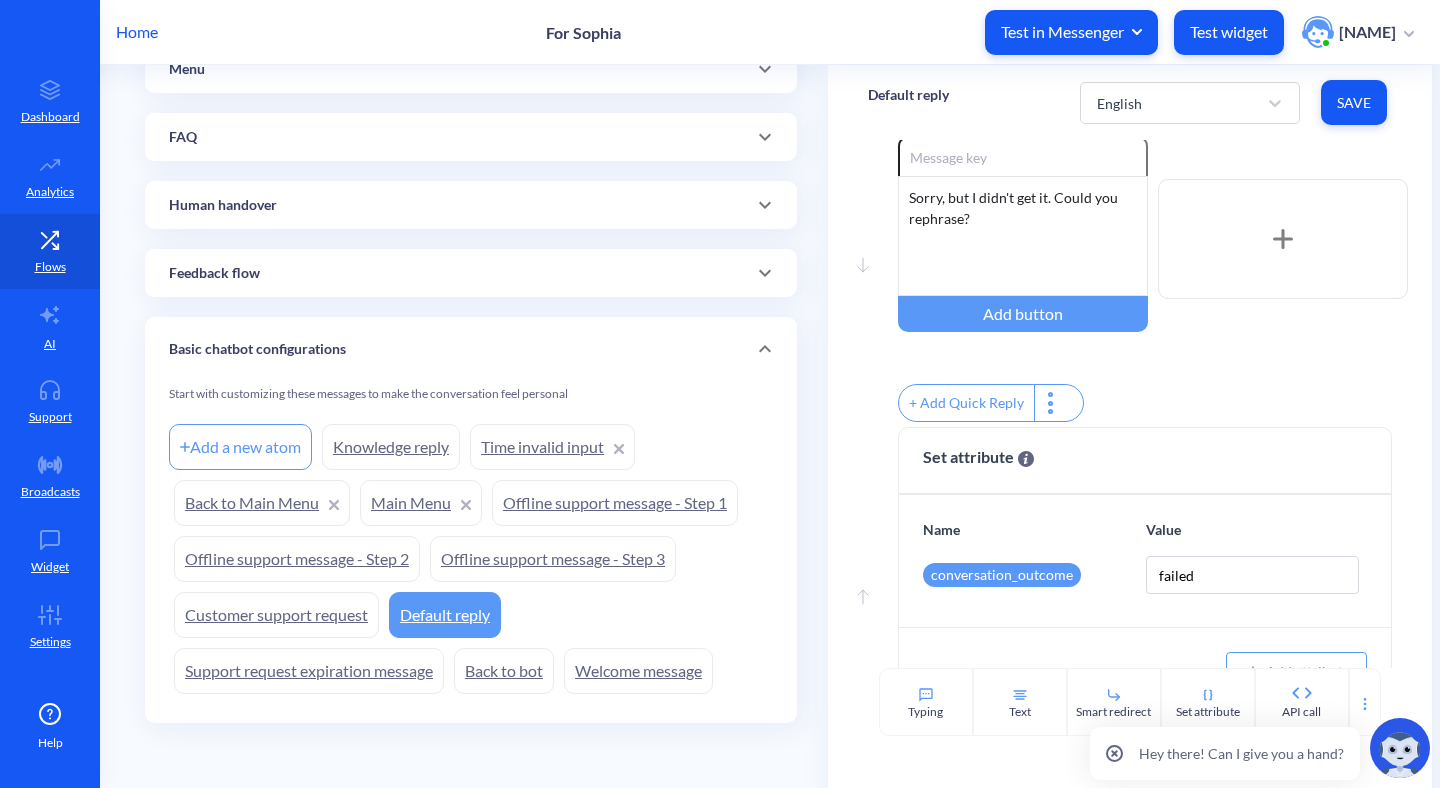 scroll, scrollTop: 0, scrollLeft: 0, axis: both 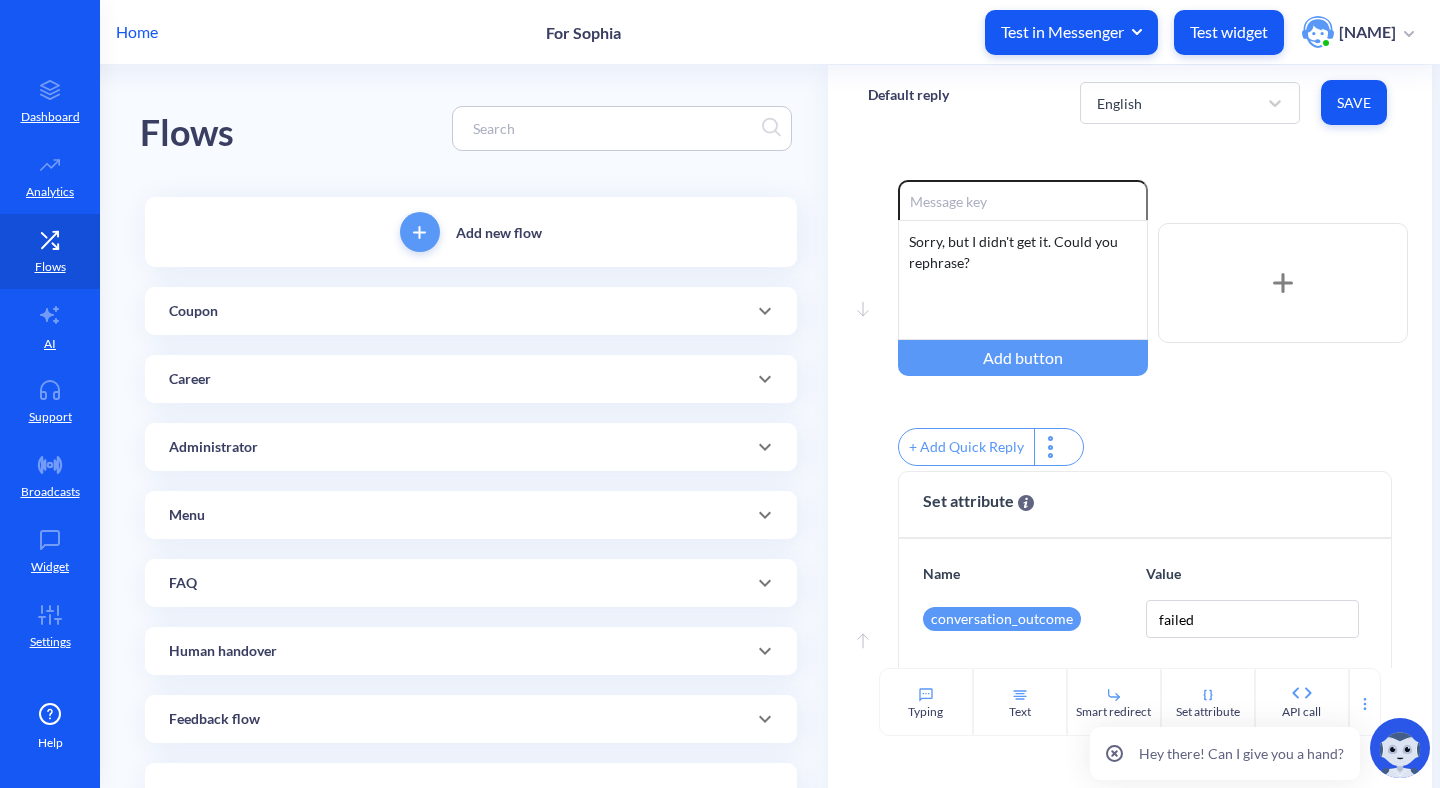click at bounding box center [765, 311] 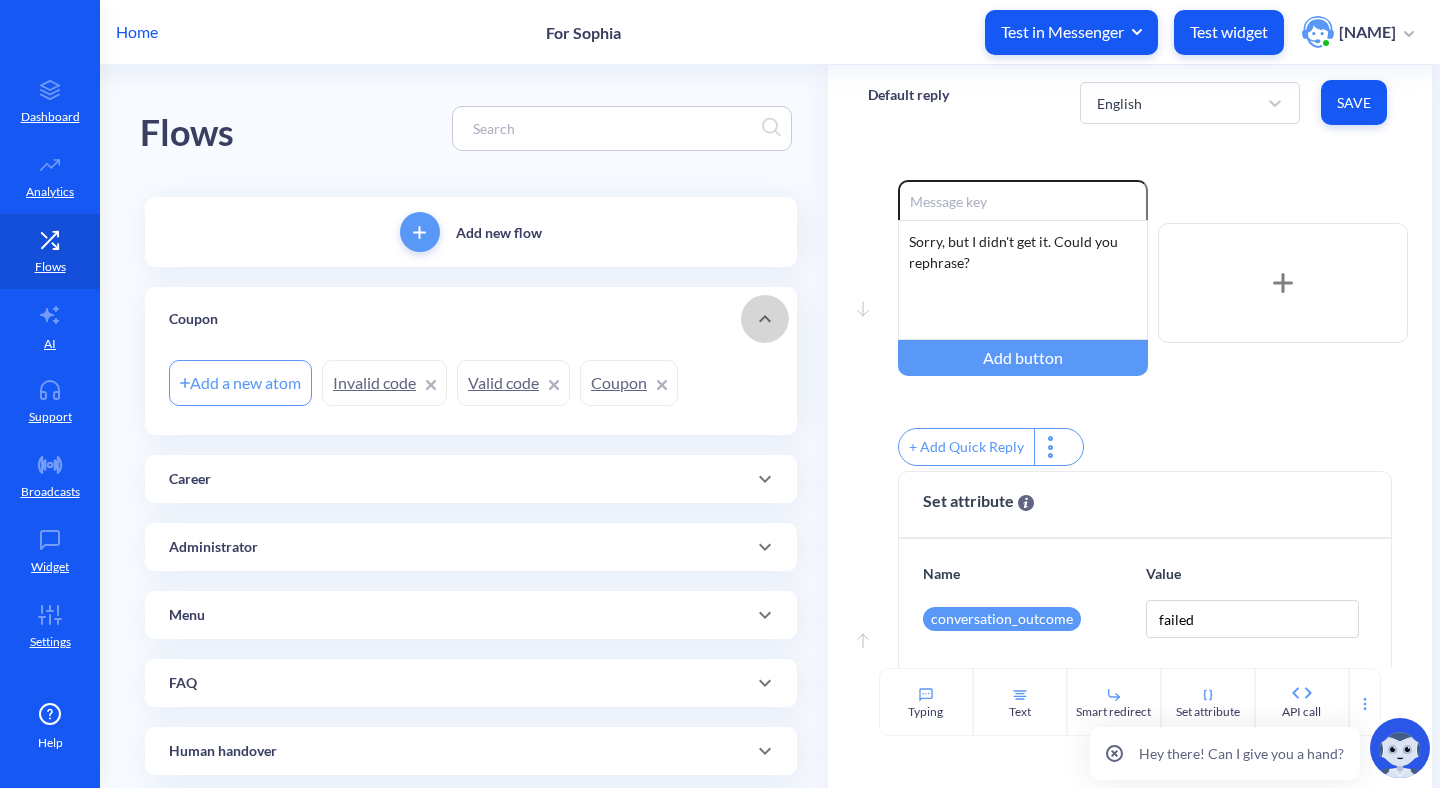 click at bounding box center [765, 319] 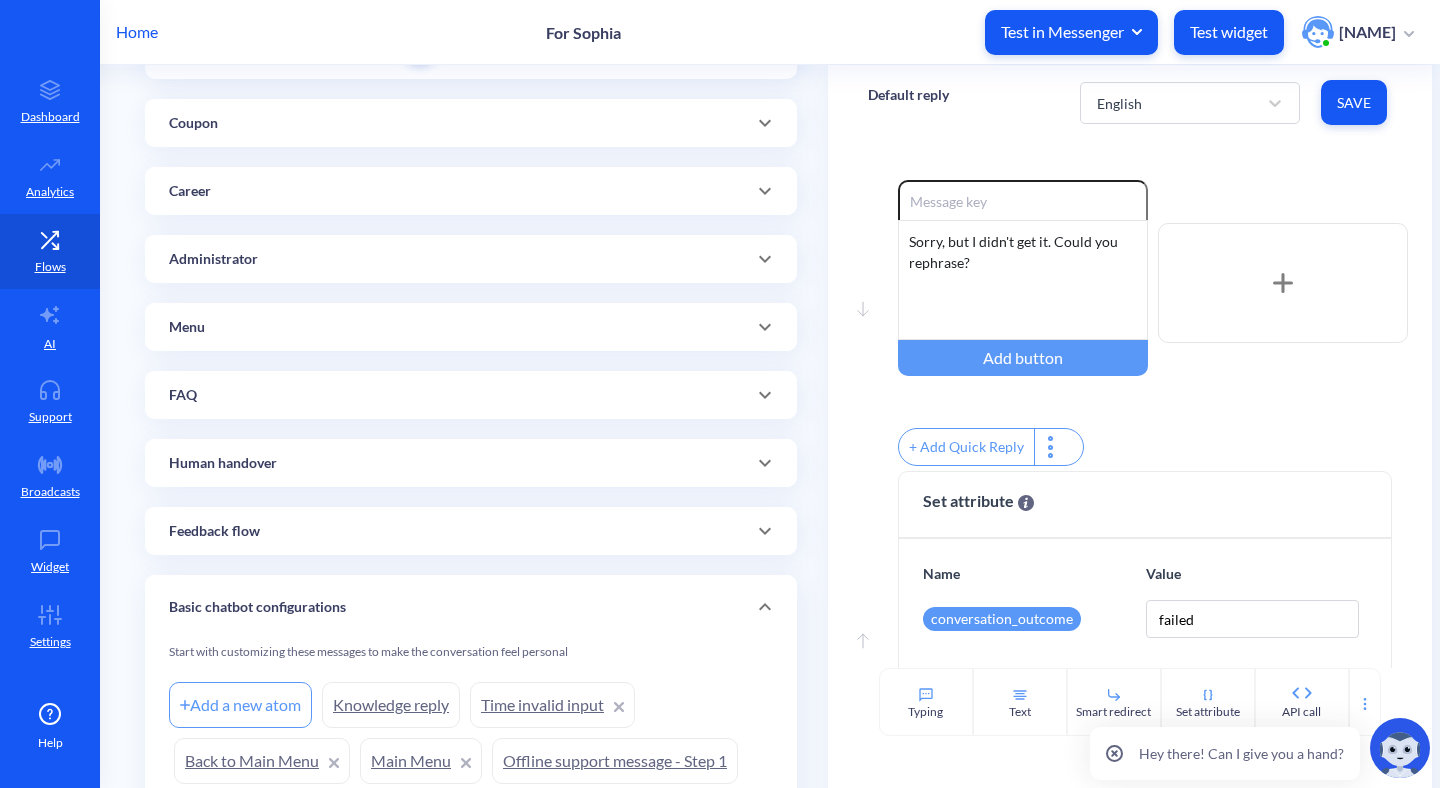 scroll, scrollTop: 446, scrollLeft: 0, axis: vertical 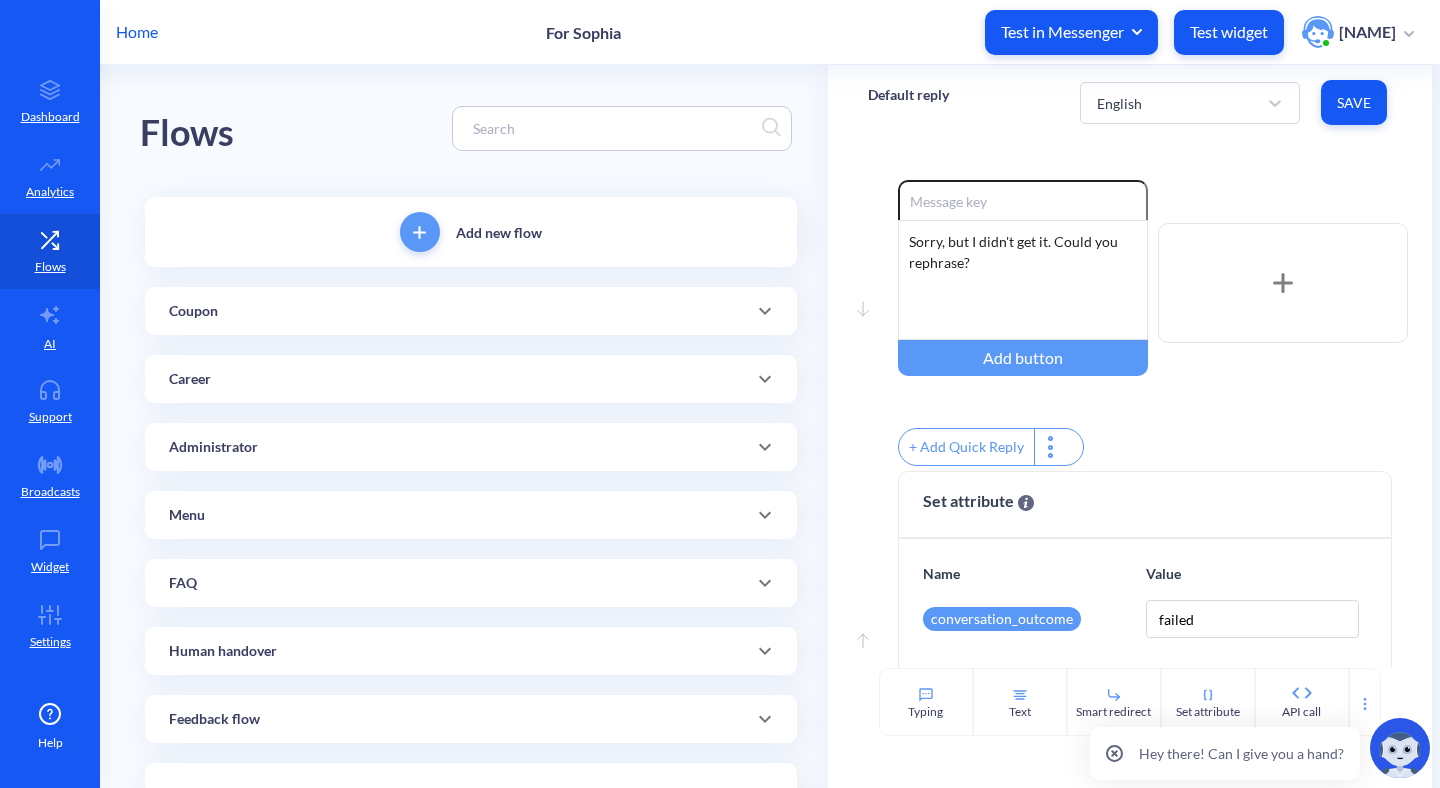 click on "Coupon" at bounding box center [471, 311] 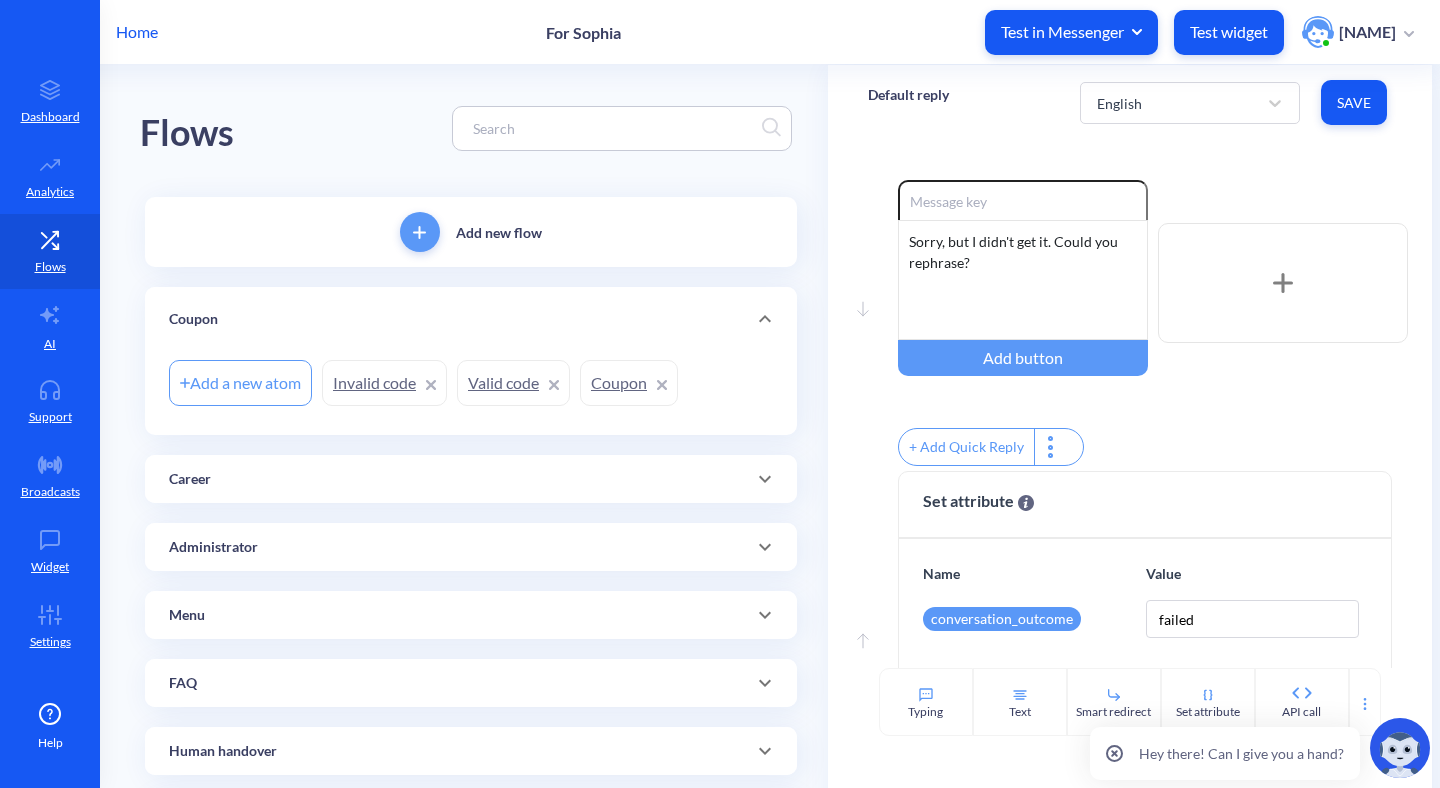 scroll, scrollTop: 97, scrollLeft: 0, axis: vertical 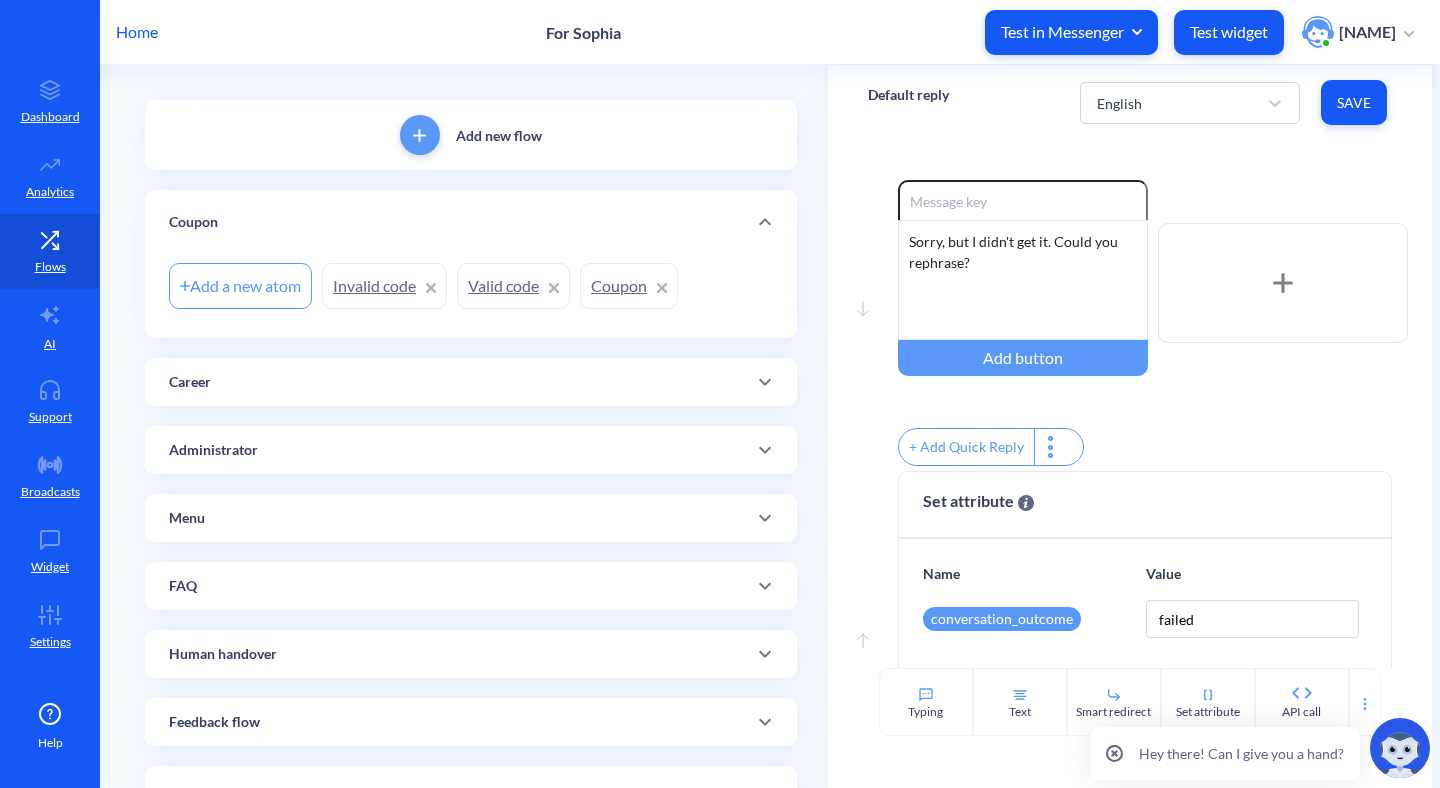 click on "Invalid code" at bounding box center [384, 286] 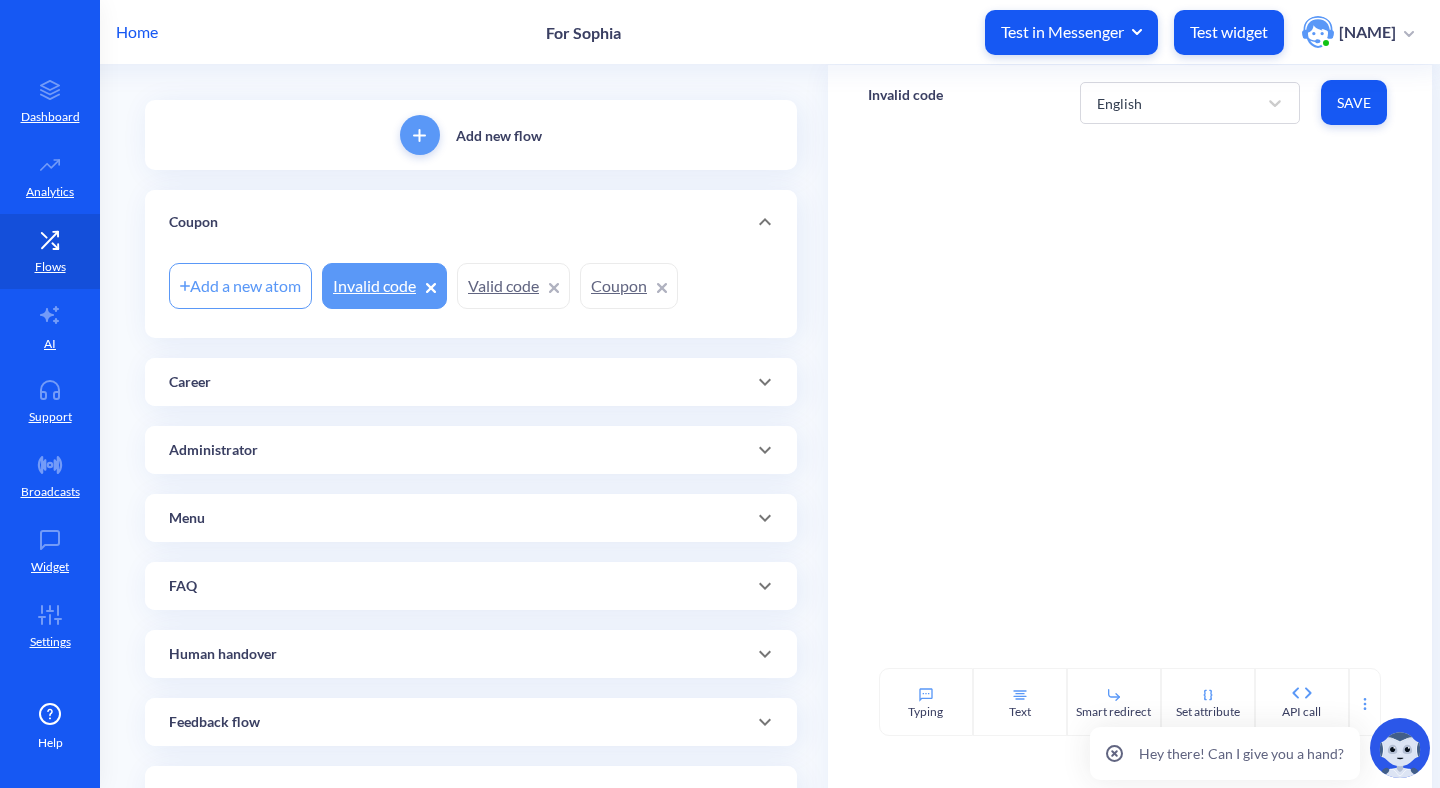 click on "Valid code" at bounding box center [513, 286] 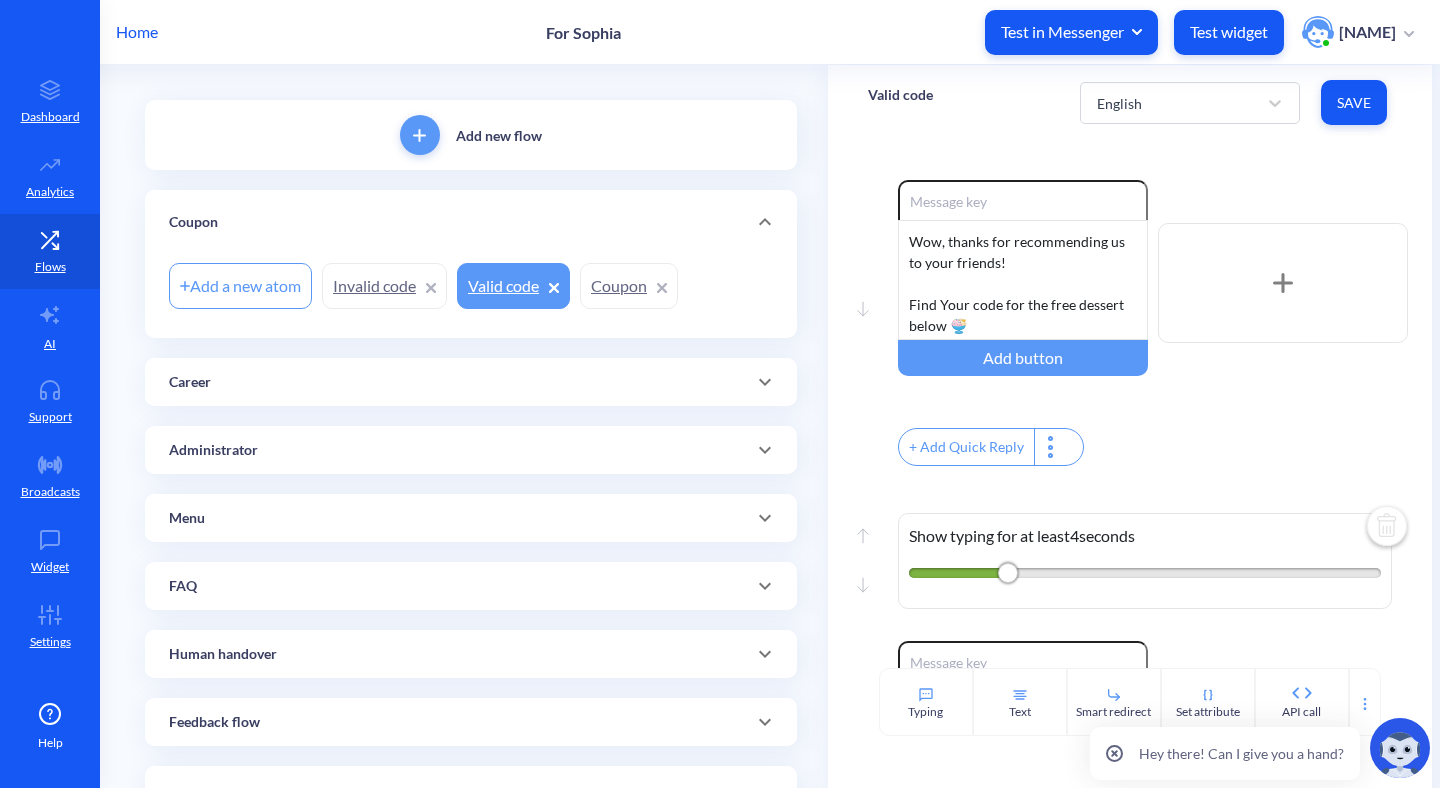 click on "Coupon" at bounding box center [629, 286] 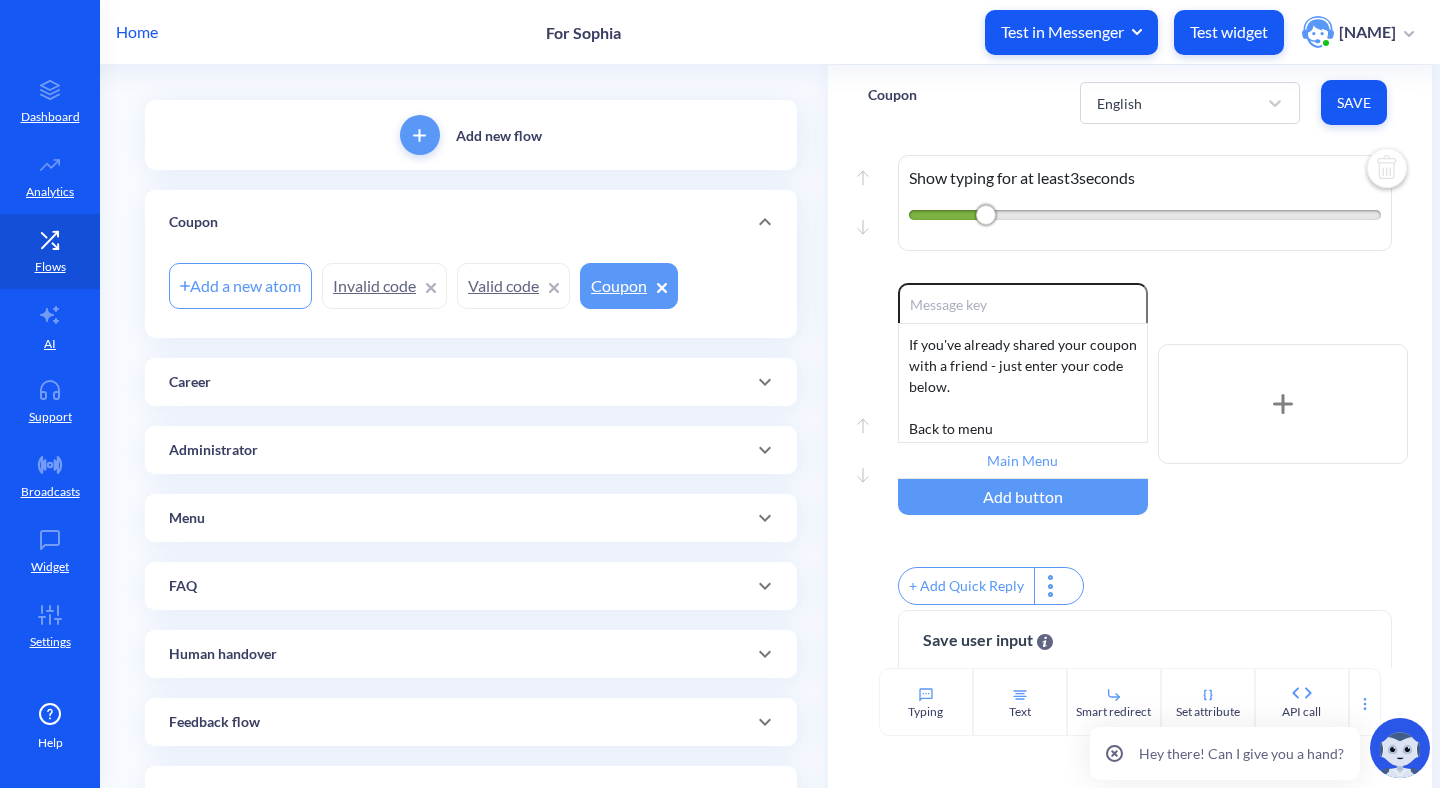 scroll, scrollTop: 368, scrollLeft: 0, axis: vertical 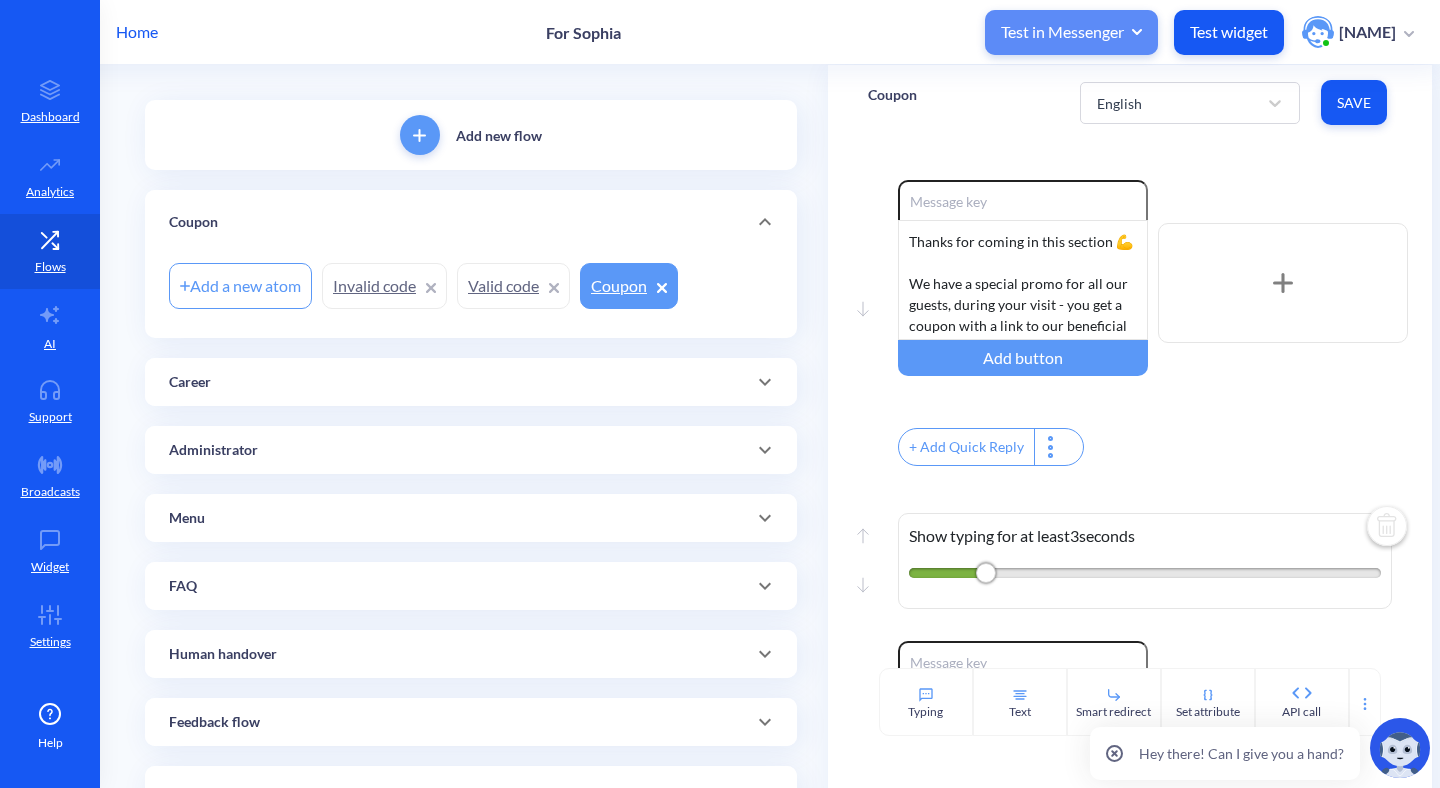 click on "Test in Messenger" at bounding box center [1071, 32] 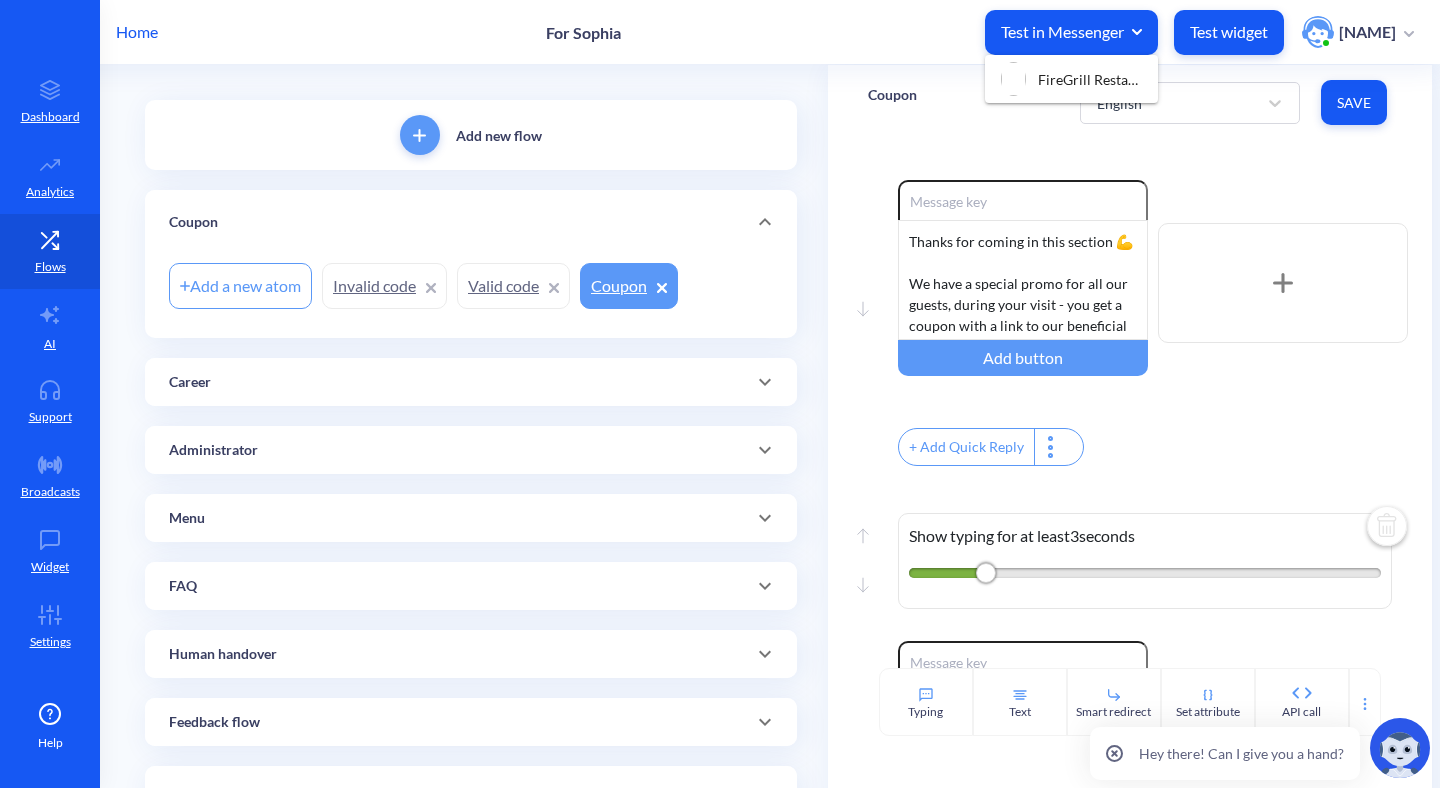 click on "Home For [NAME] Test in Messenger [BRAND] Restaurant [BRAND] Restaurant Test widget [NAME]" at bounding box center (720, 32) 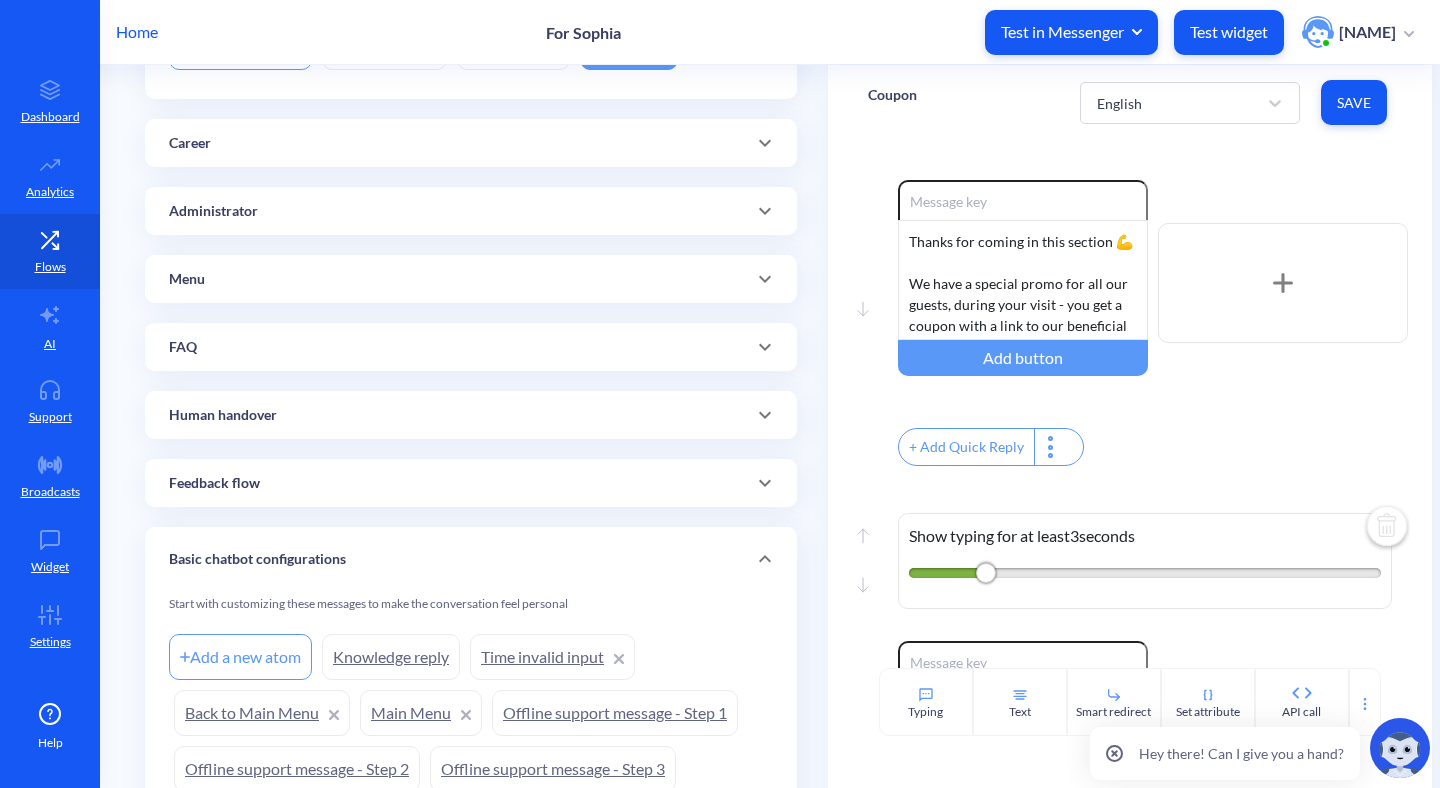 scroll, scrollTop: 412, scrollLeft: 0, axis: vertical 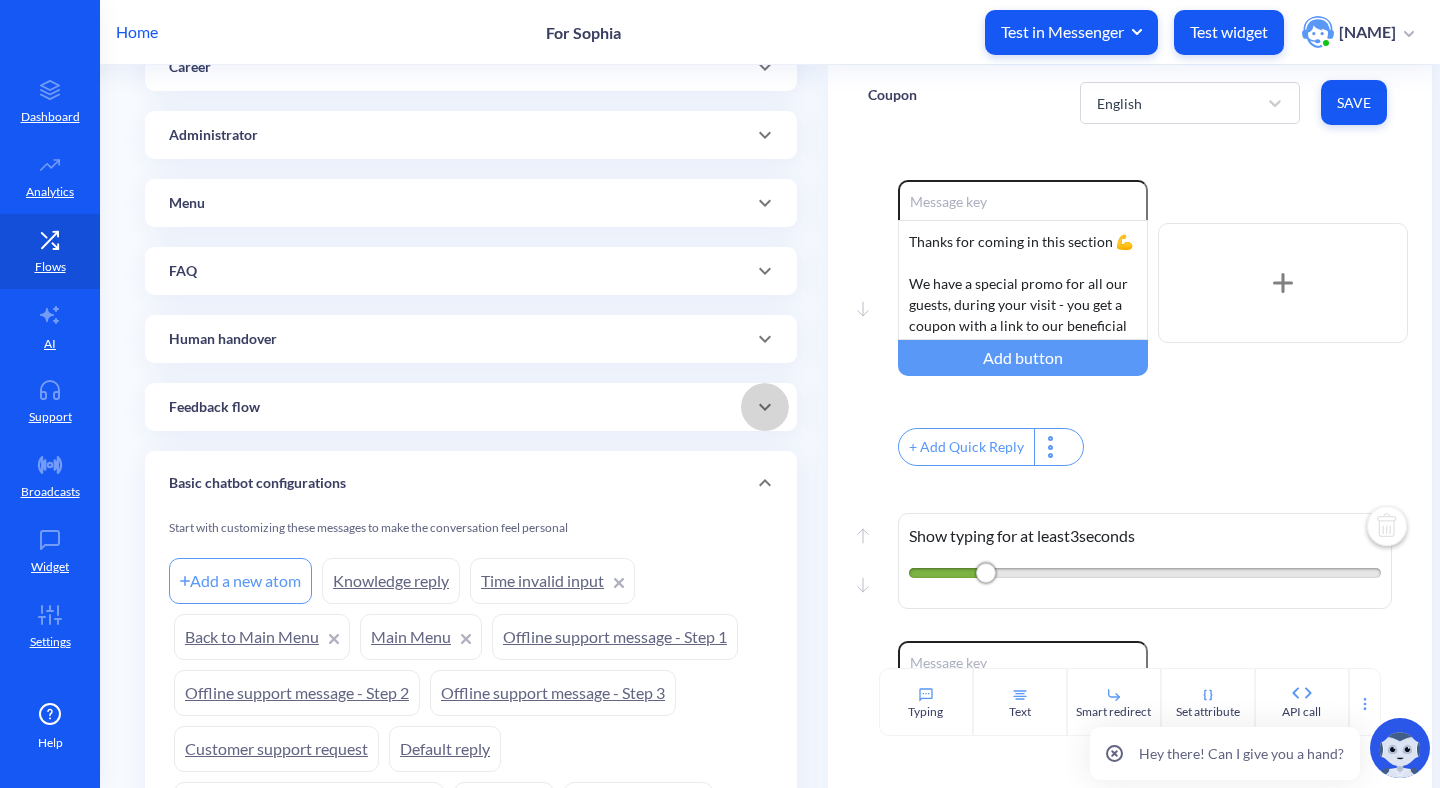 click 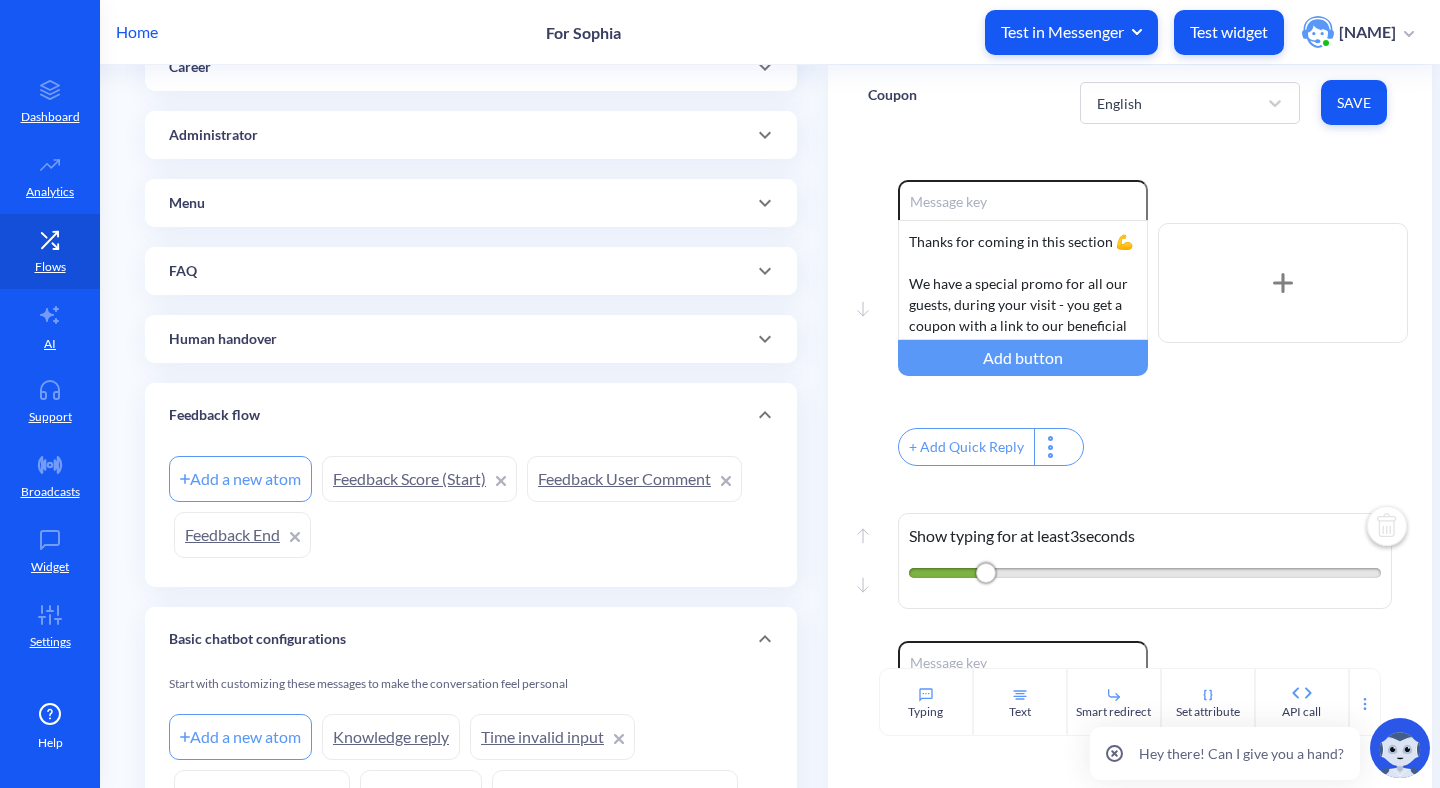 click on "Feedback Score (Start)" at bounding box center (419, 479) 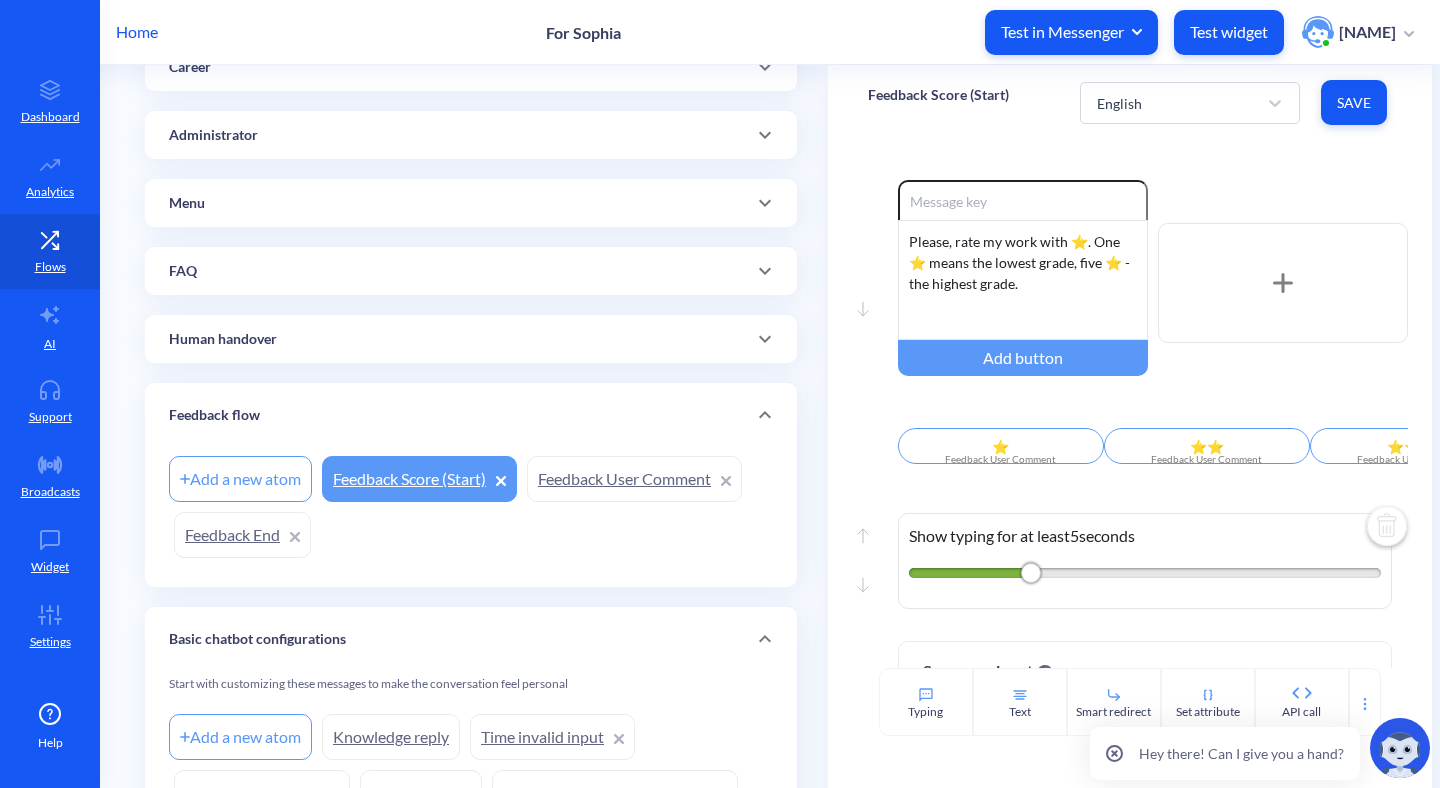 scroll, scrollTop: 284, scrollLeft: 0, axis: vertical 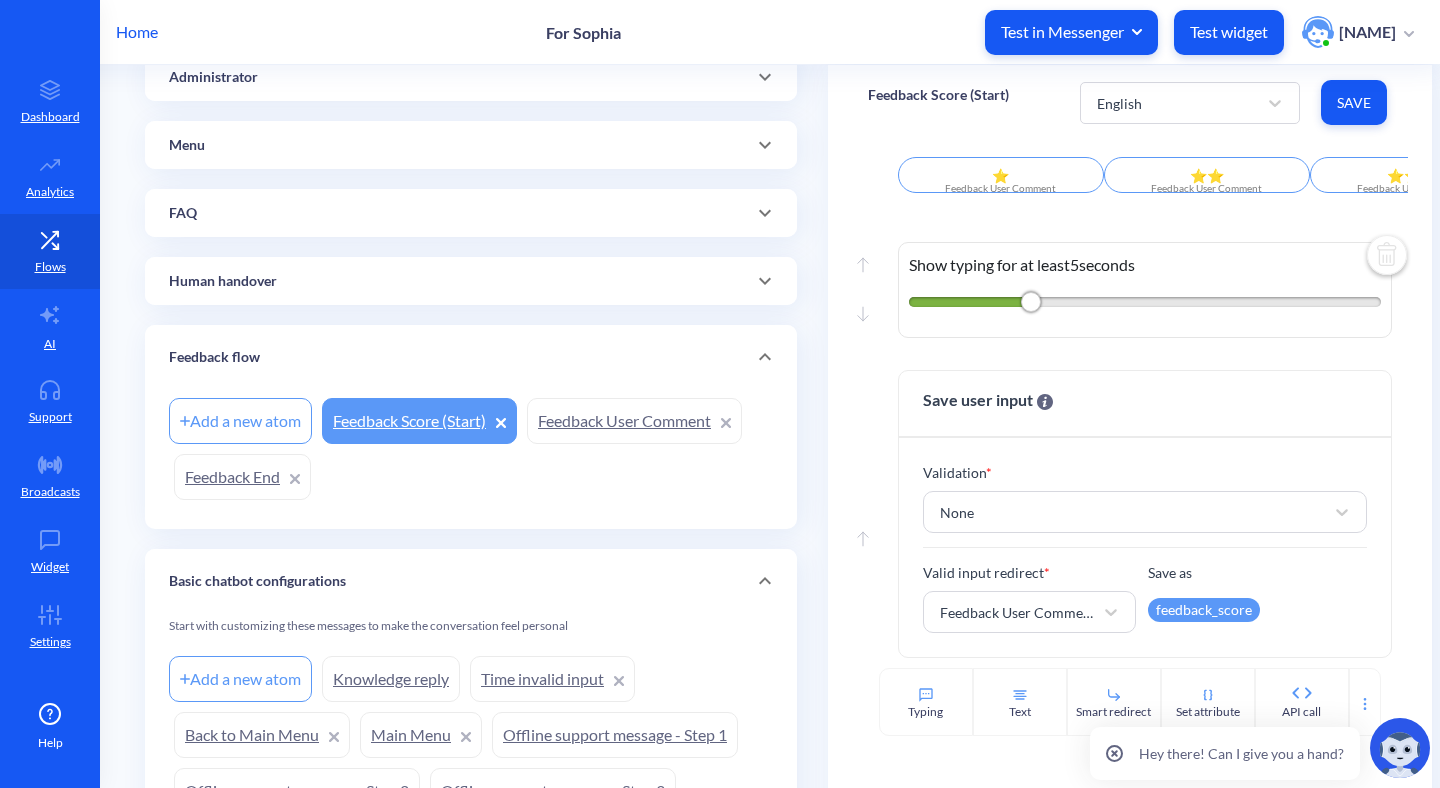 click on "Feedback User Comment" at bounding box center (634, 421) 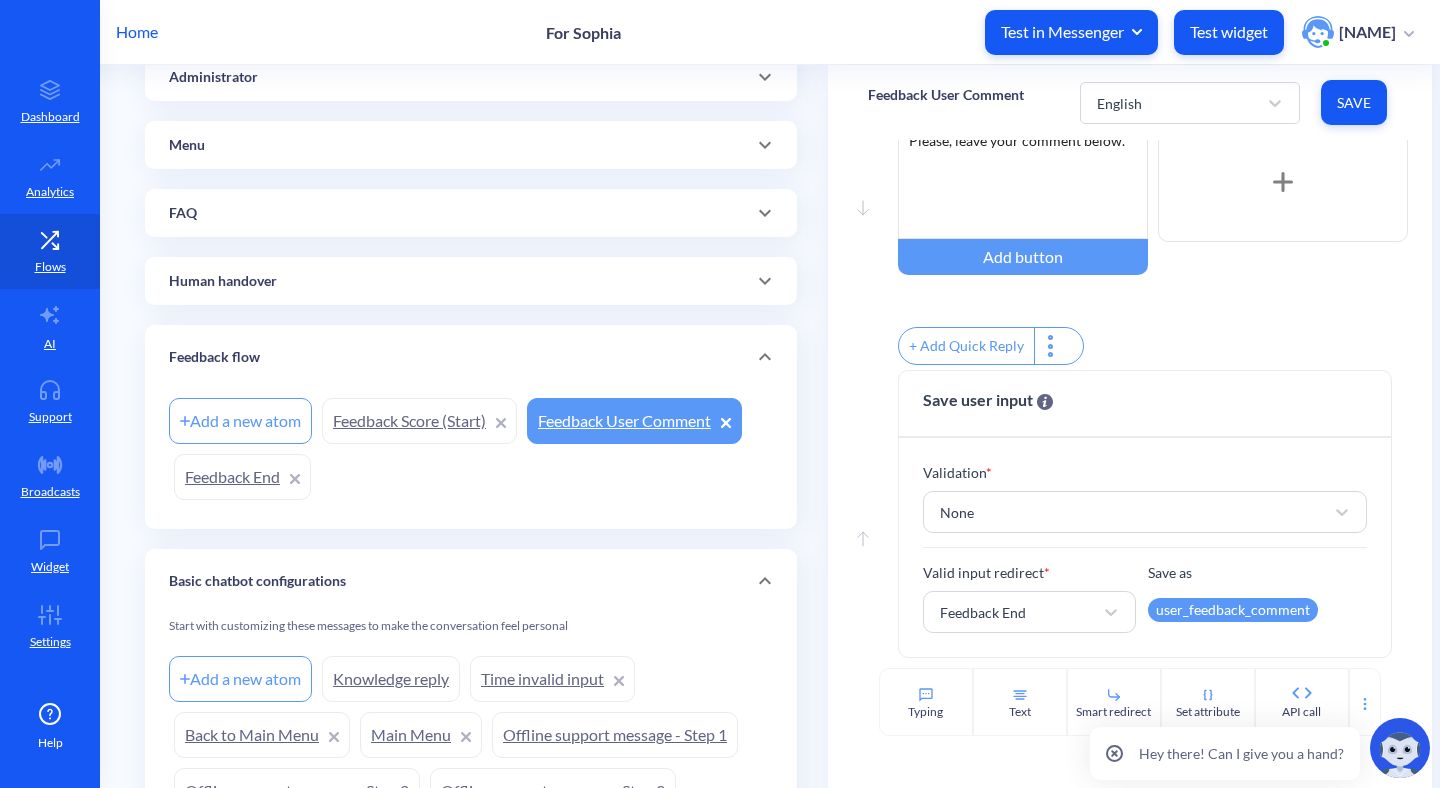 scroll, scrollTop: 0, scrollLeft: 0, axis: both 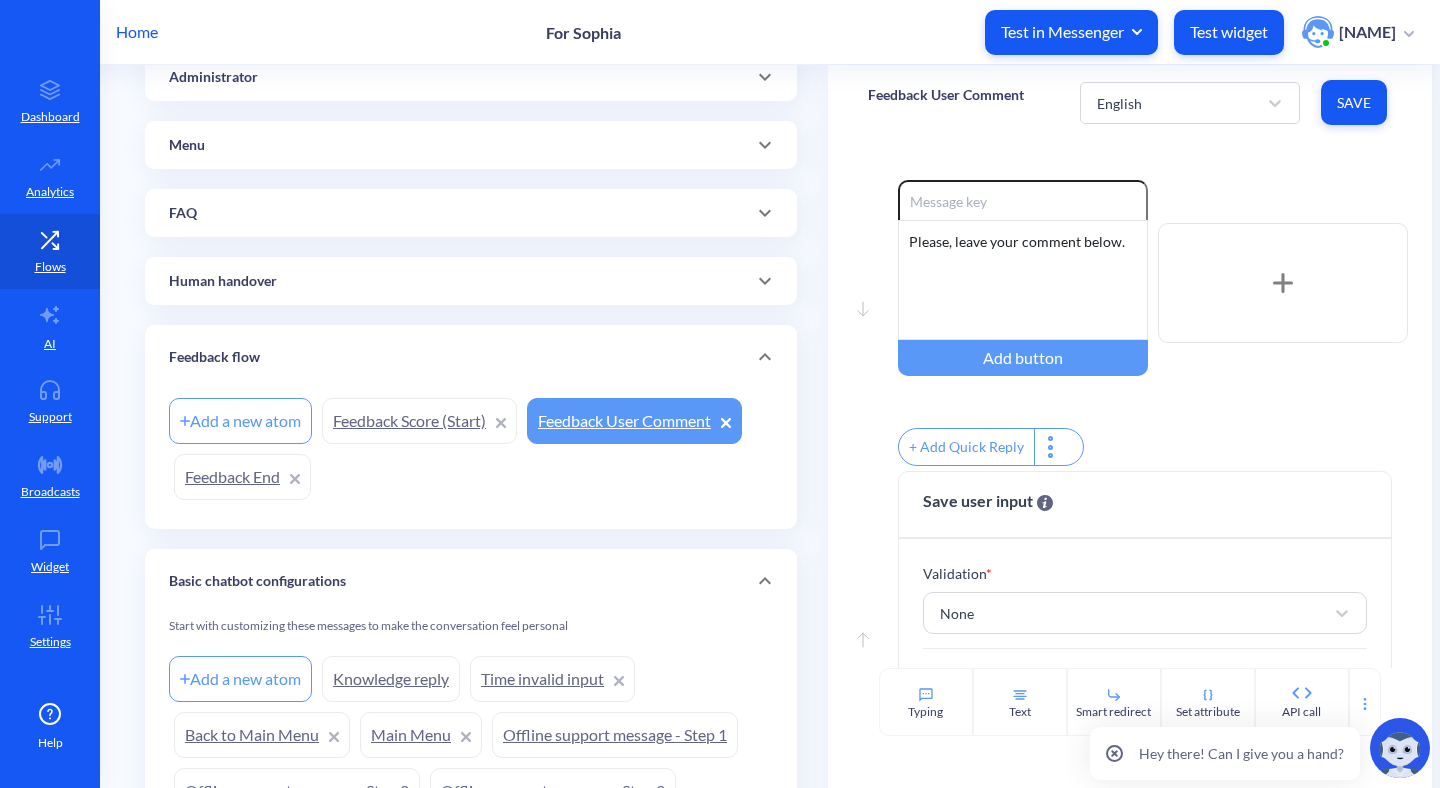 click on "Feedback End" at bounding box center [242, 477] 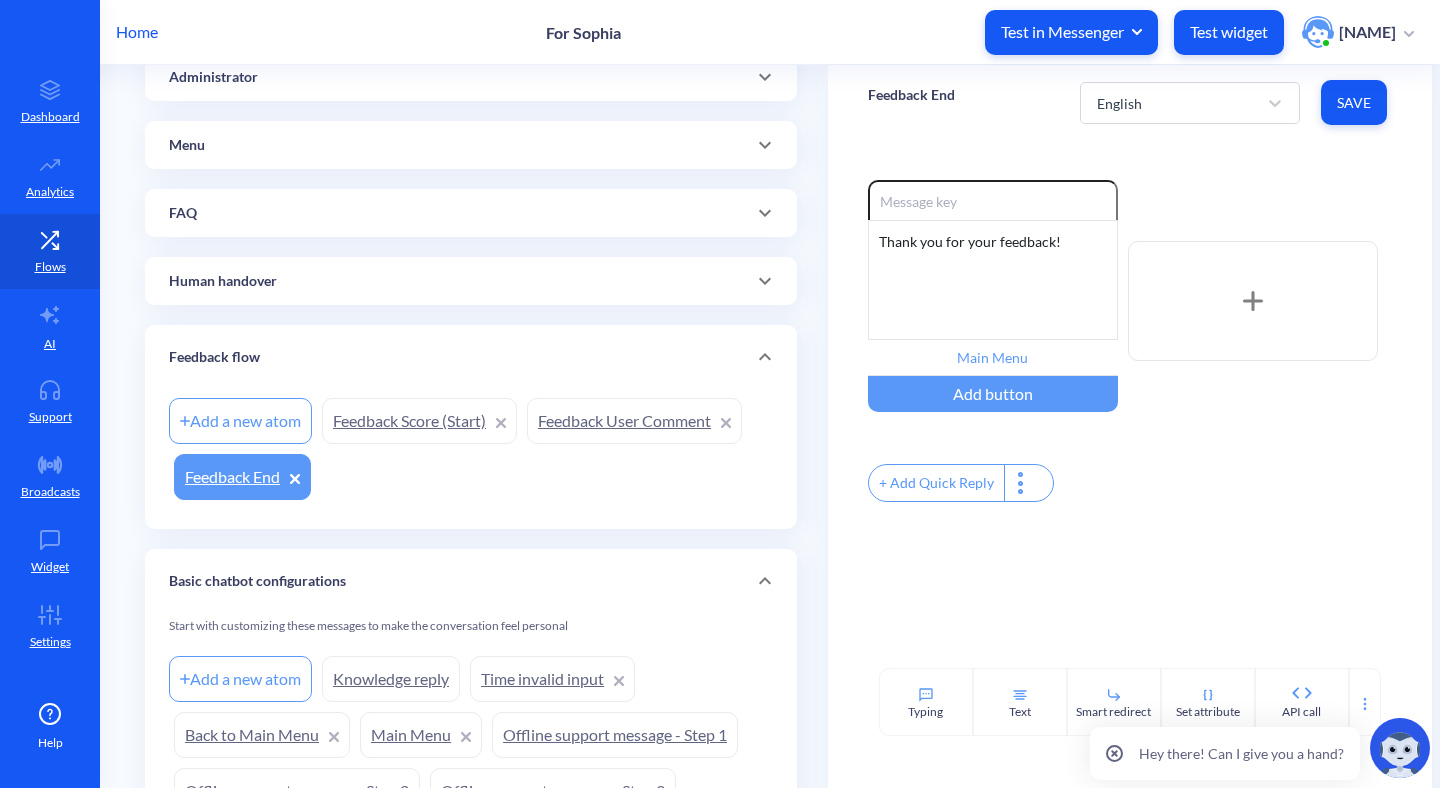 click on "Feedback Score (Start)" at bounding box center (419, 421) 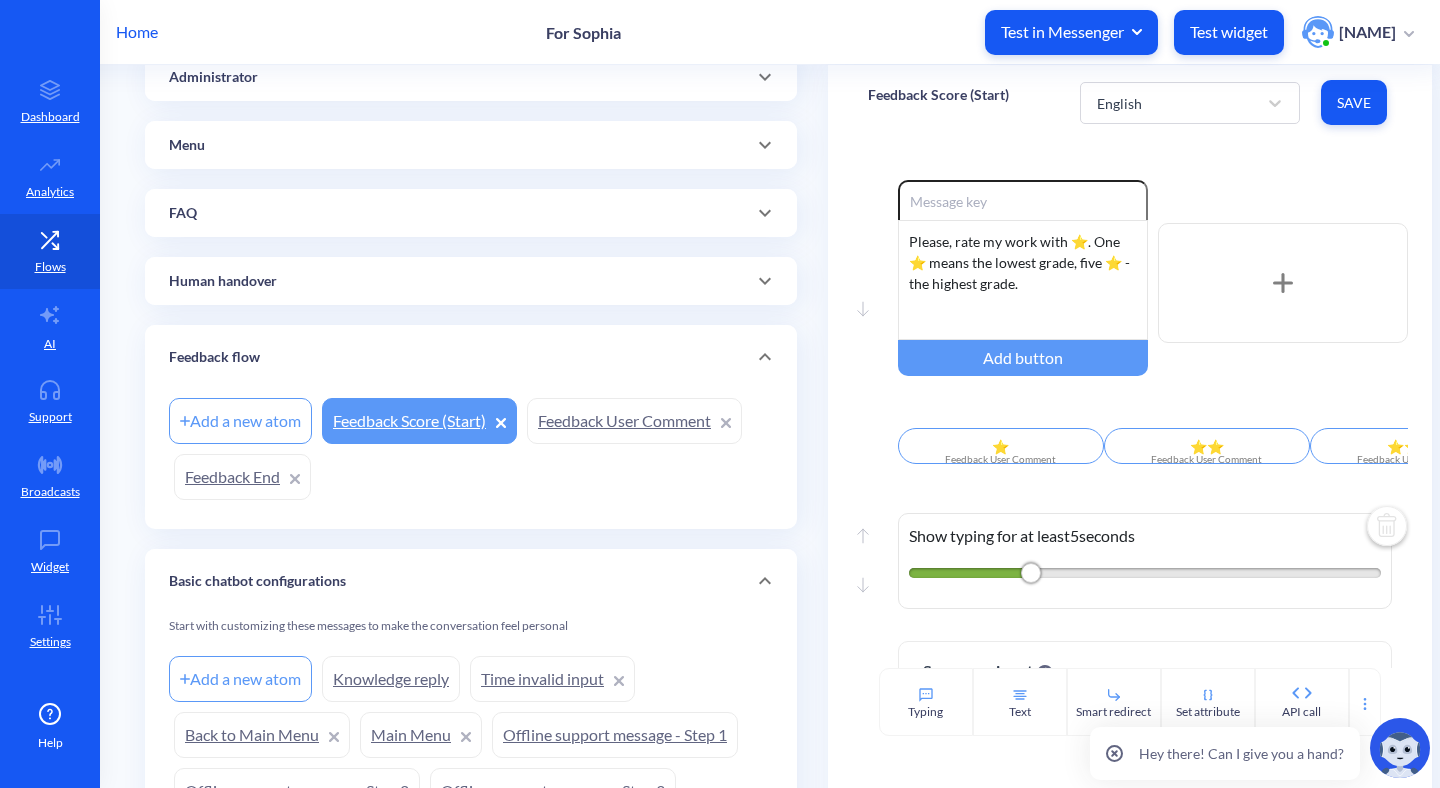 click on "Feedback User Comment" at bounding box center (634, 421) 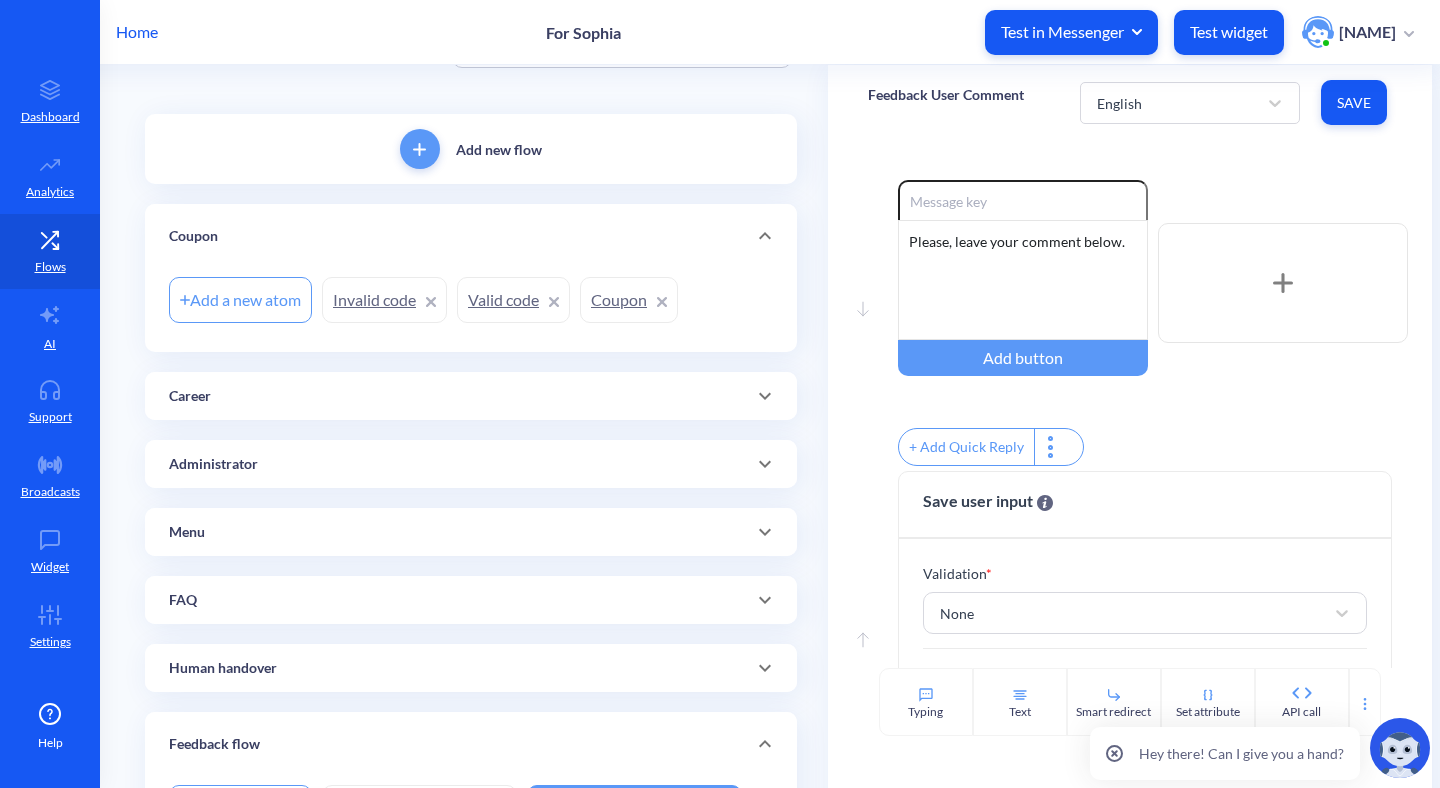 scroll, scrollTop: 73, scrollLeft: 0, axis: vertical 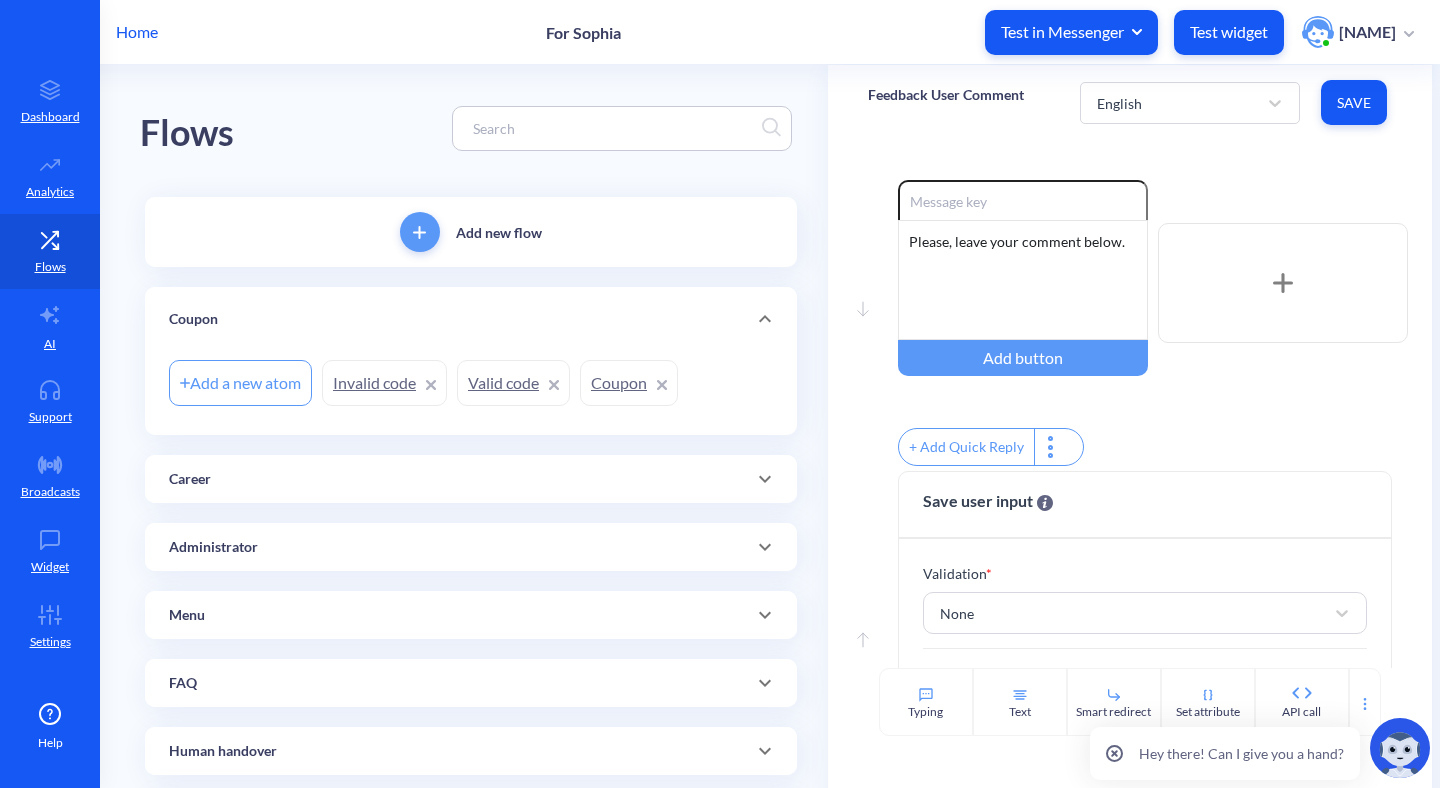 click on "Invalid code" at bounding box center (384, 383) 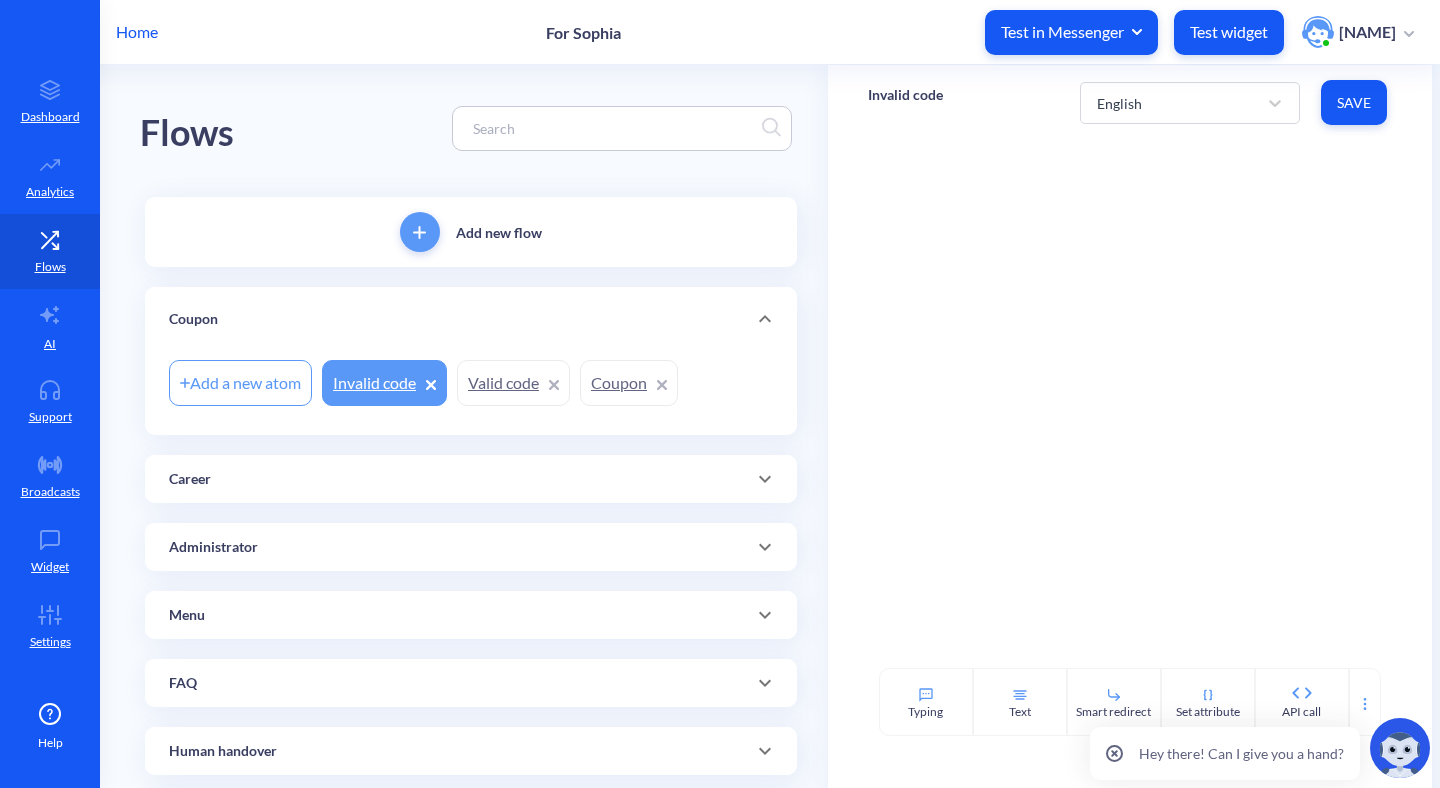click on "Valid code" at bounding box center (513, 383) 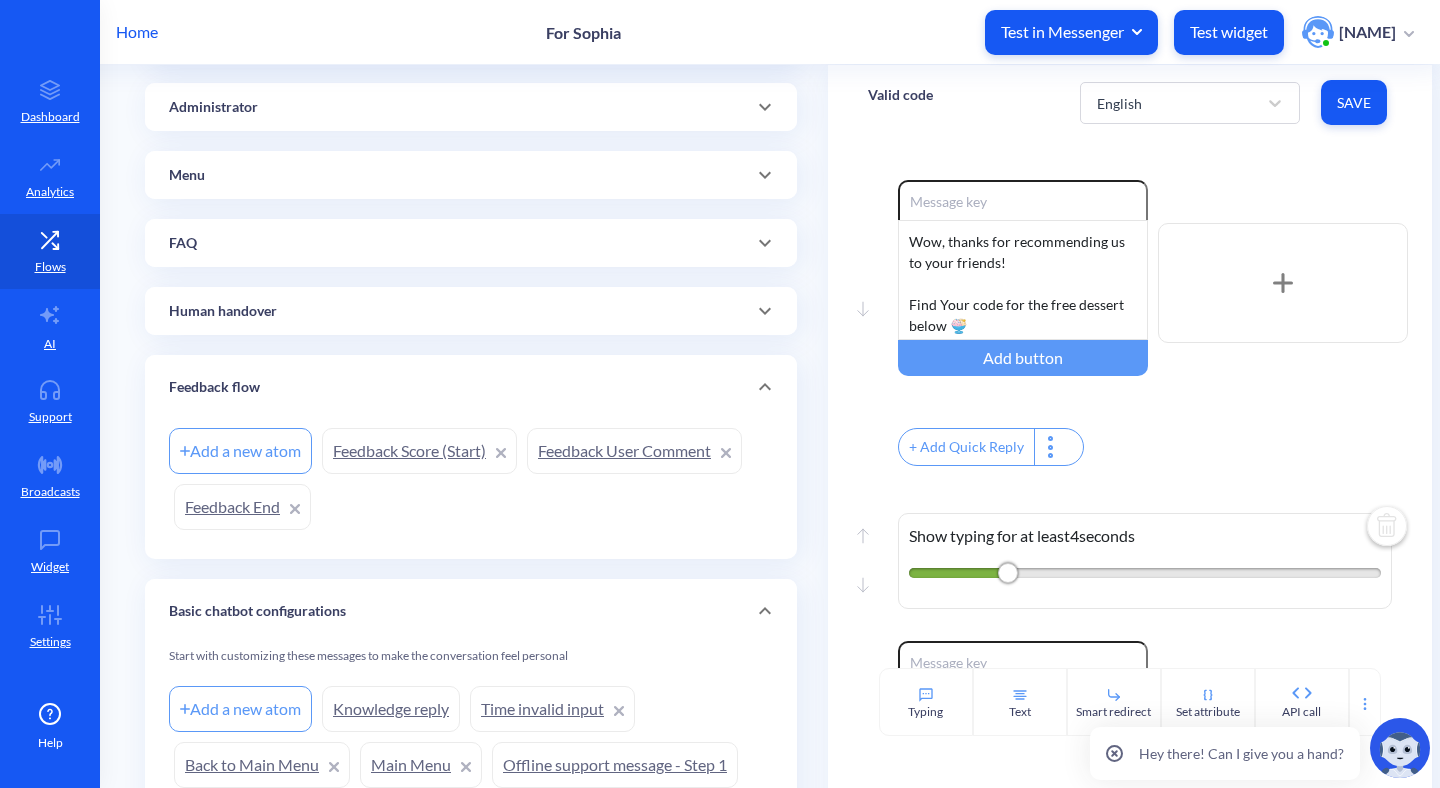 scroll, scrollTop: 528, scrollLeft: 0, axis: vertical 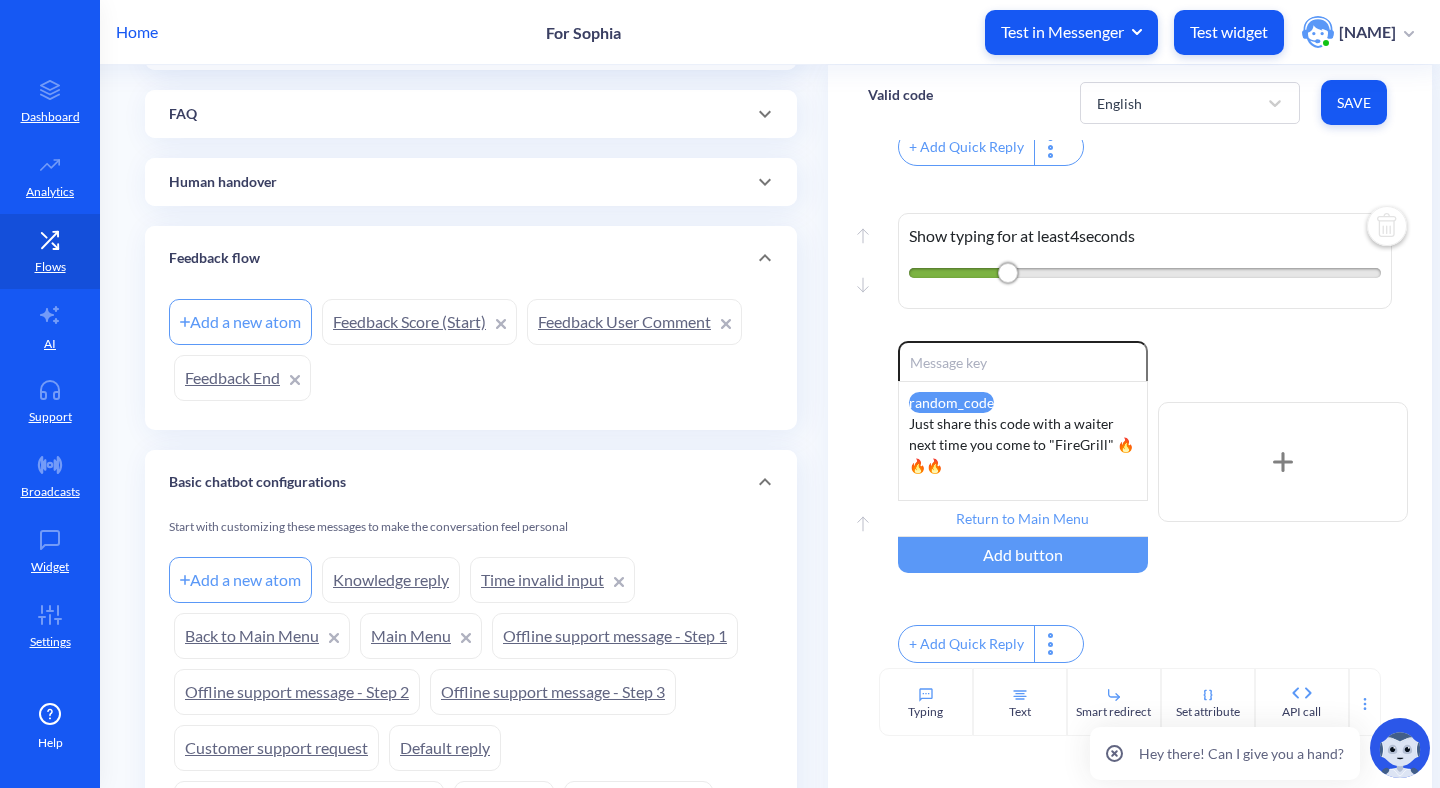 click on "Feedback Score (Start)" at bounding box center [419, 322] 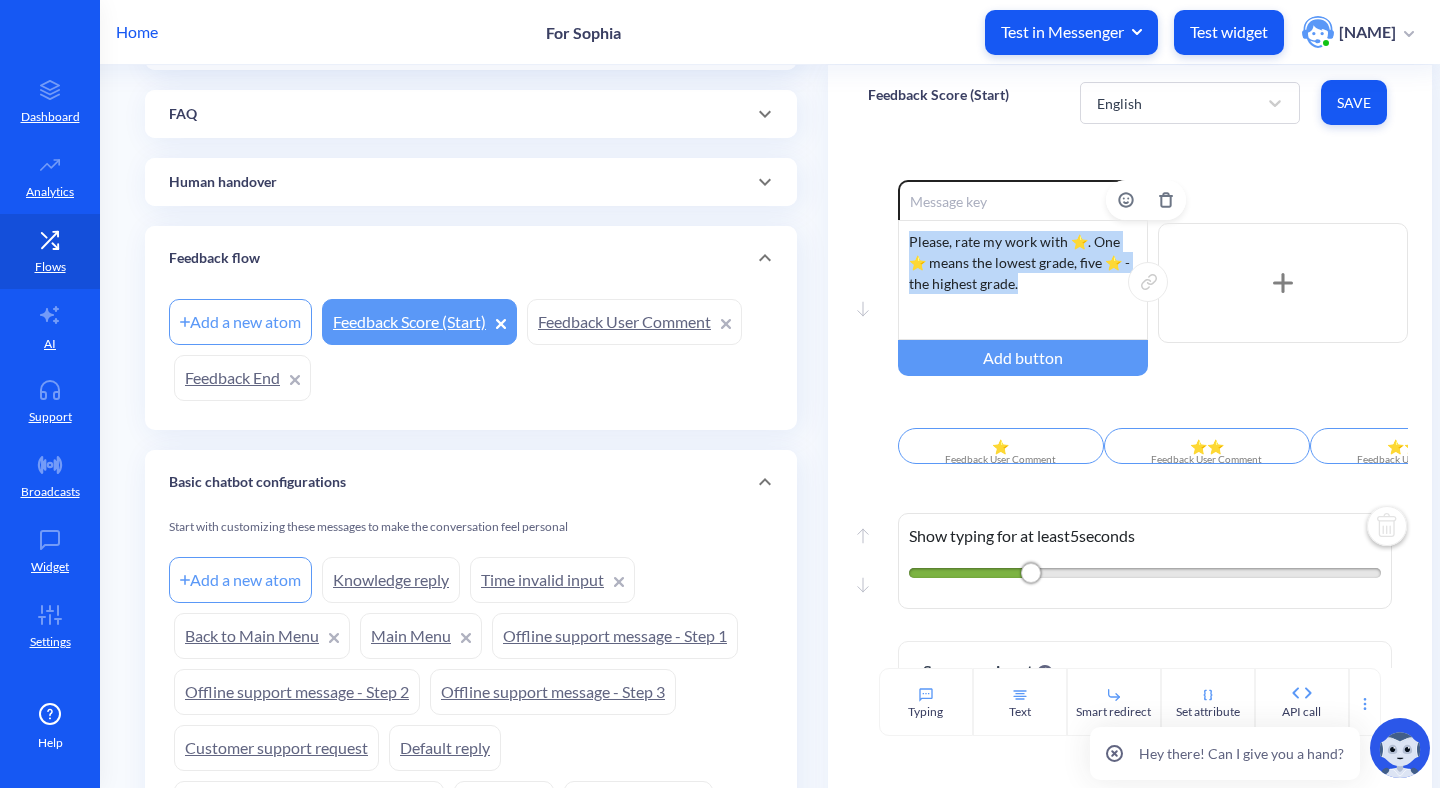 drag, startPoint x: 901, startPoint y: 239, endPoint x: 999, endPoint y: 296, distance: 113.37107 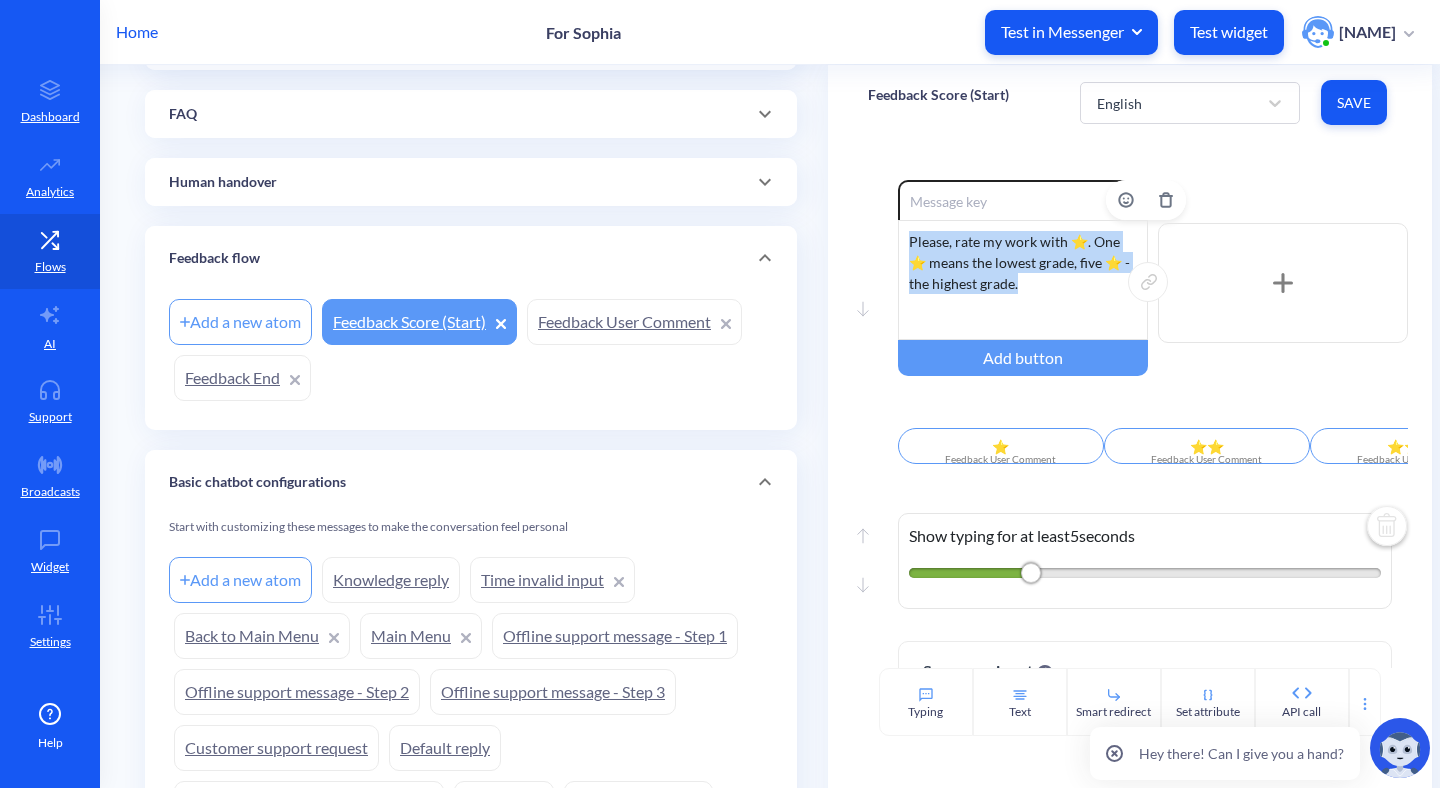 click on "Please, rate my work with ⭐. One ⭐ means the lowest grade, five ⭐ - the highest grade." at bounding box center [1023, 280] 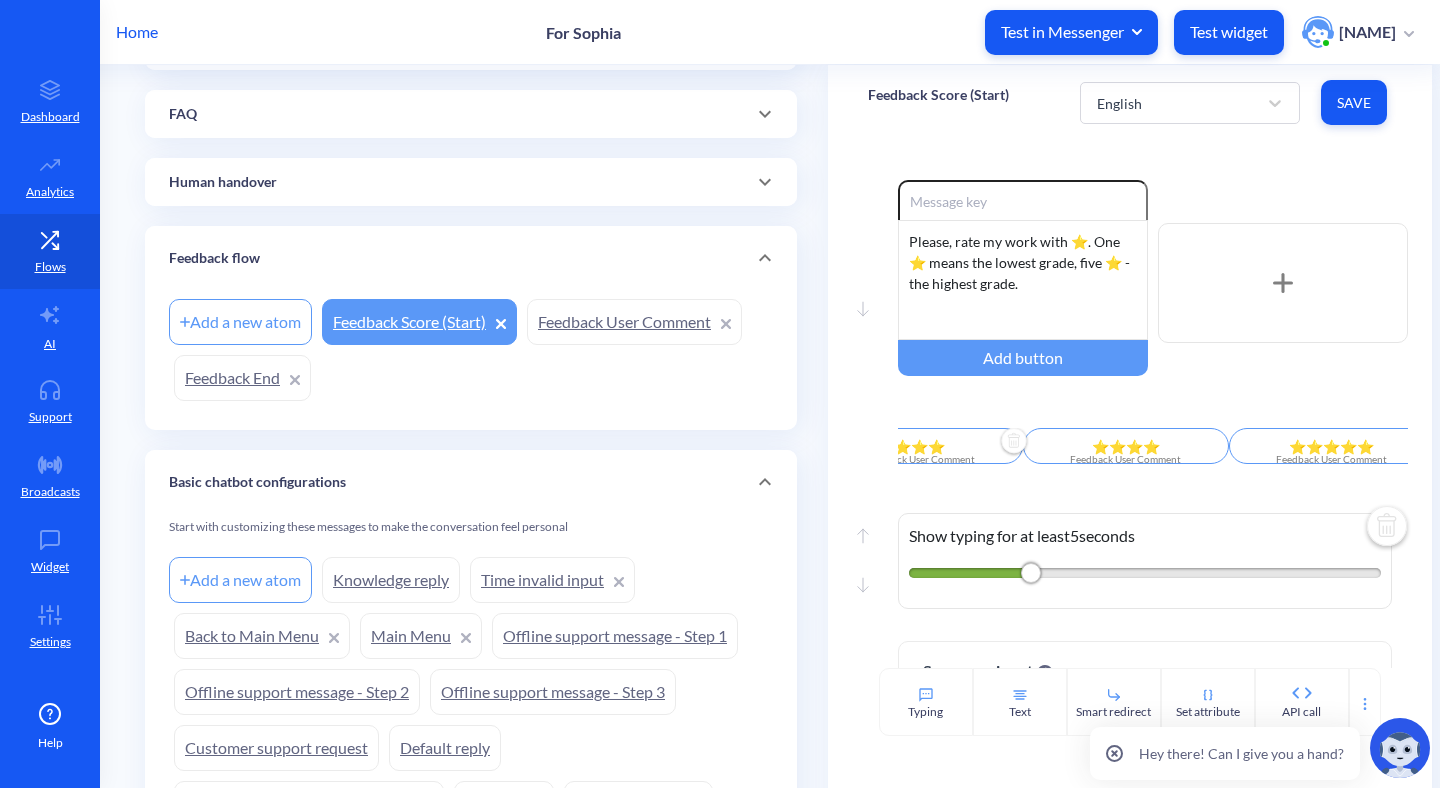 scroll, scrollTop: 0, scrollLeft: 668, axis: horizontal 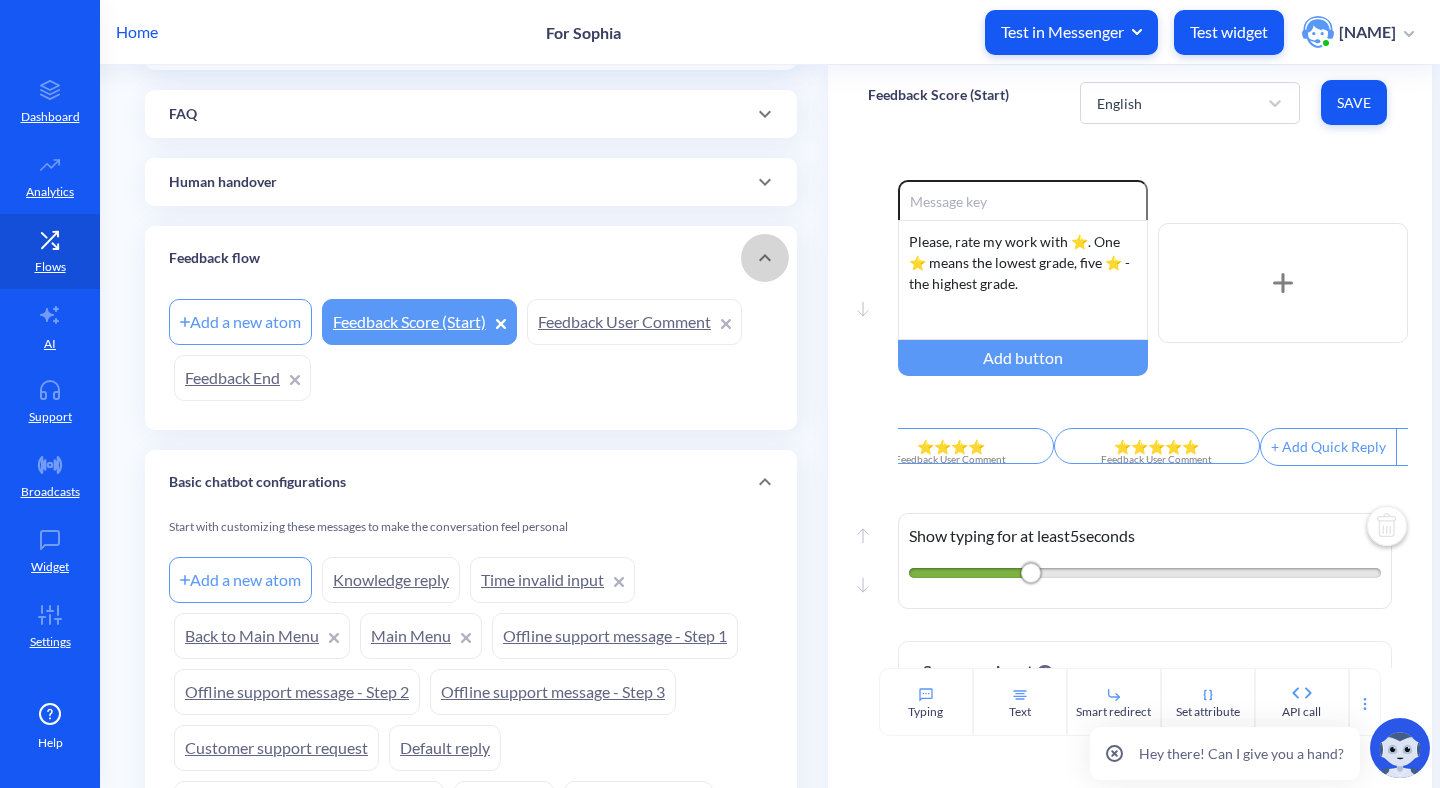 click 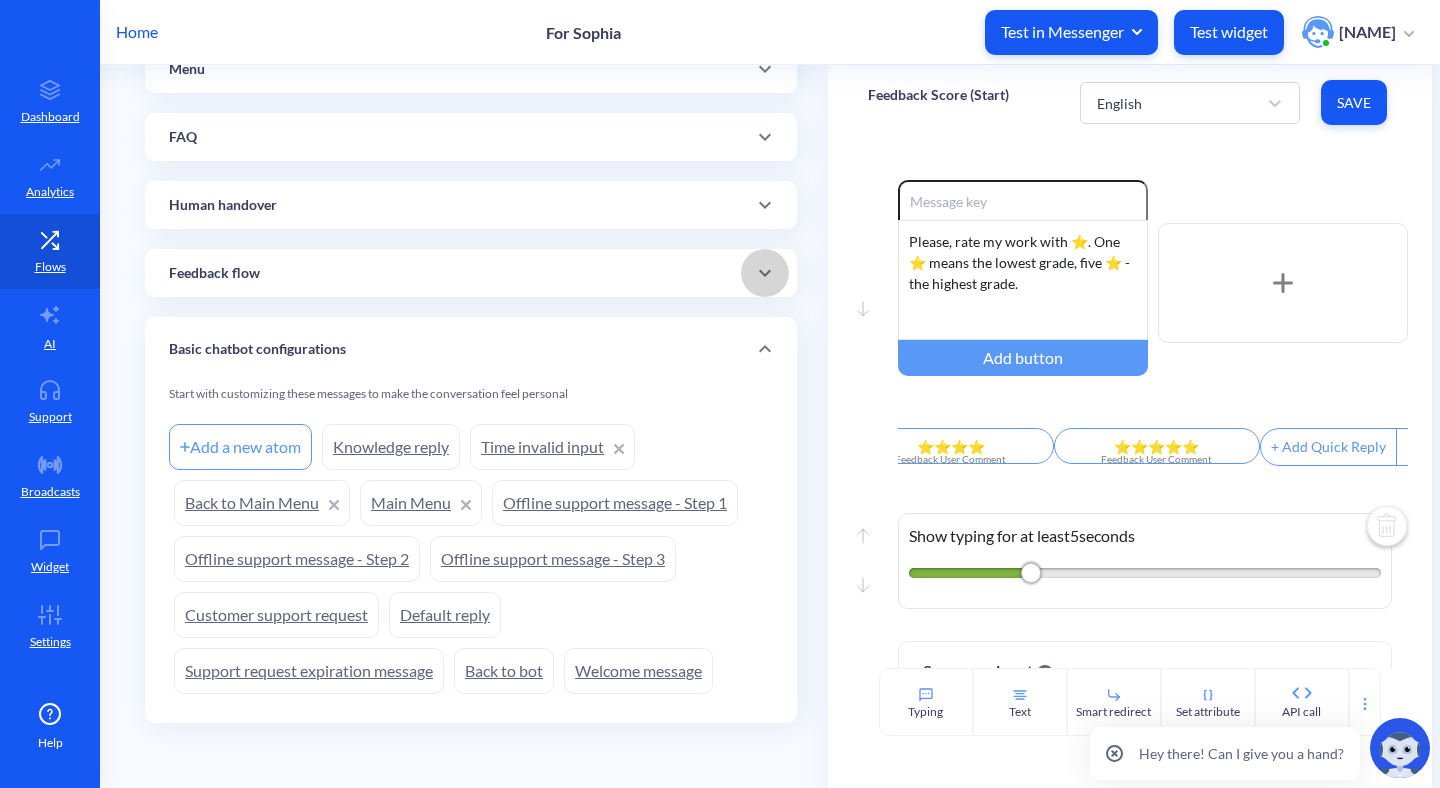click at bounding box center (765, 273) 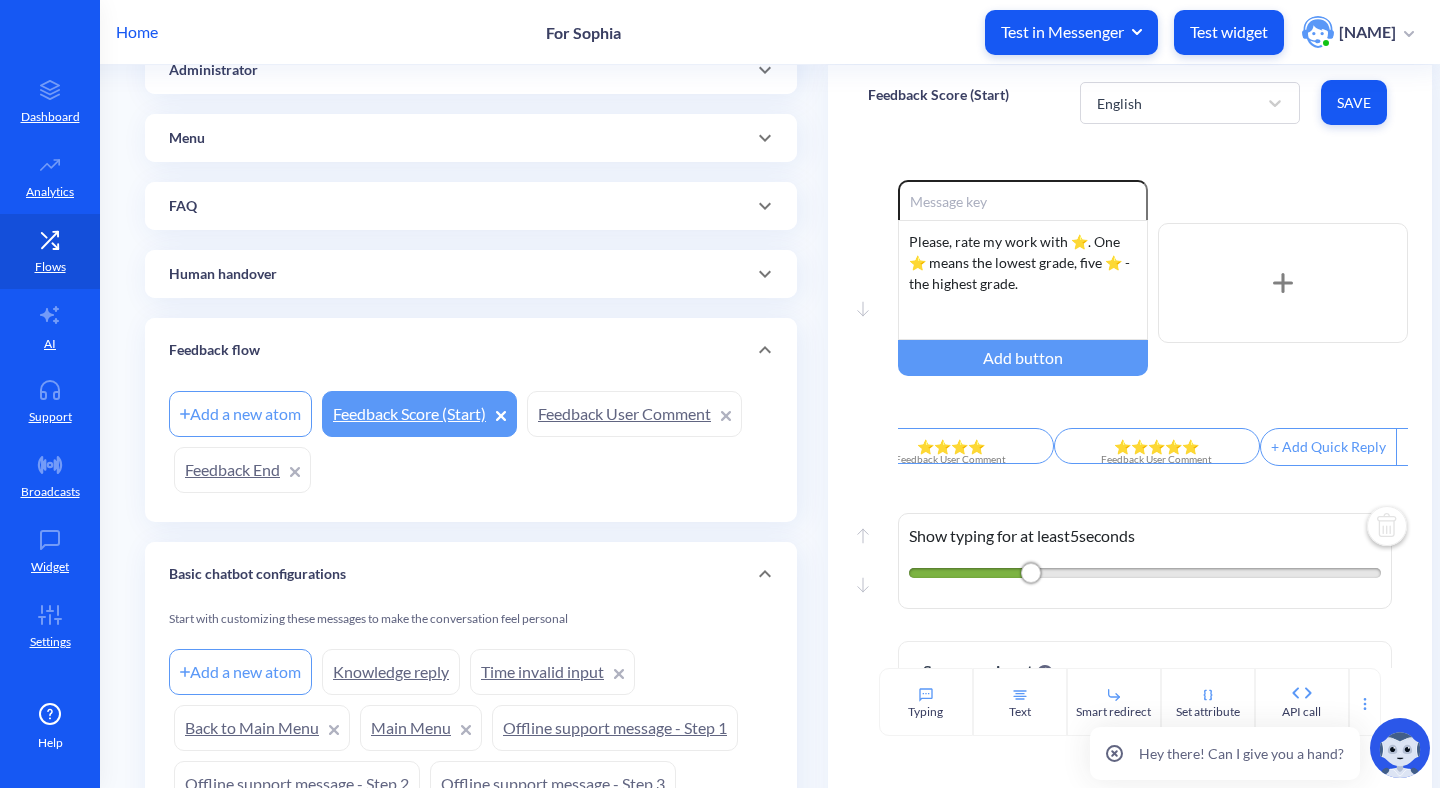 scroll, scrollTop: 0, scrollLeft: 0, axis: both 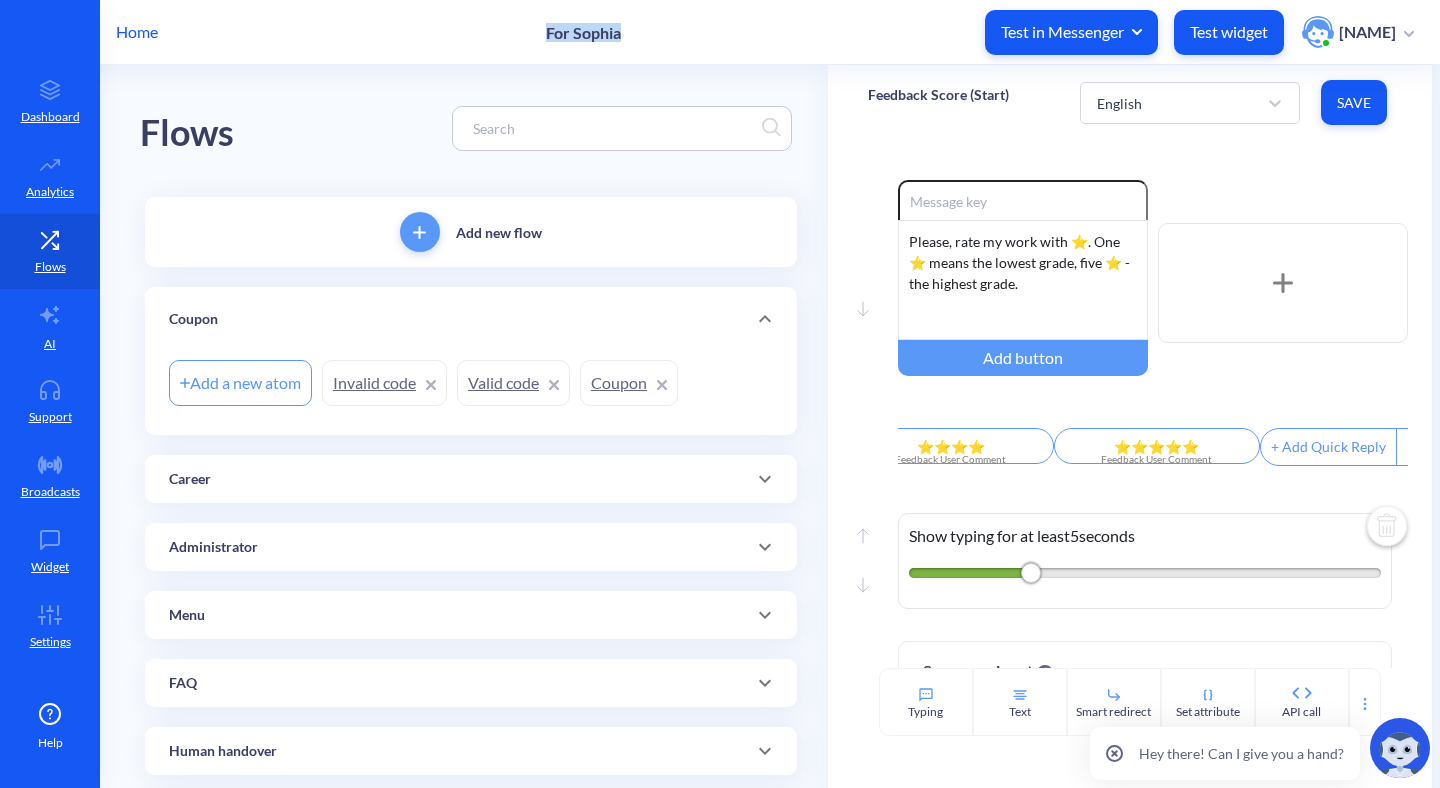 drag, startPoint x: 608, startPoint y: 22, endPoint x: 490, endPoint y: 39, distance: 119.218285 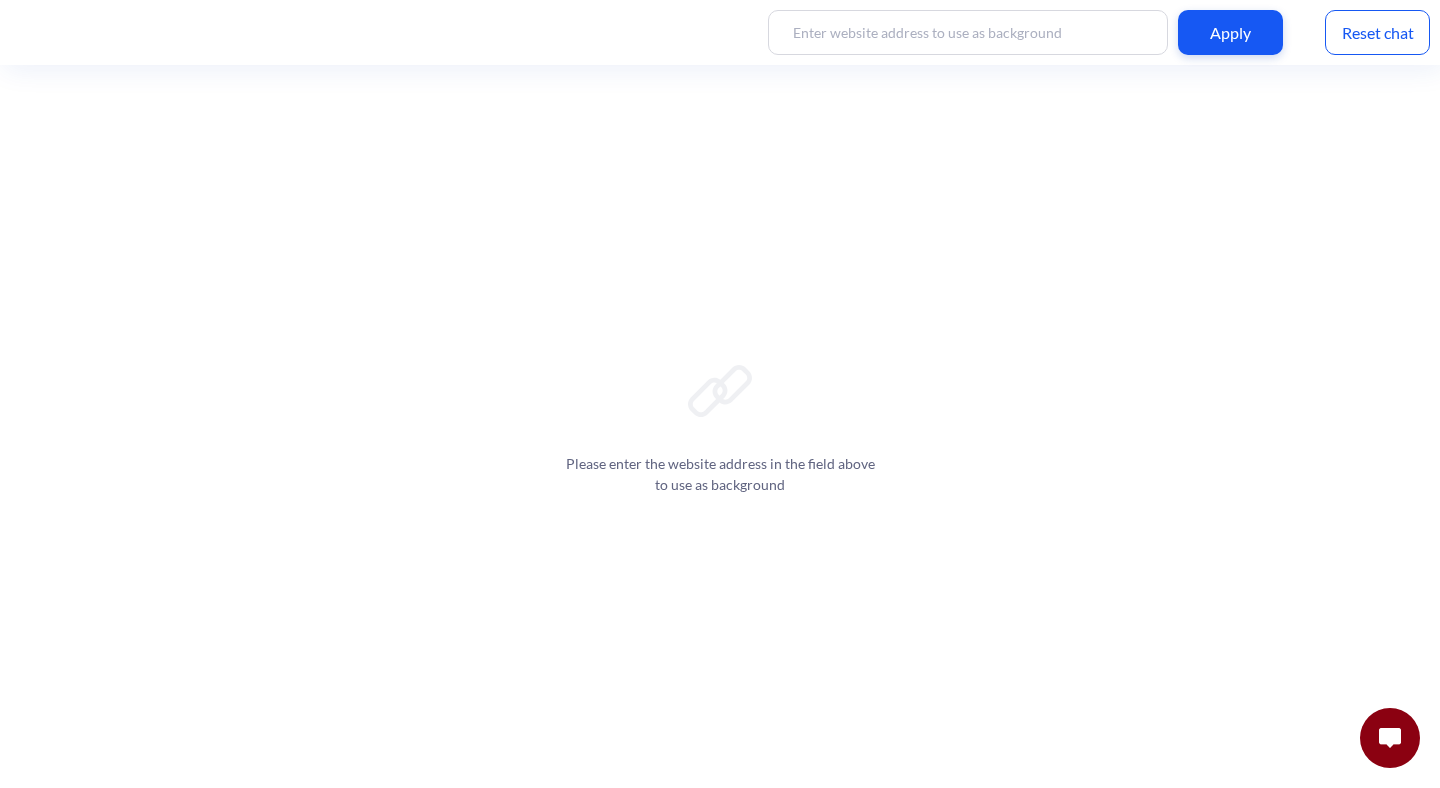 scroll, scrollTop: 0, scrollLeft: 0, axis: both 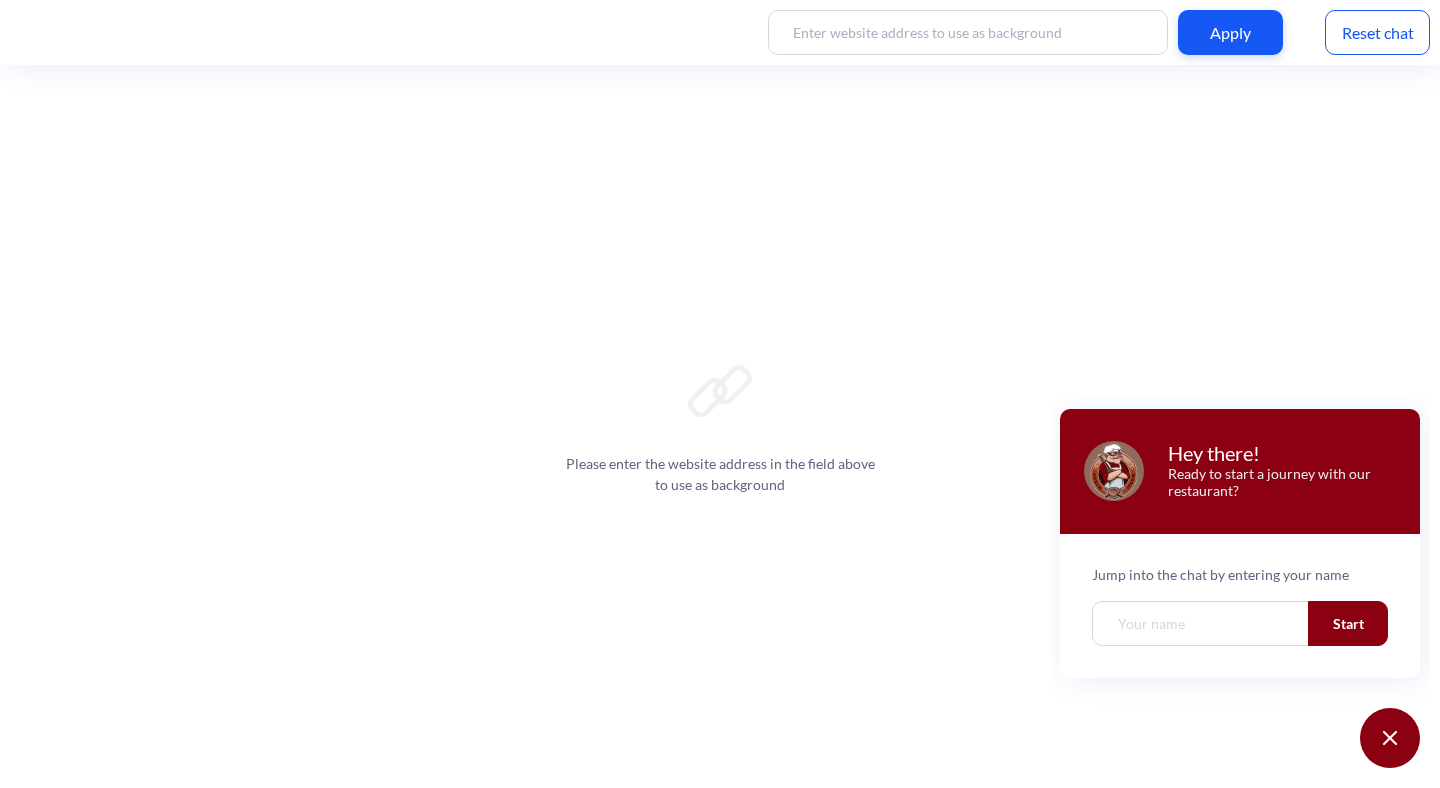click at bounding box center (1201, 623) 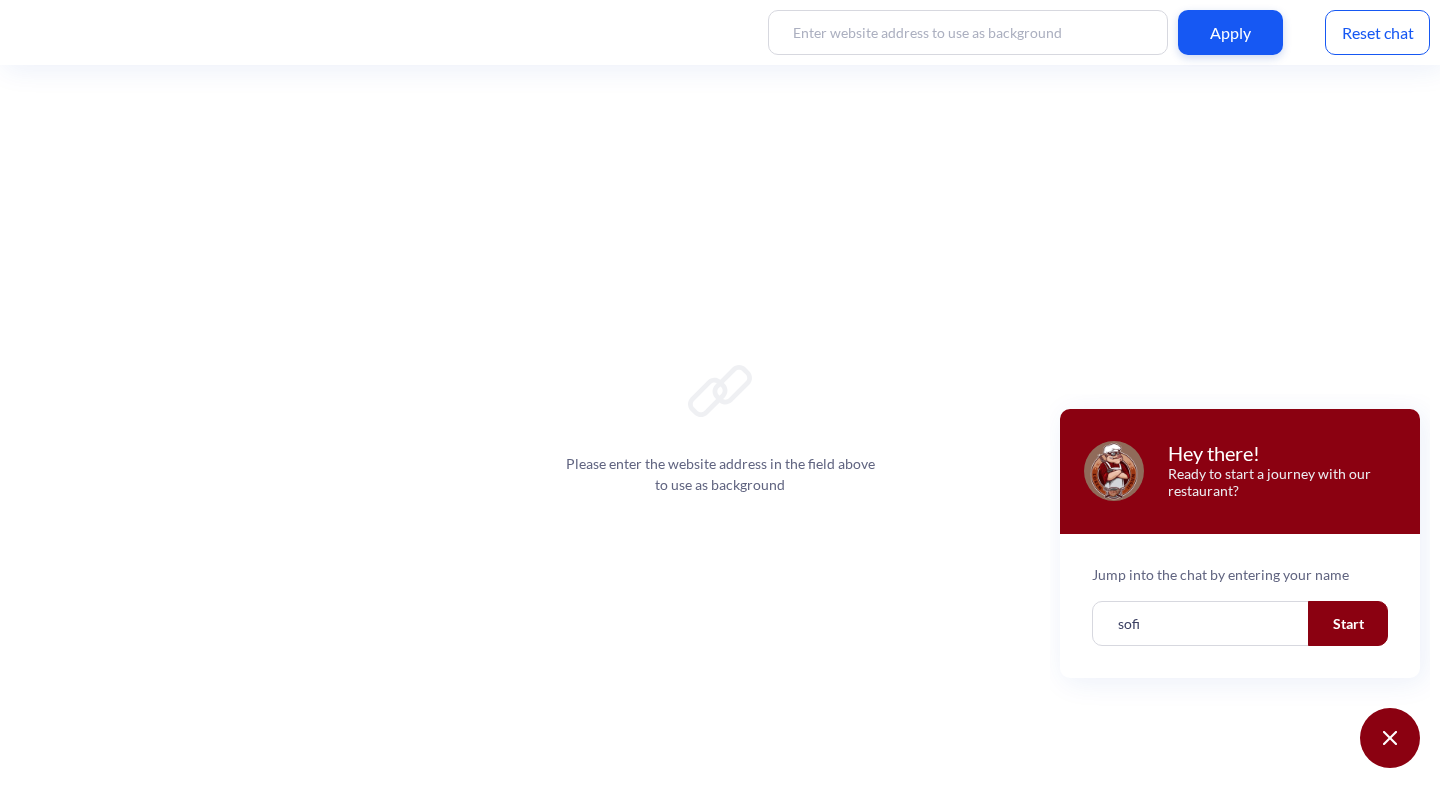 type on "[NAME]" 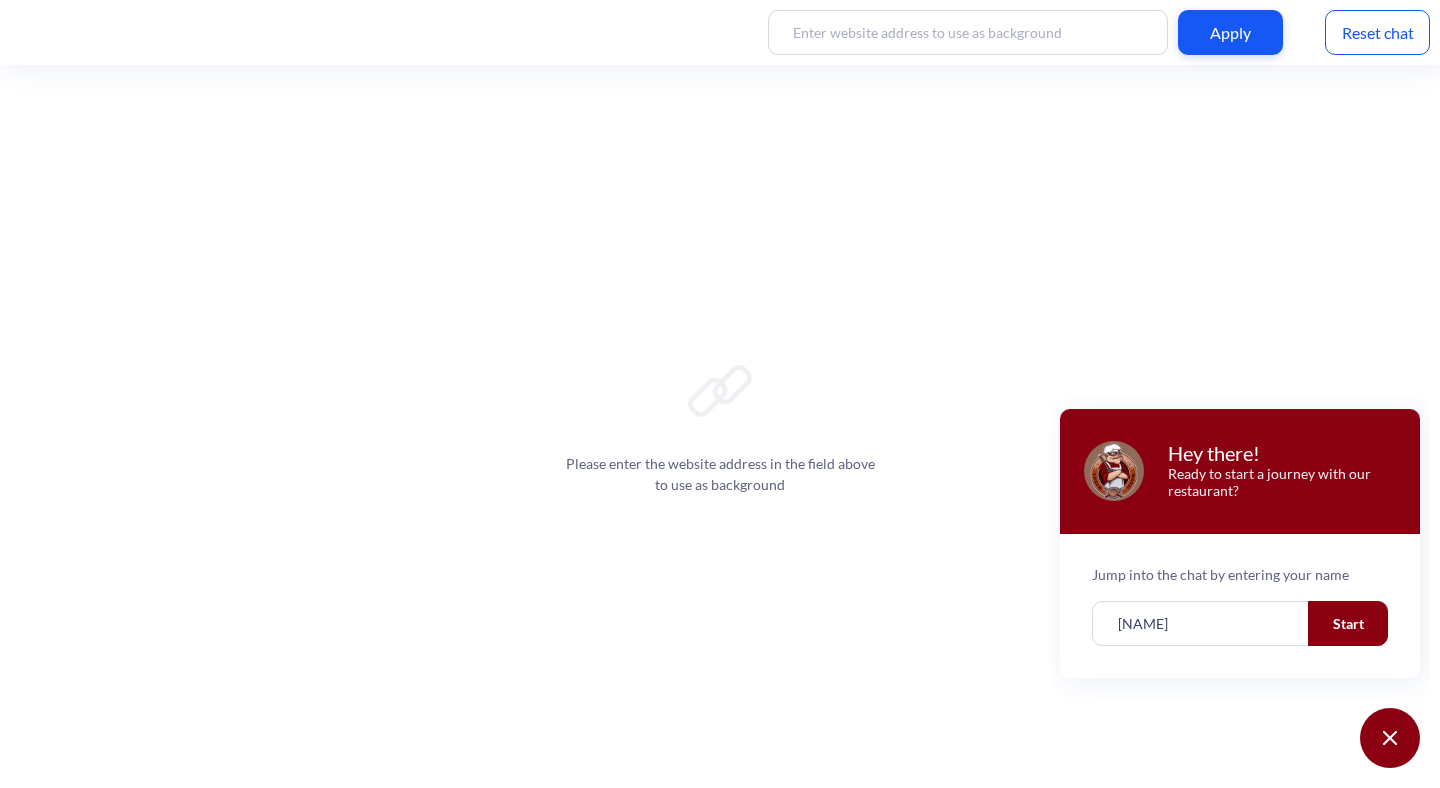 click on "Start" 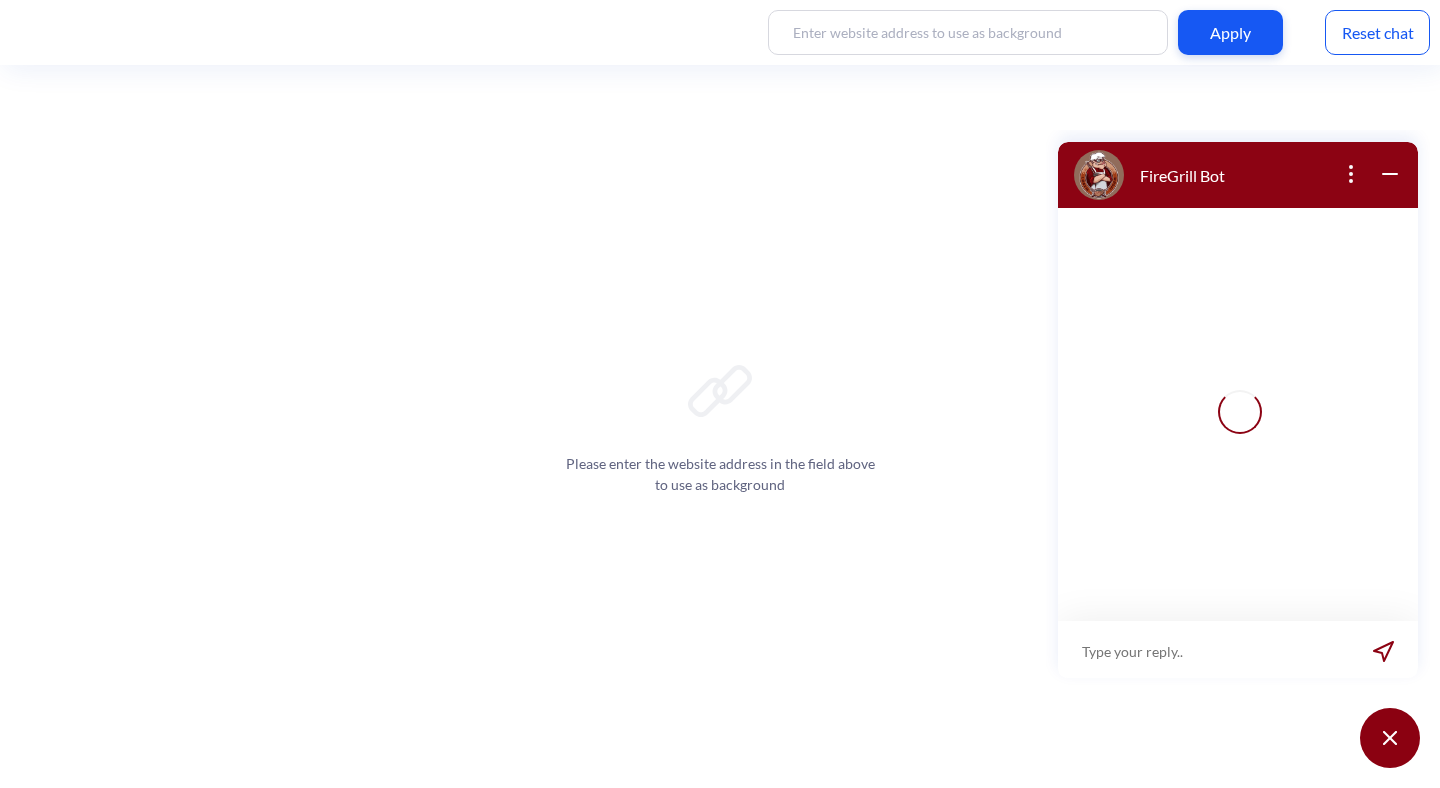 scroll, scrollTop: 3, scrollLeft: 0, axis: vertical 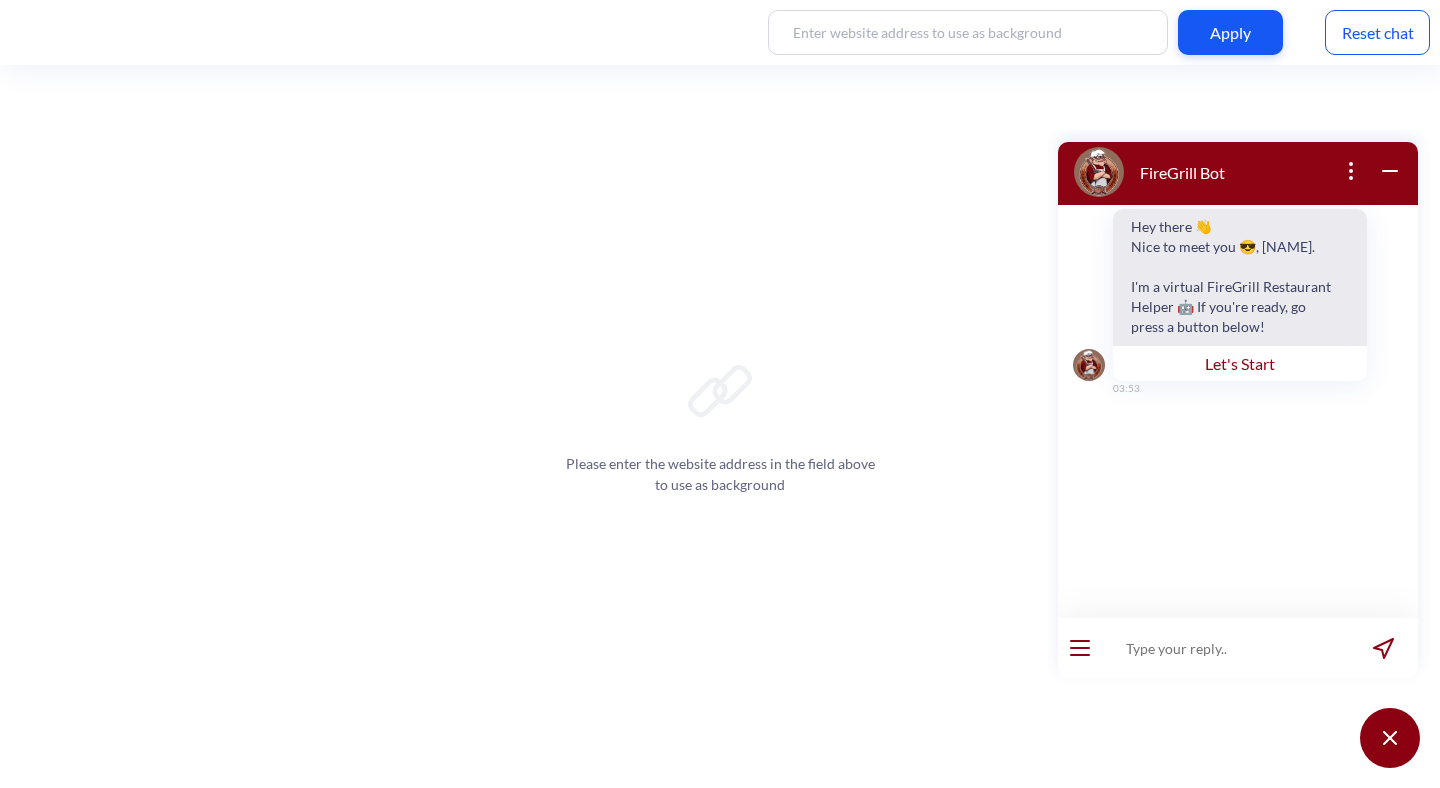 click on "Let's Start" at bounding box center (1240, 363) 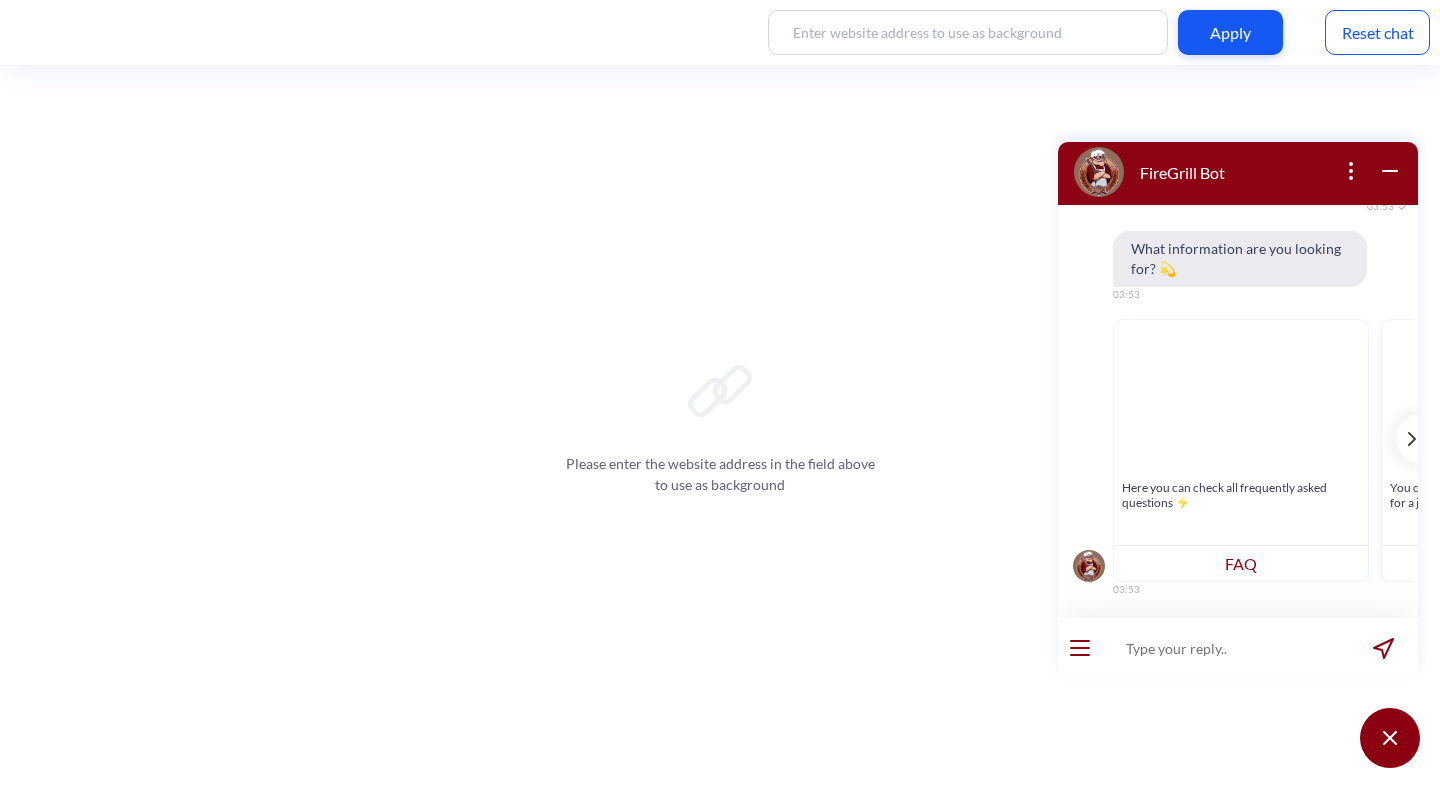 scroll, scrollTop: 253, scrollLeft: 0, axis: vertical 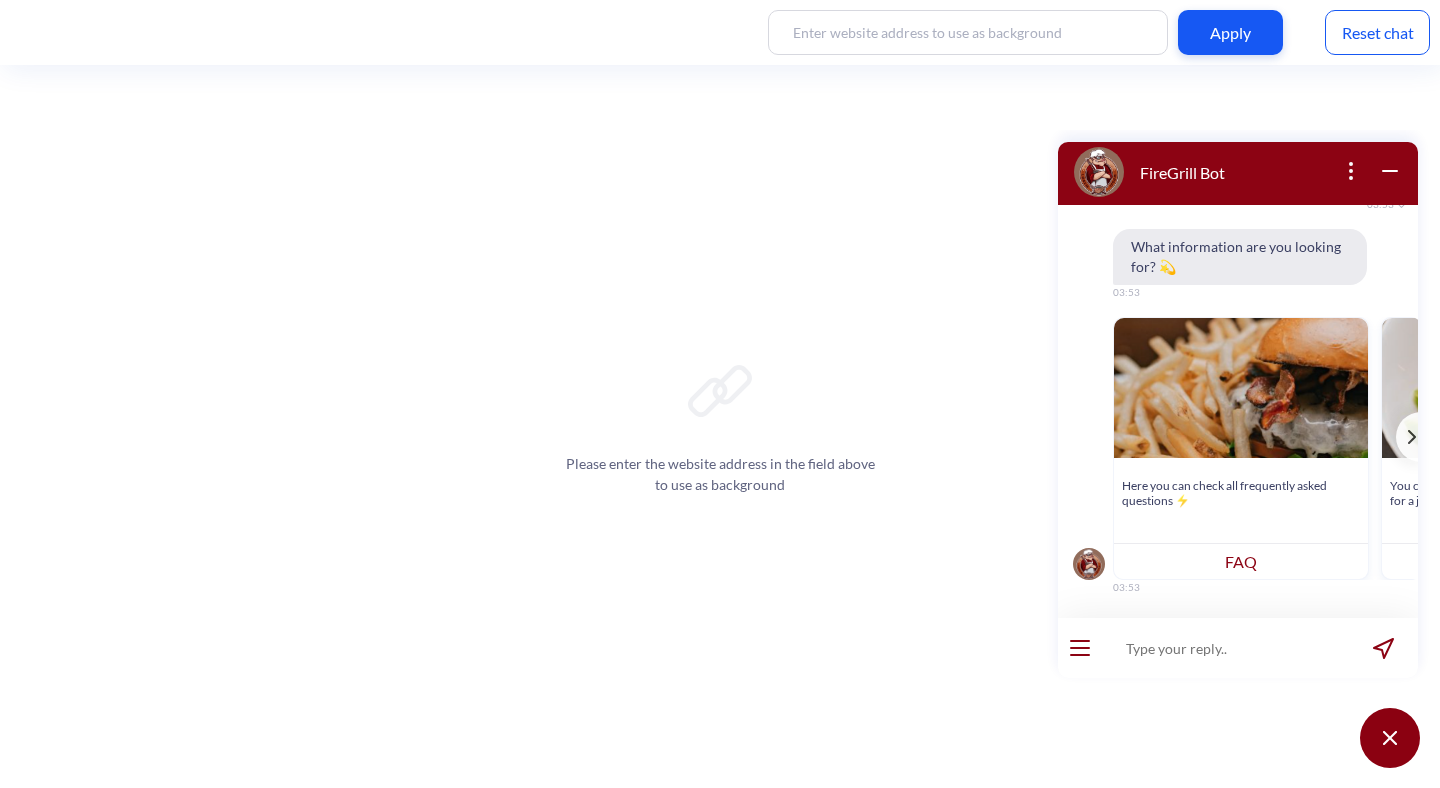 click on "FAQ" at bounding box center [1241, 561] 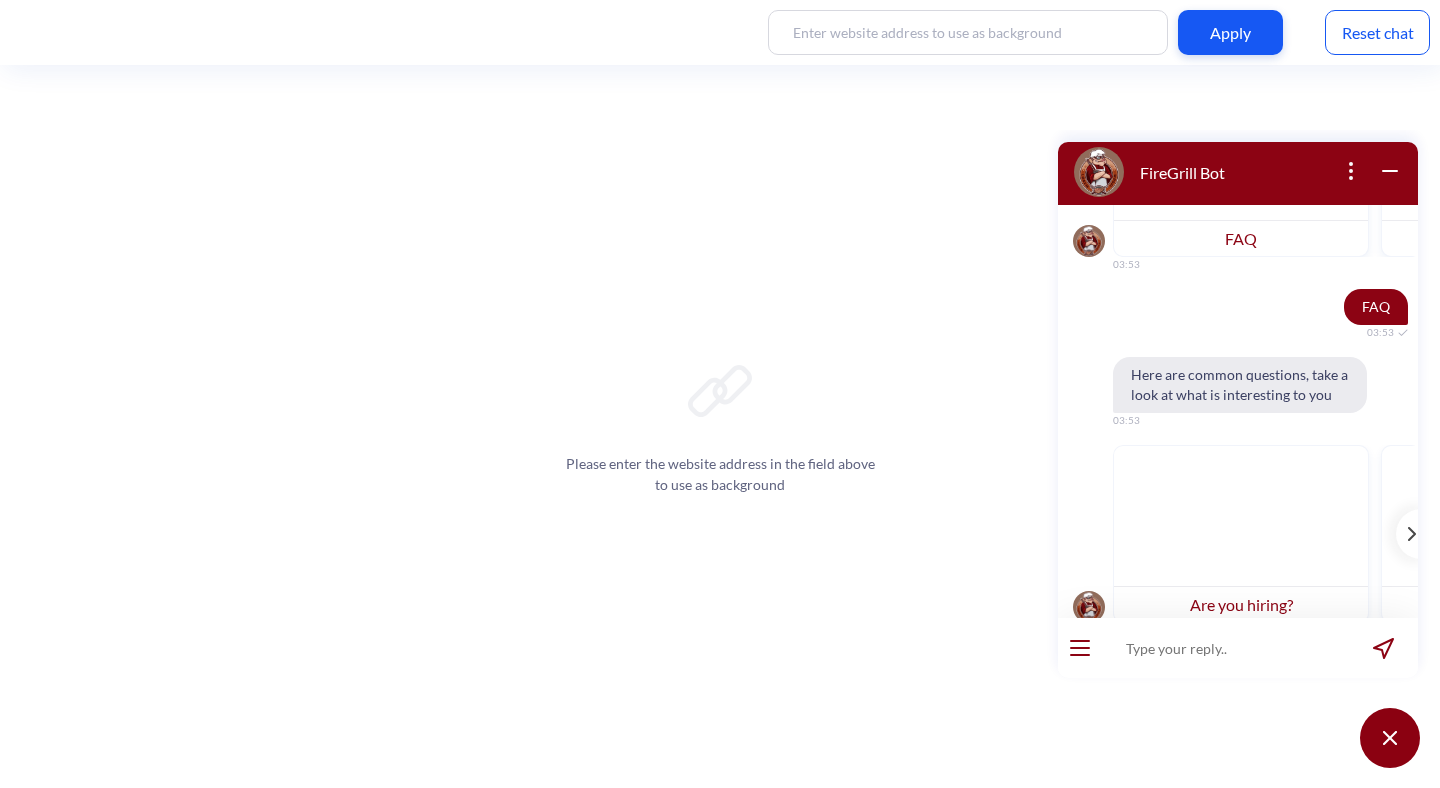 scroll, scrollTop: 619, scrollLeft: 0, axis: vertical 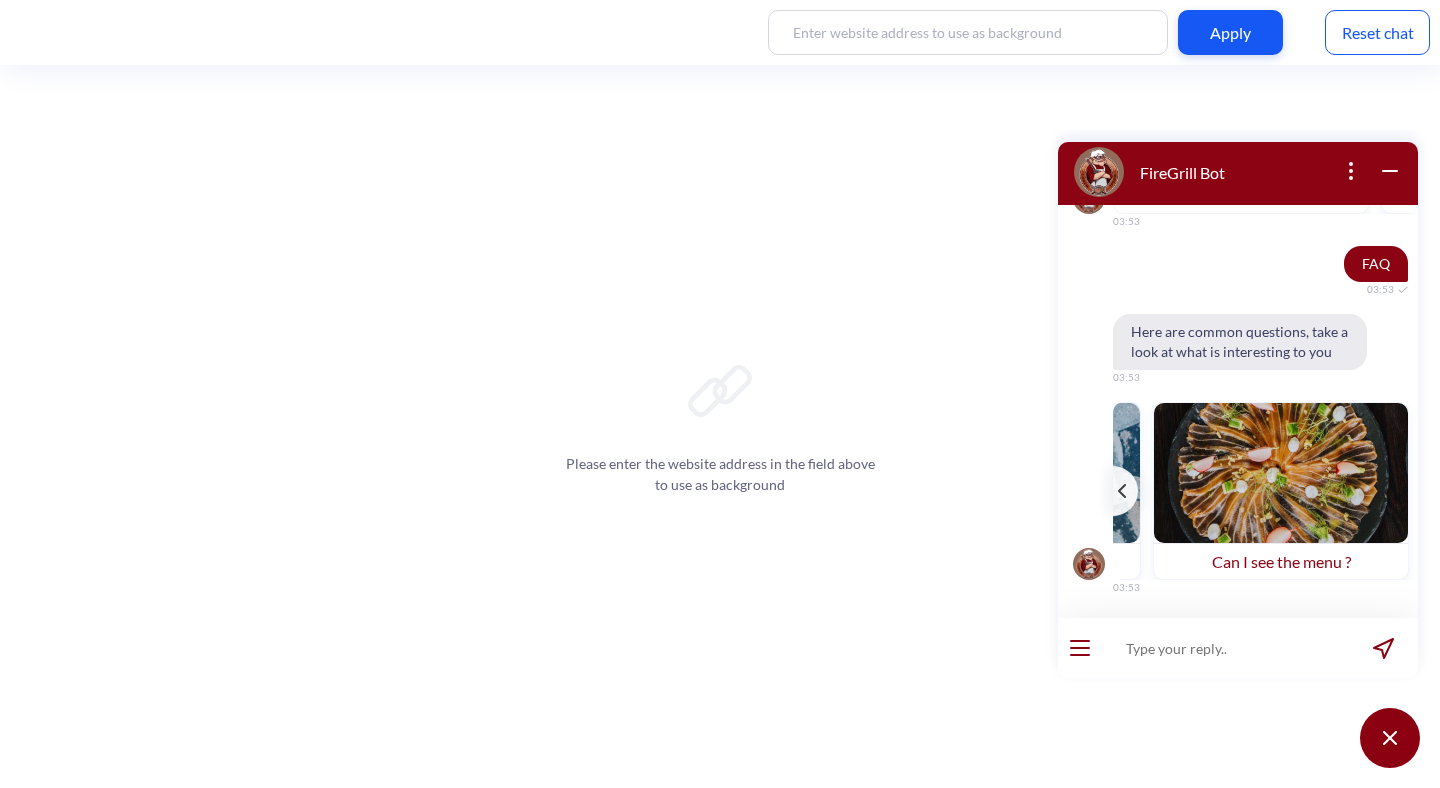 click on "Can I see the menu ?" at bounding box center (1281, 561) 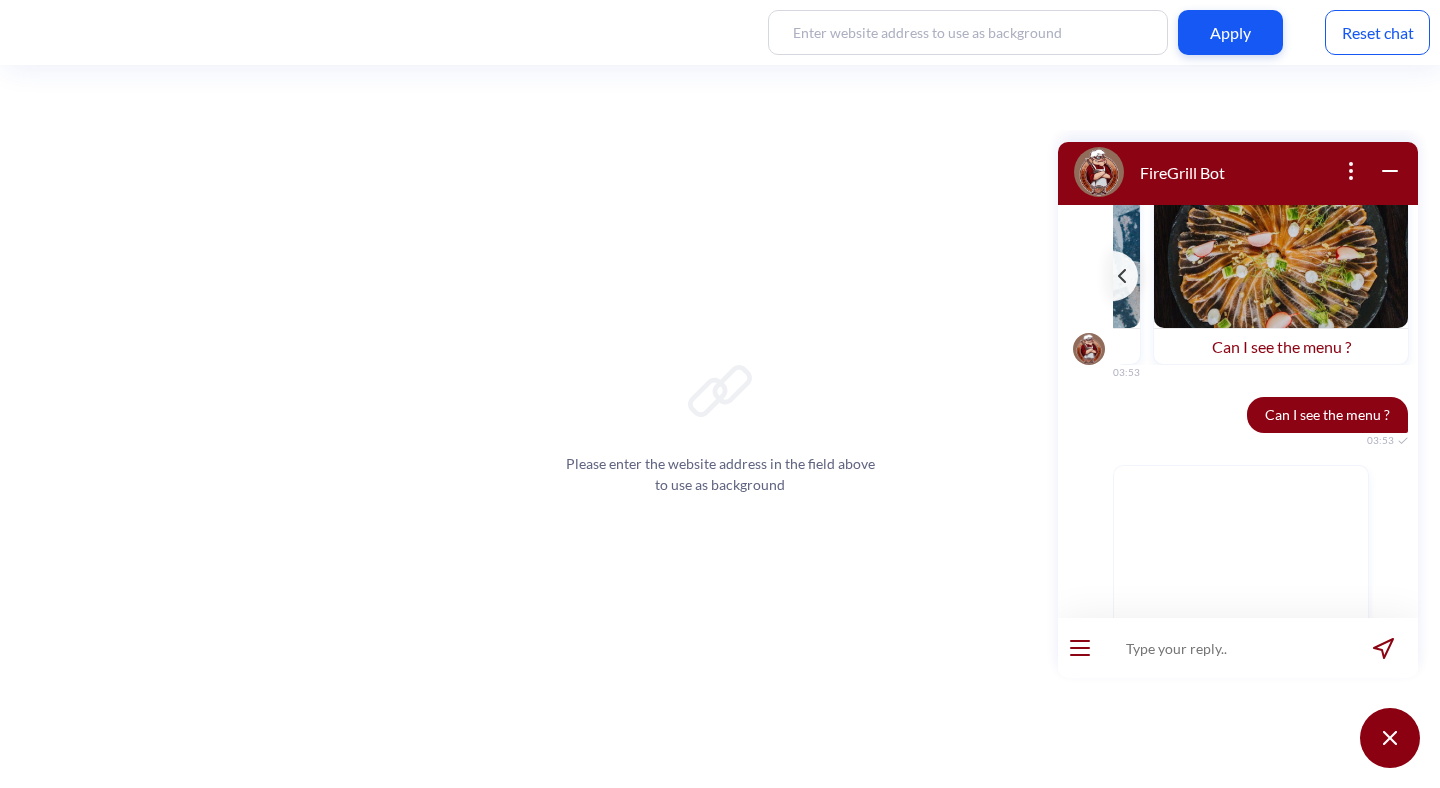 scroll, scrollTop: 1007, scrollLeft: 0, axis: vertical 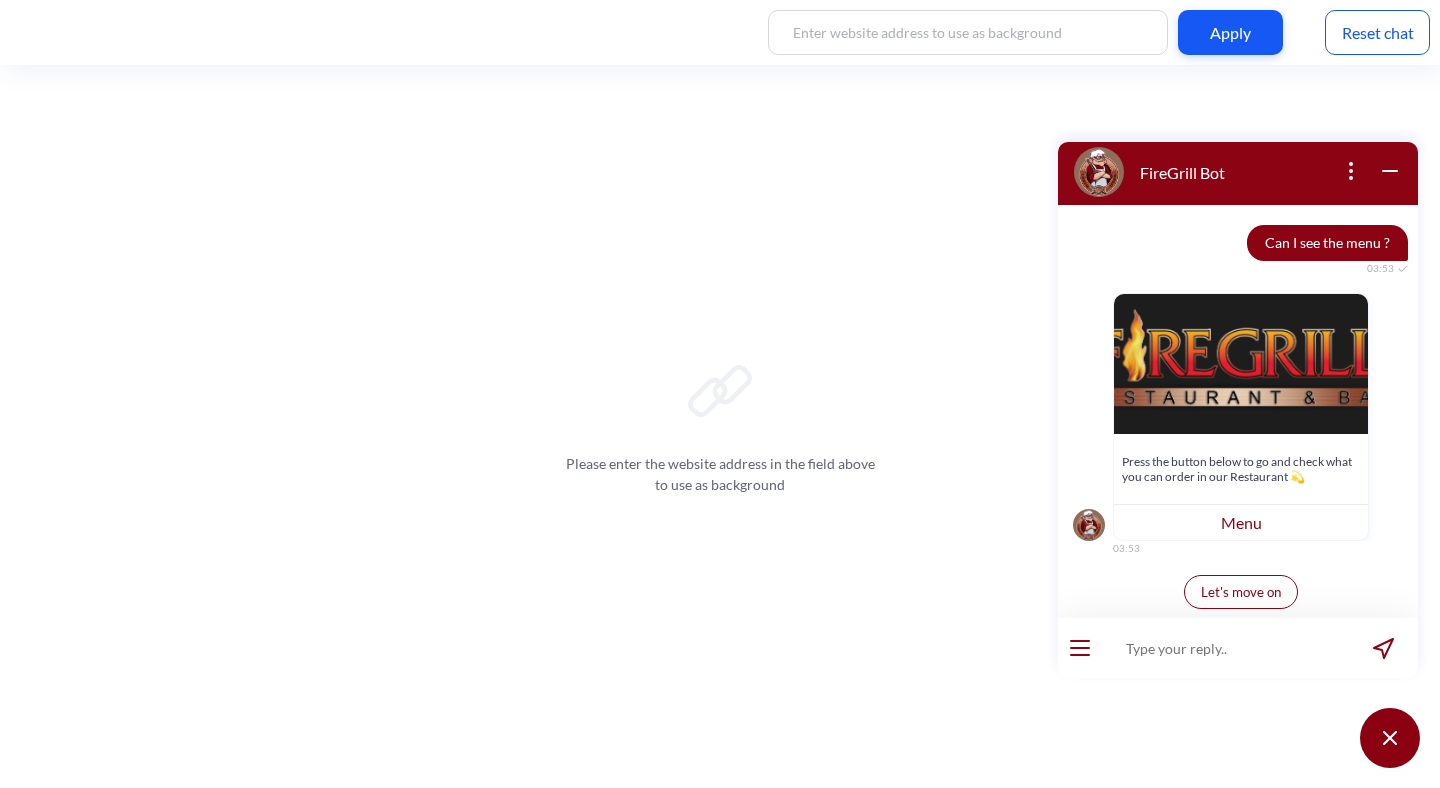 click on "Menu" at bounding box center [1241, 522] 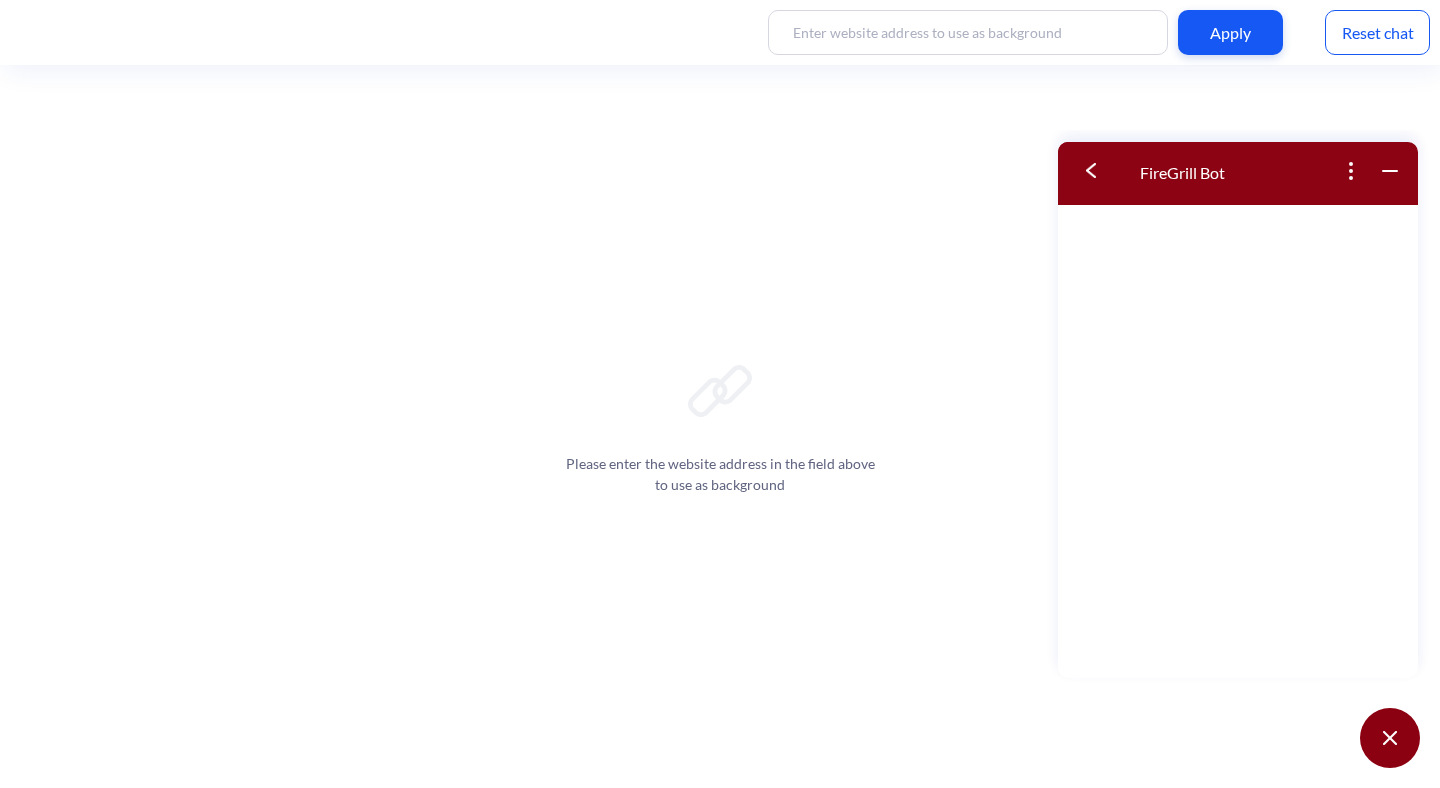 click at bounding box center [1098, 171] 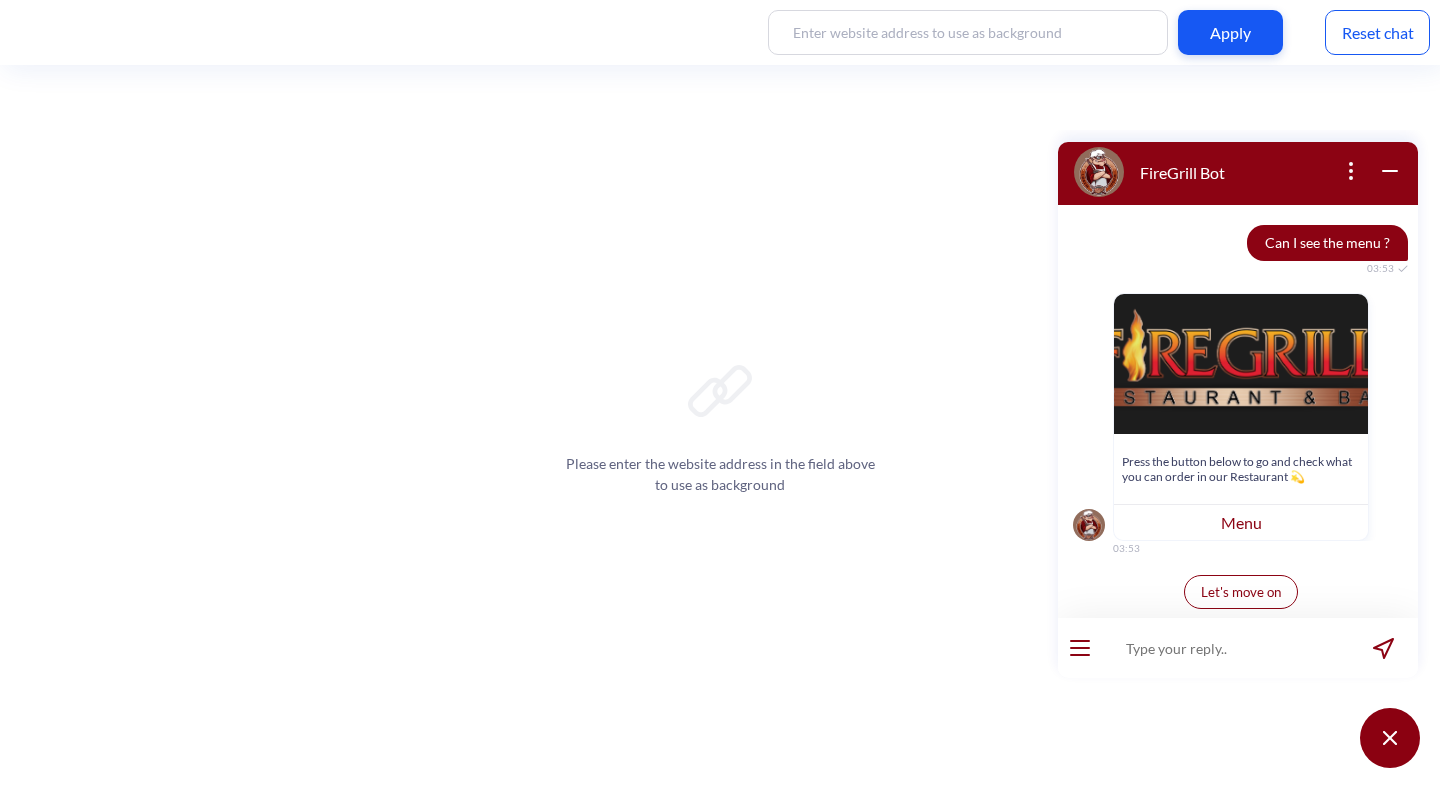 click on "Let's move on" at bounding box center [1241, 592] 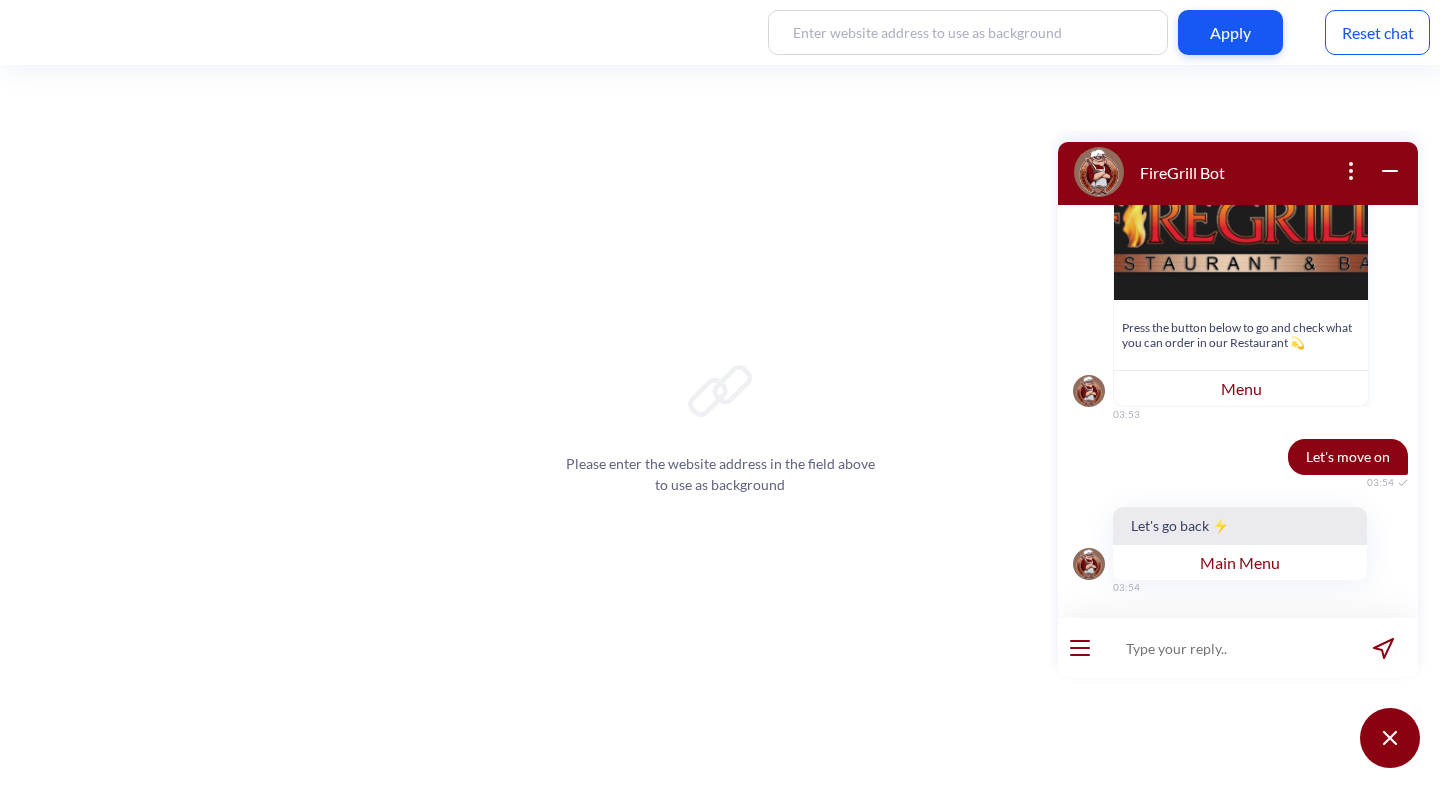 scroll, scrollTop: 1142, scrollLeft: 0, axis: vertical 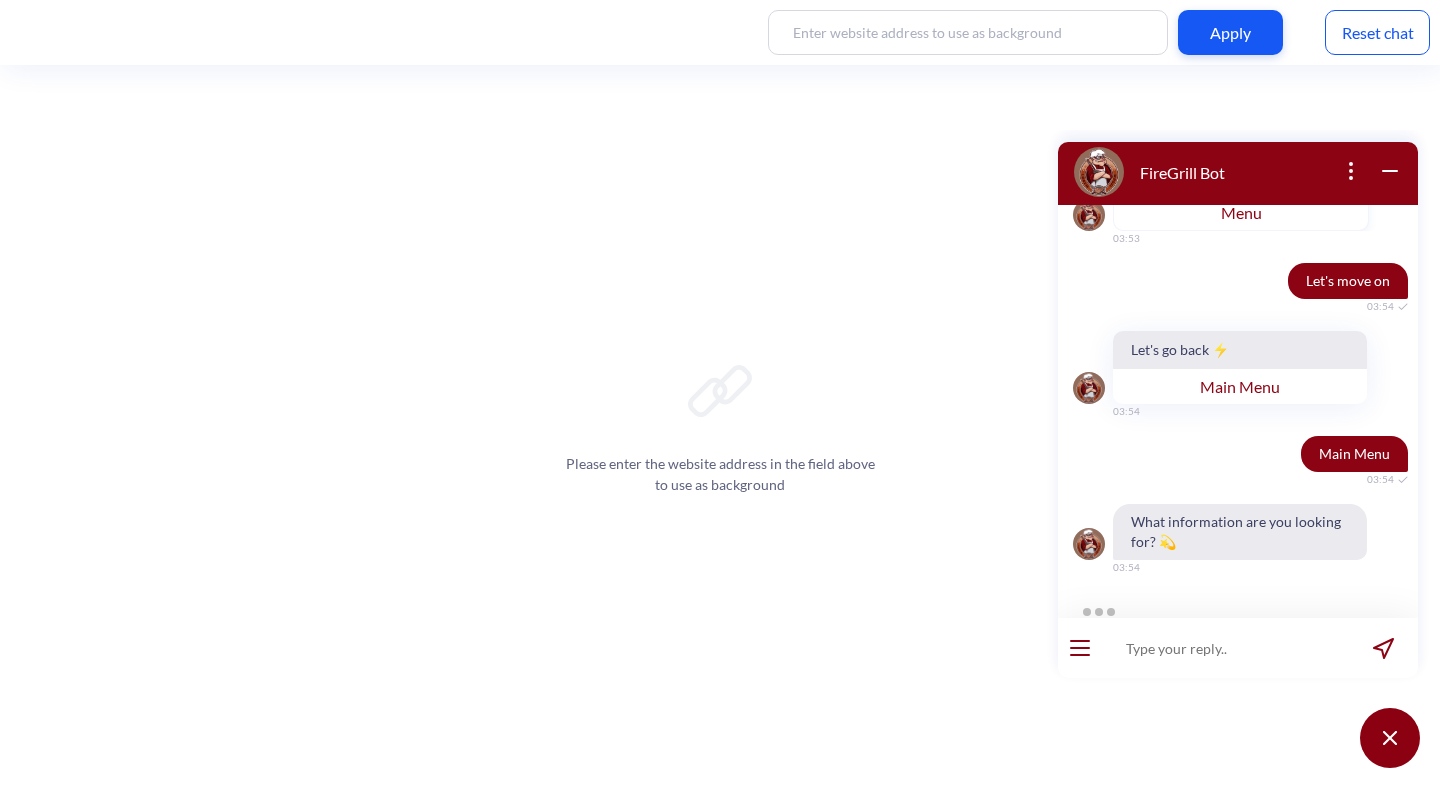 click at bounding box center [1080, 648] 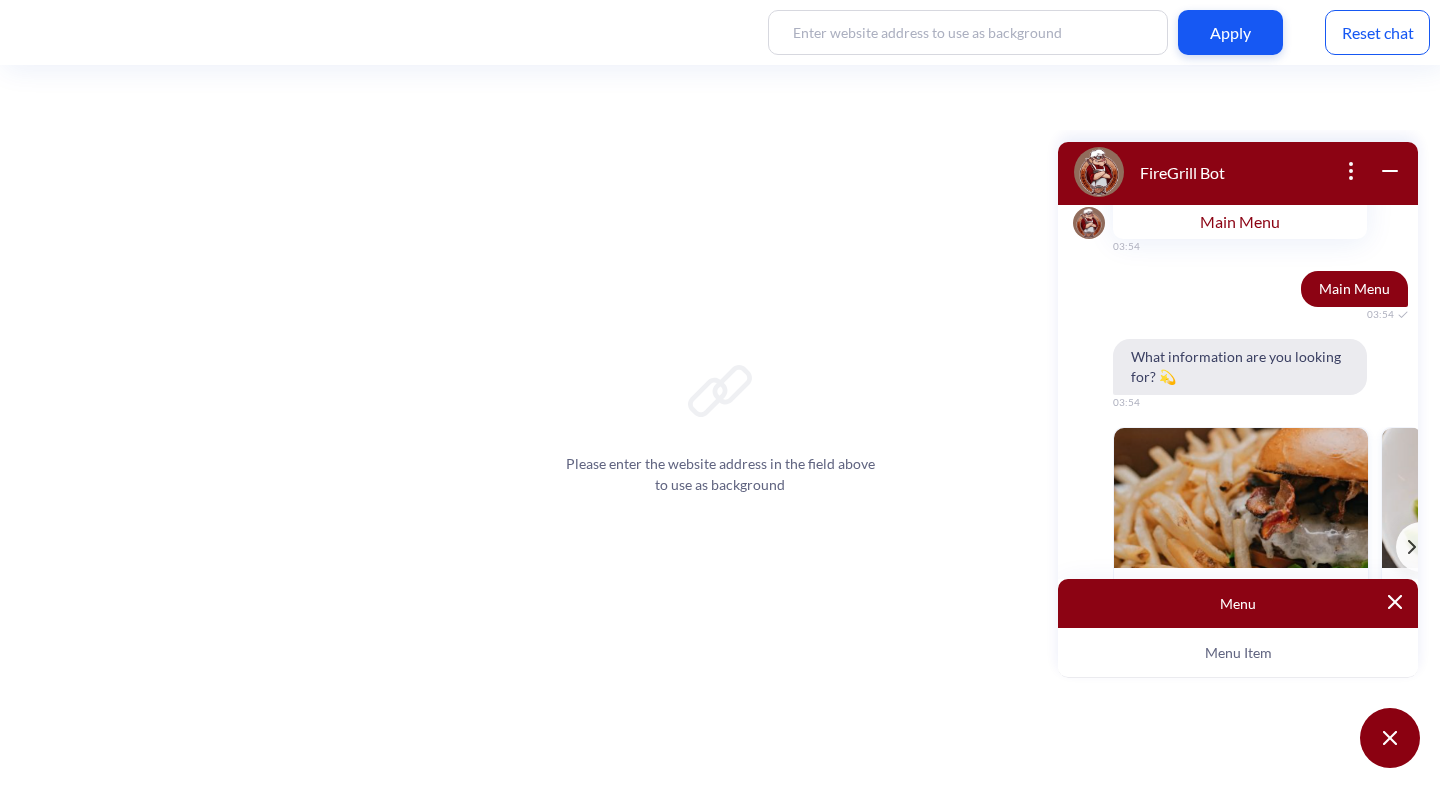 scroll, scrollTop: 1593, scrollLeft: 0, axis: vertical 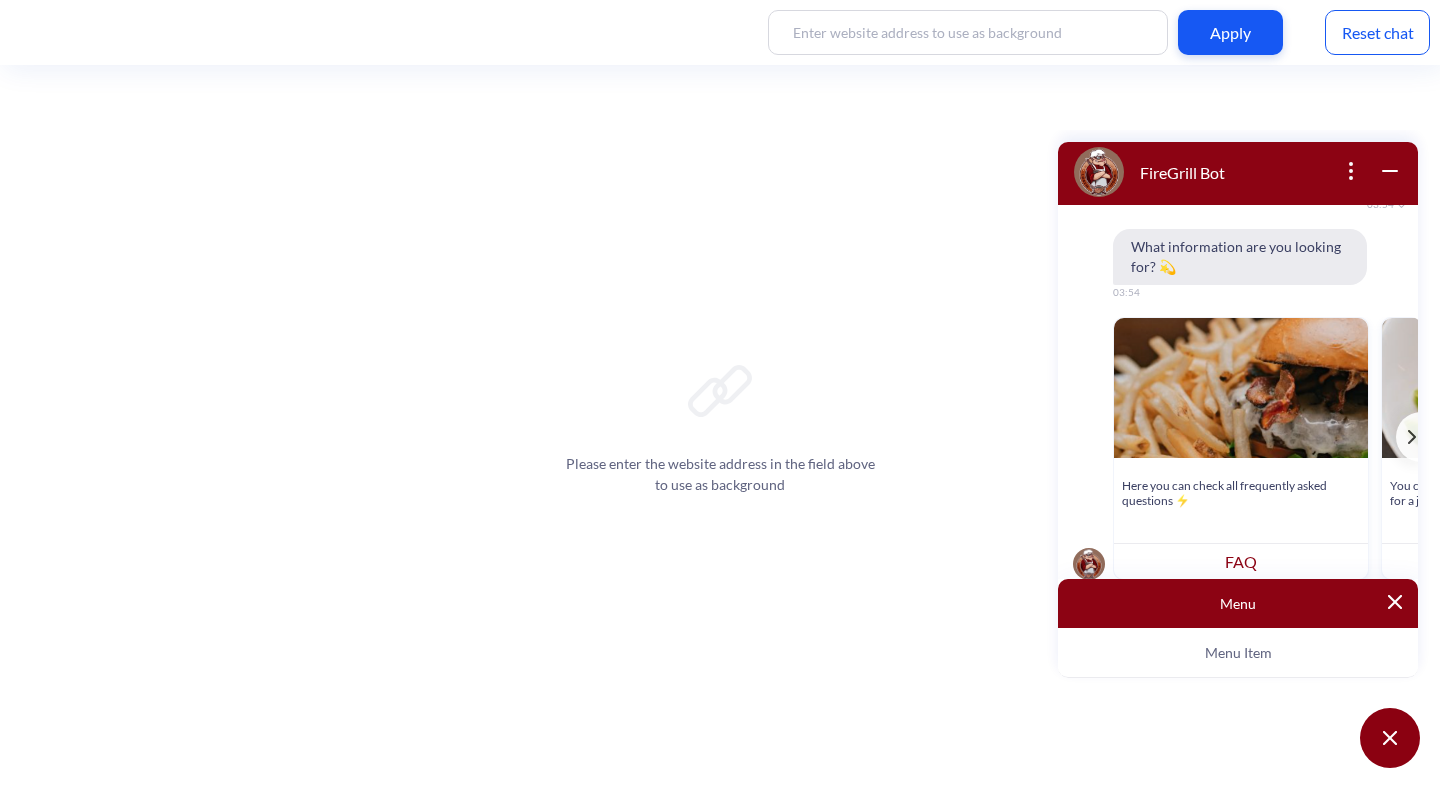 click at bounding box center (1395, 602) 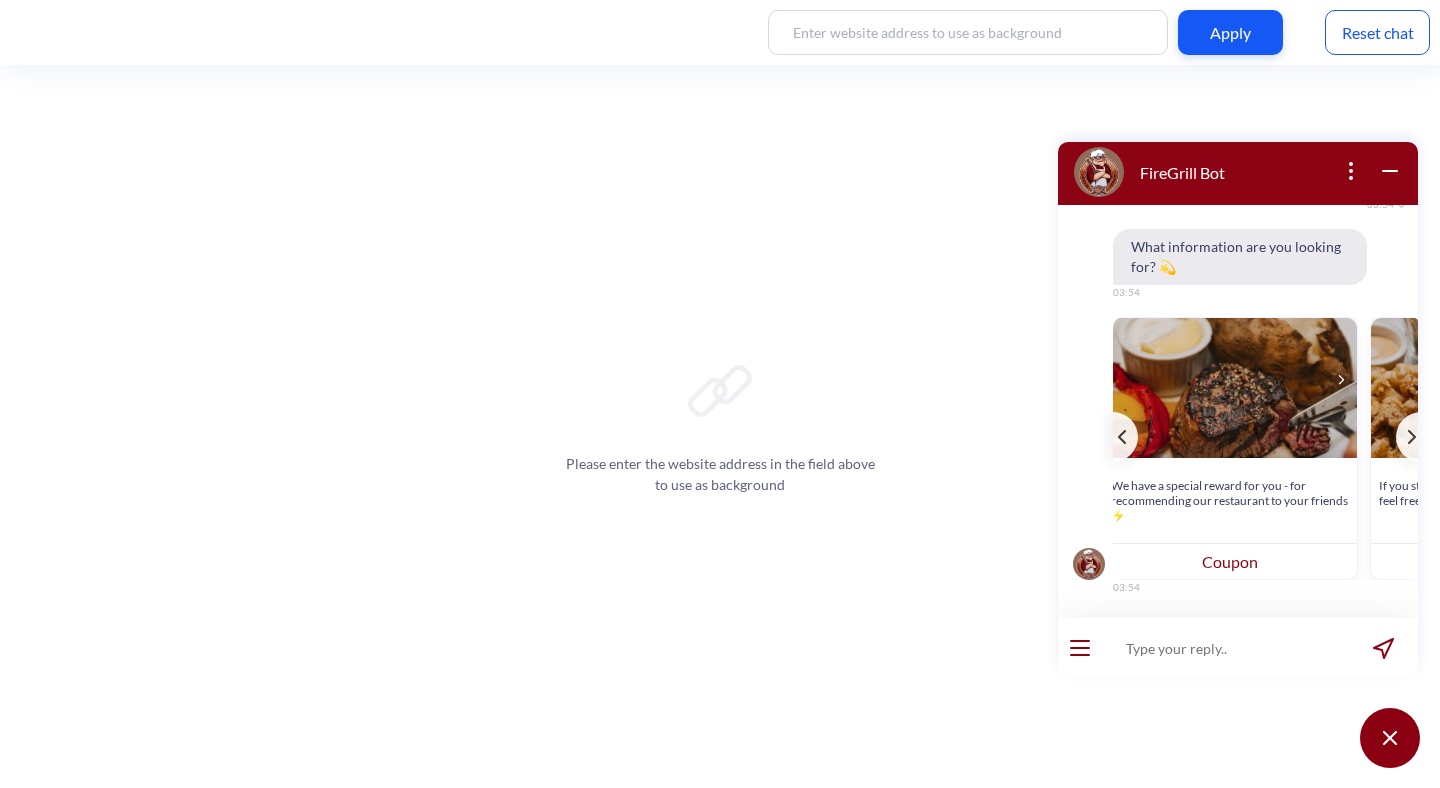 scroll, scrollTop: 0, scrollLeft: 556, axis: horizontal 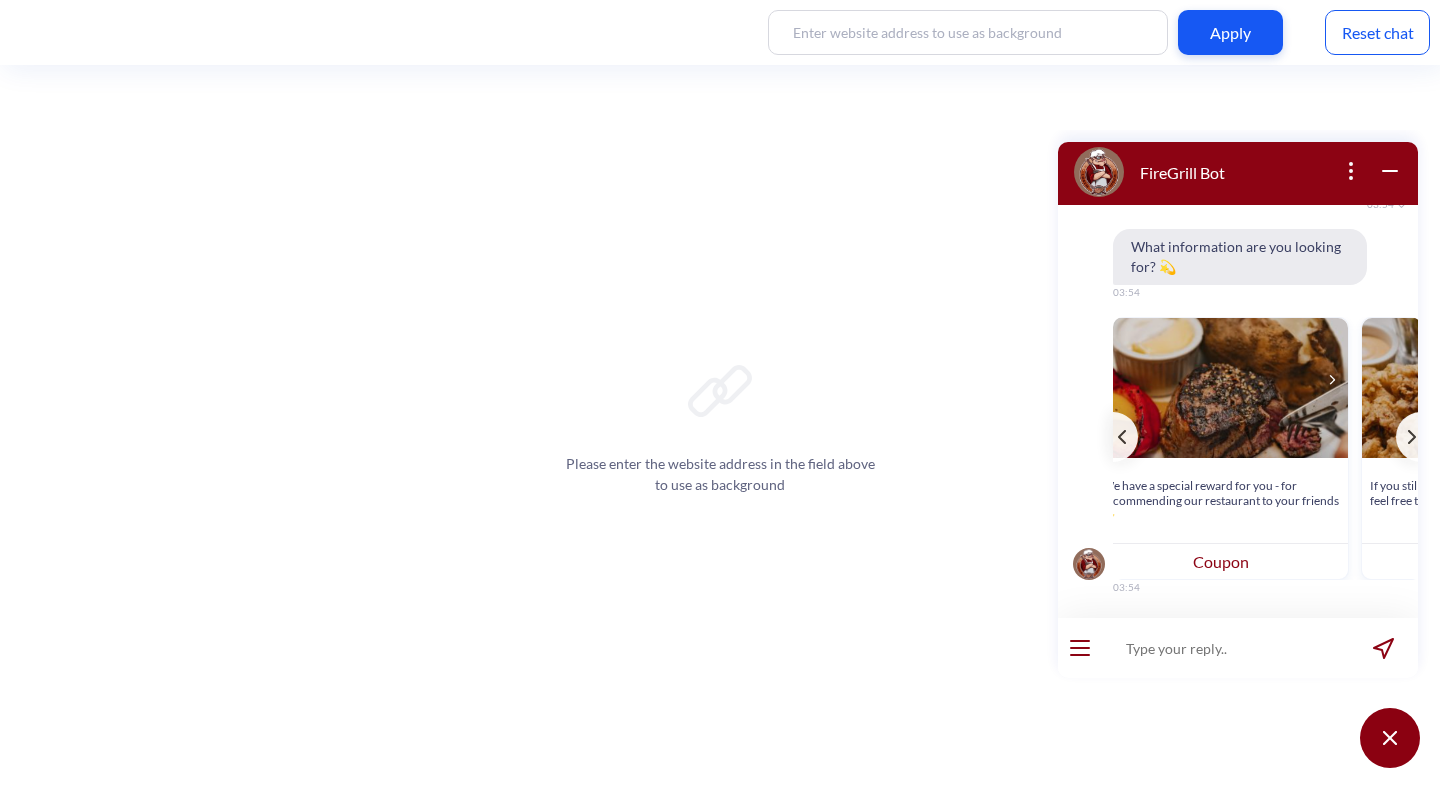 click on "Coupon" at bounding box center [1221, 561] 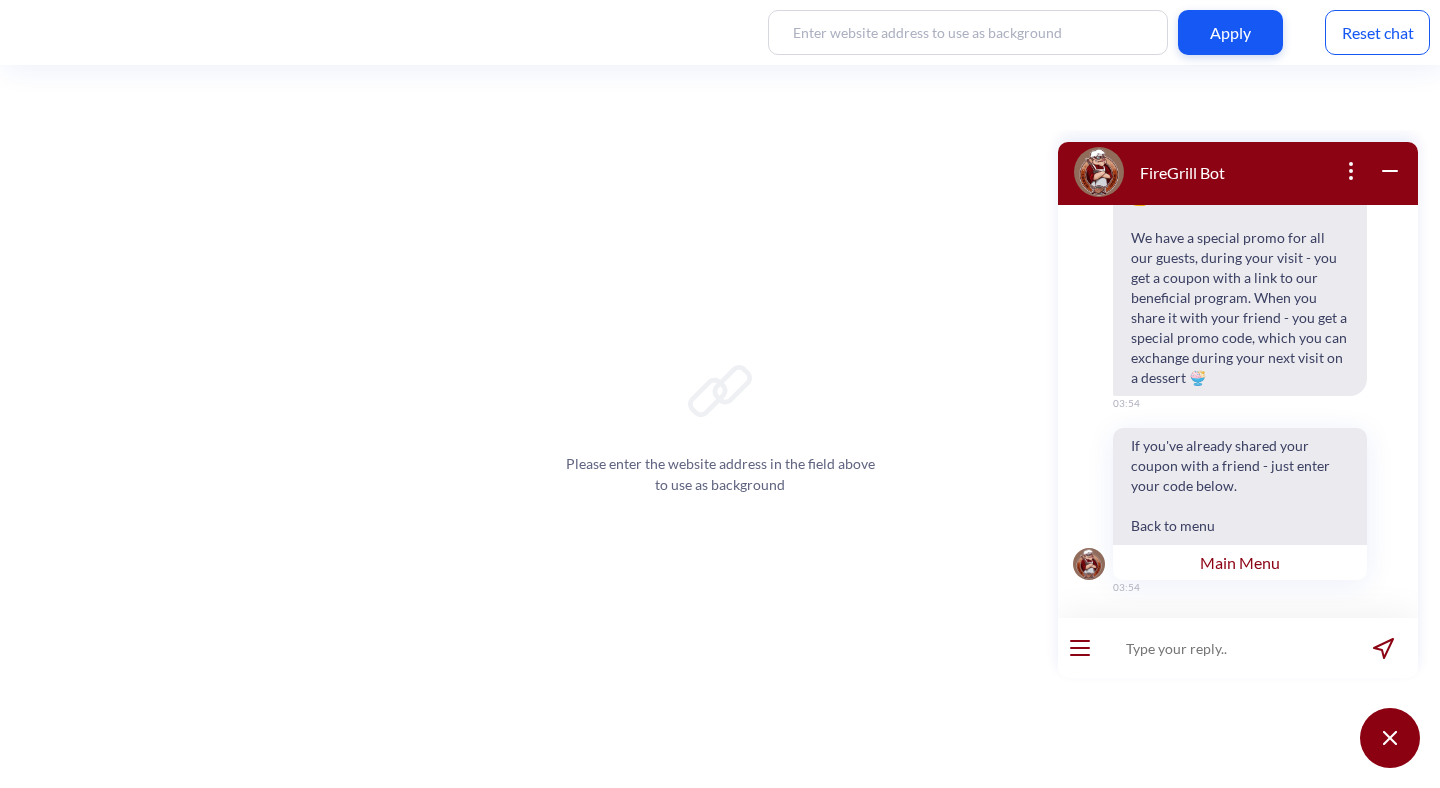 scroll, scrollTop: 2154, scrollLeft: 0, axis: vertical 